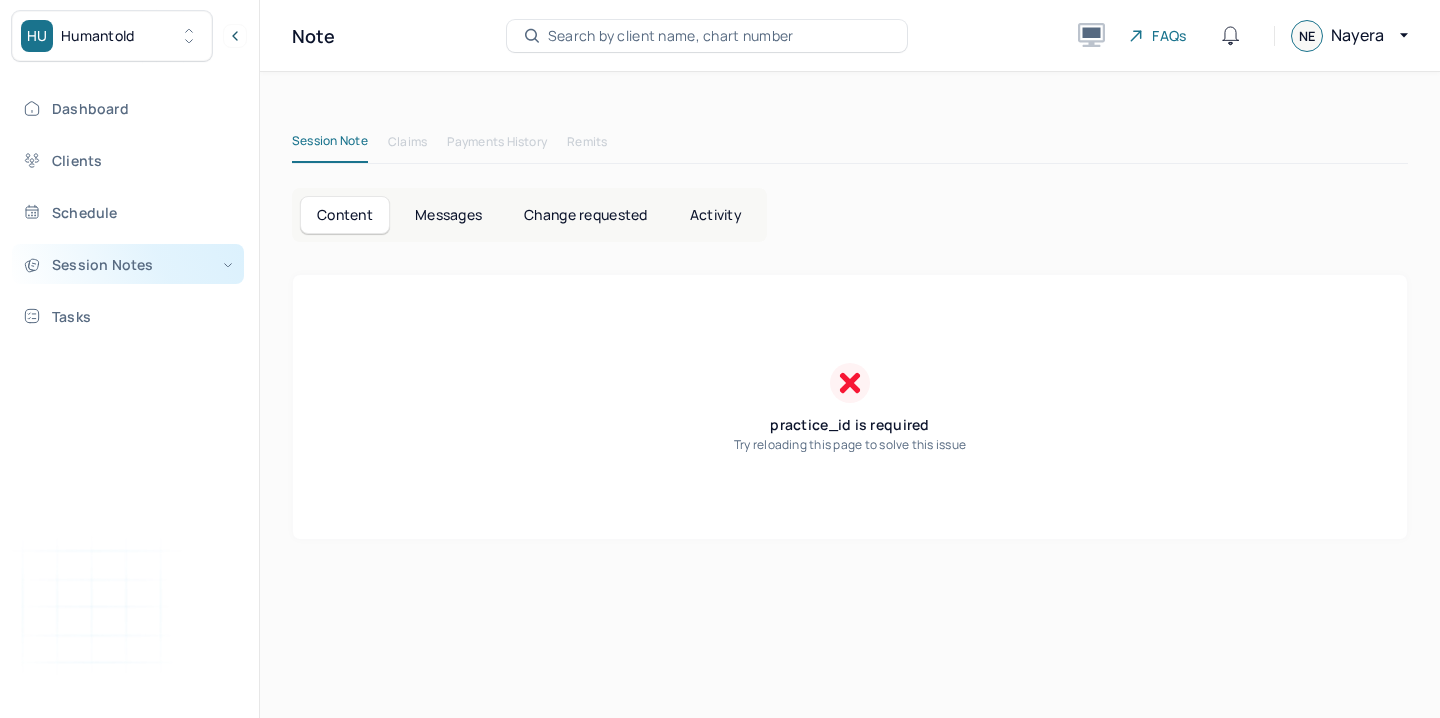 scroll, scrollTop: 0, scrollLeft: 0, axis: both 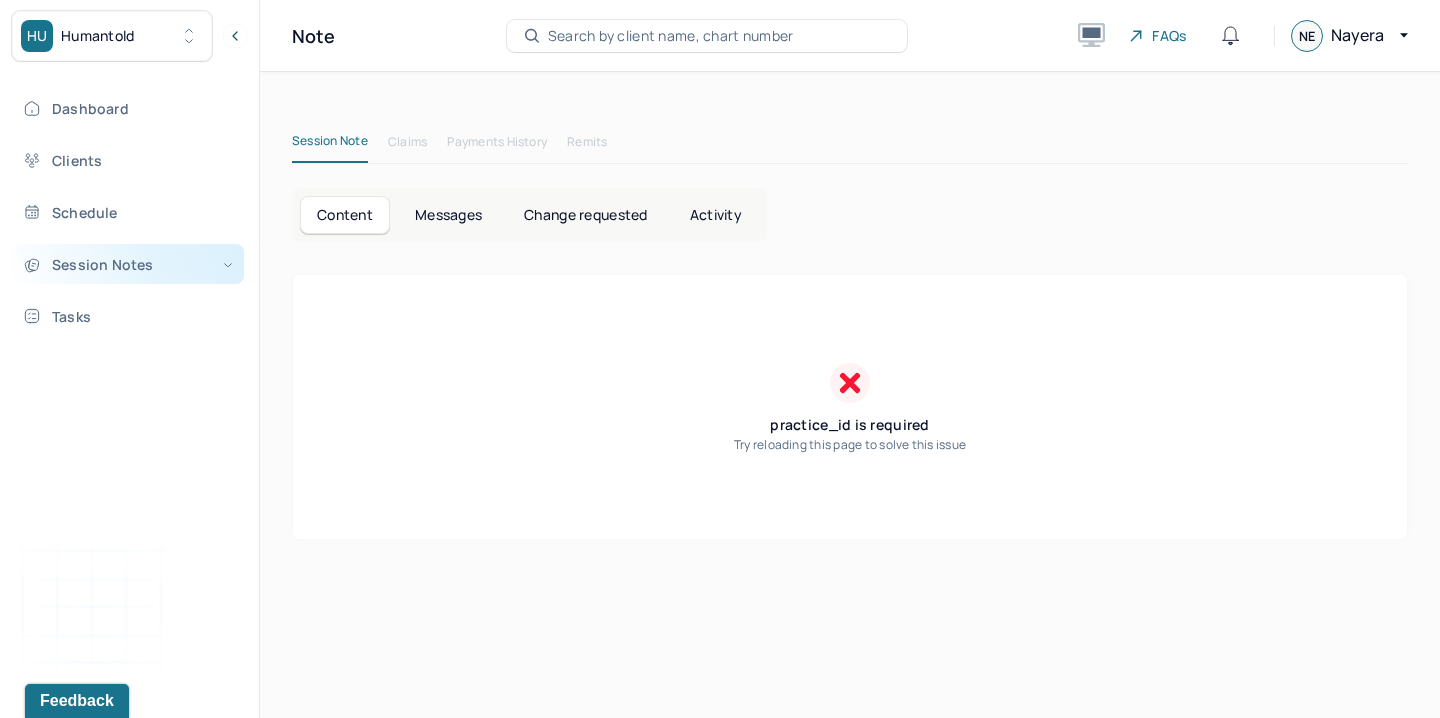 click on "Session Notes" at bounding box center [128, 264] 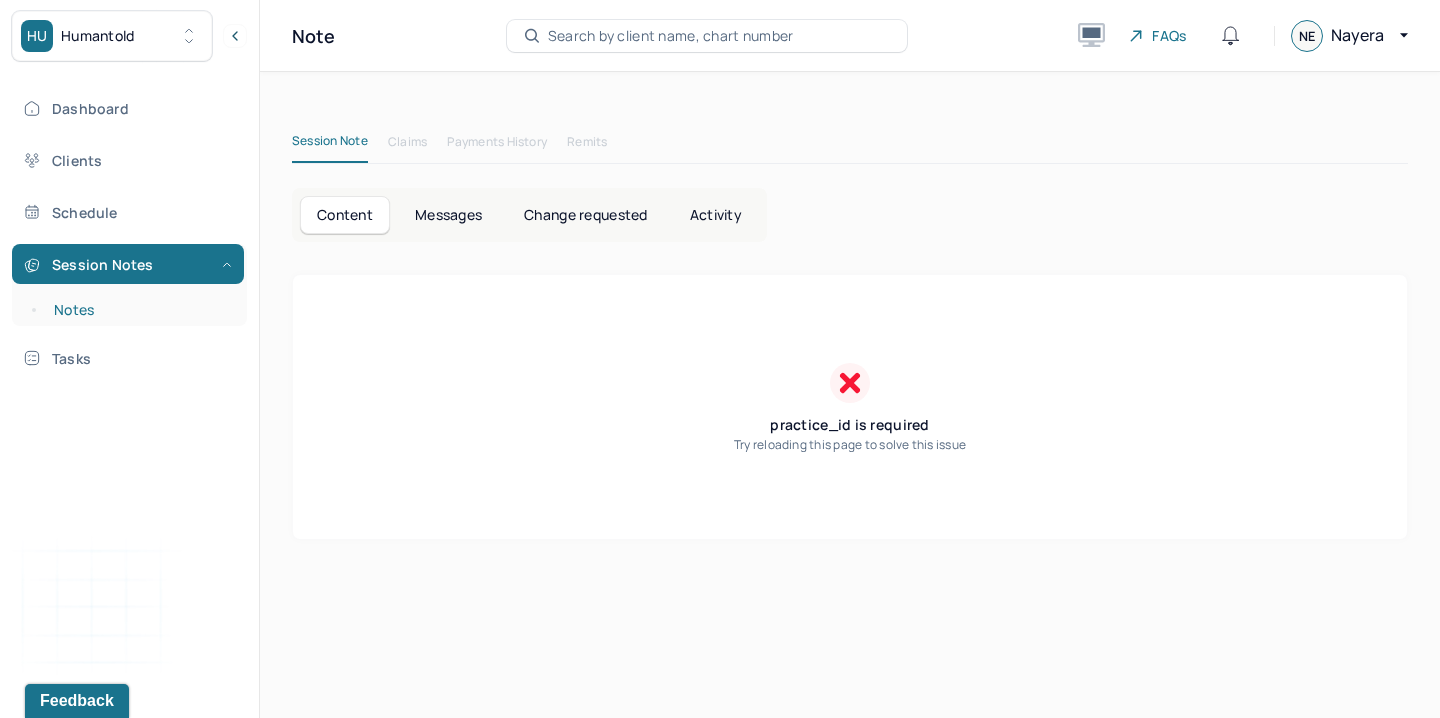 click on "Notes" at bounding box center [139, 310] 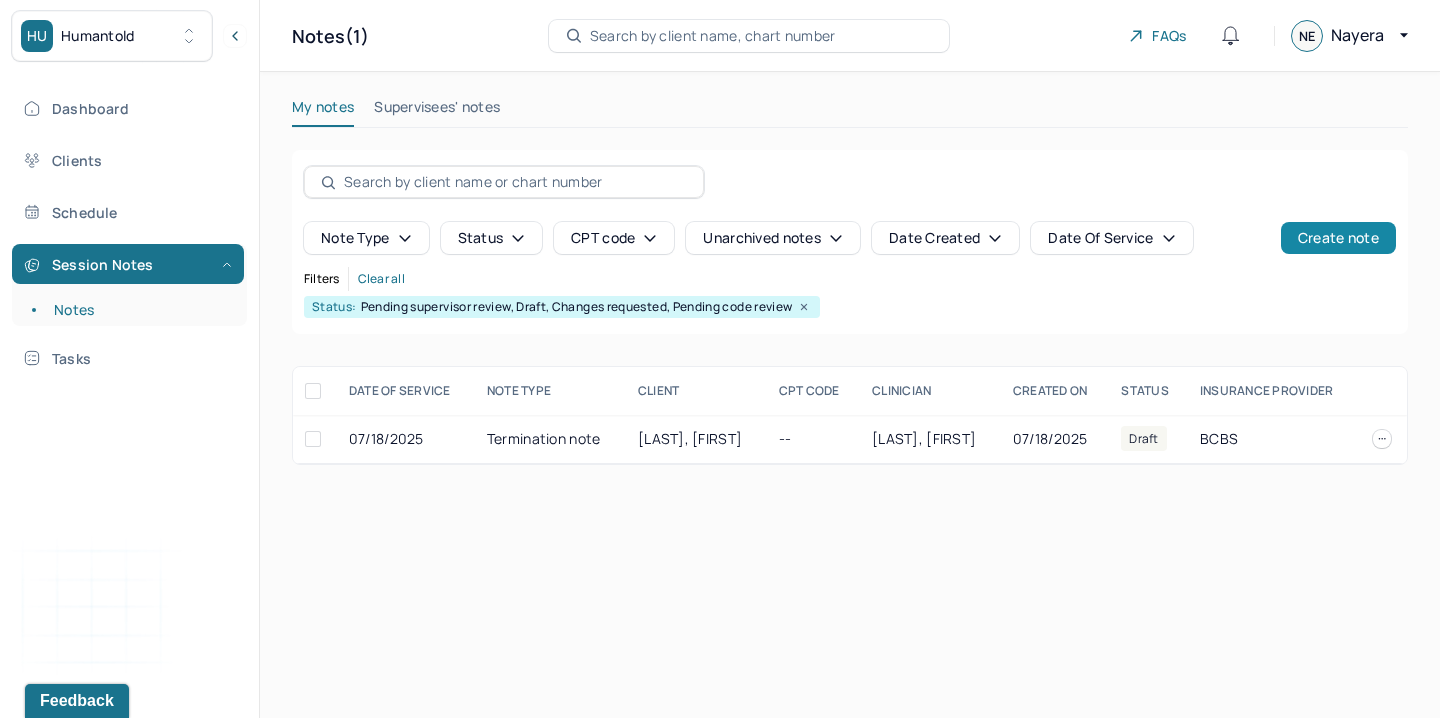 click on "Create note" at bounding box center (1338, 238) 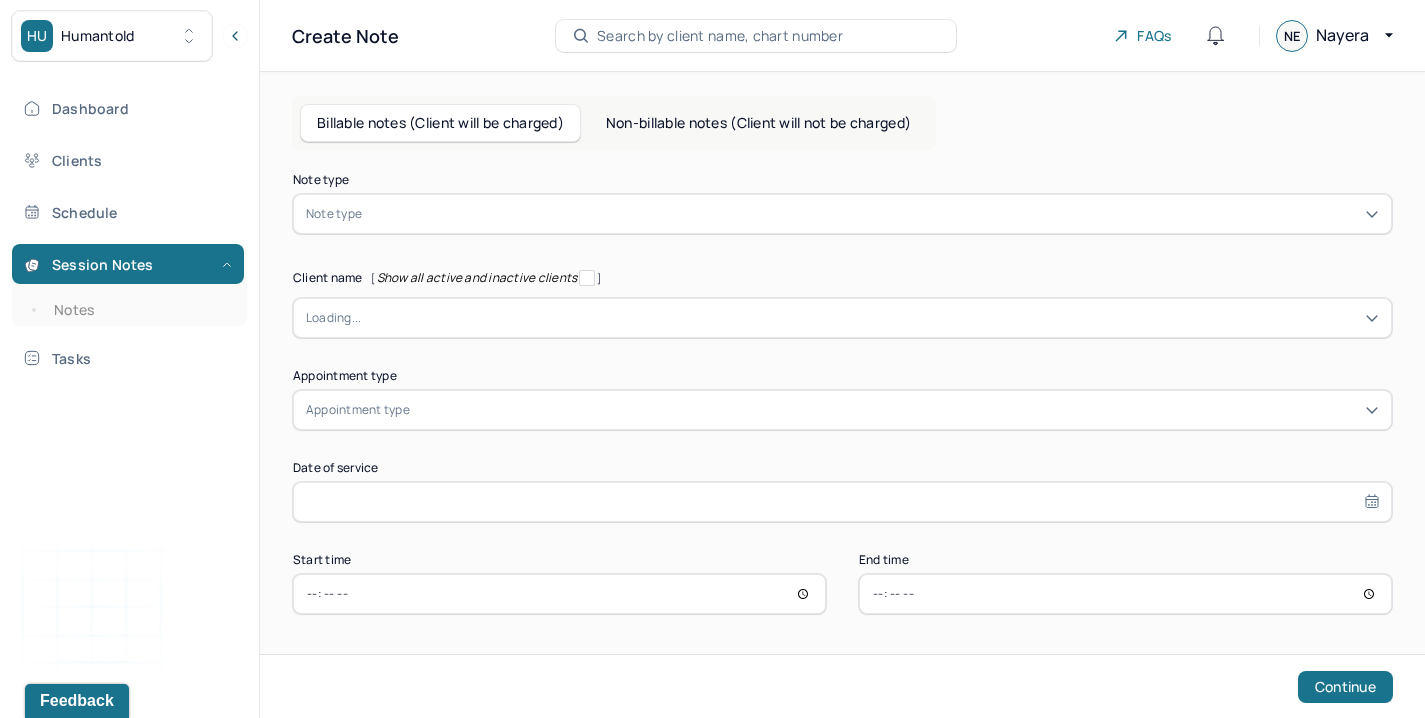 click at bounding box center (872, 214) 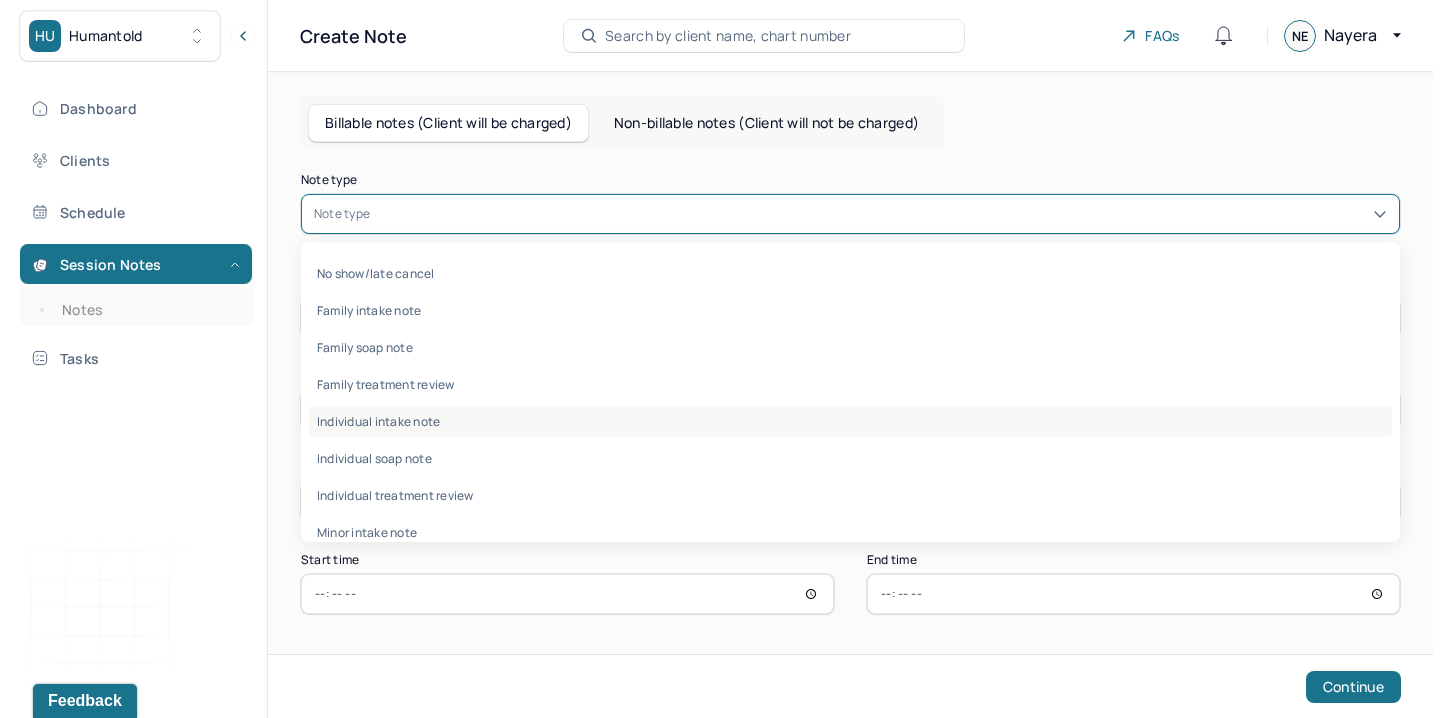 scroll, scrollTop: 96, scrollLeft: 0, axis: vertical 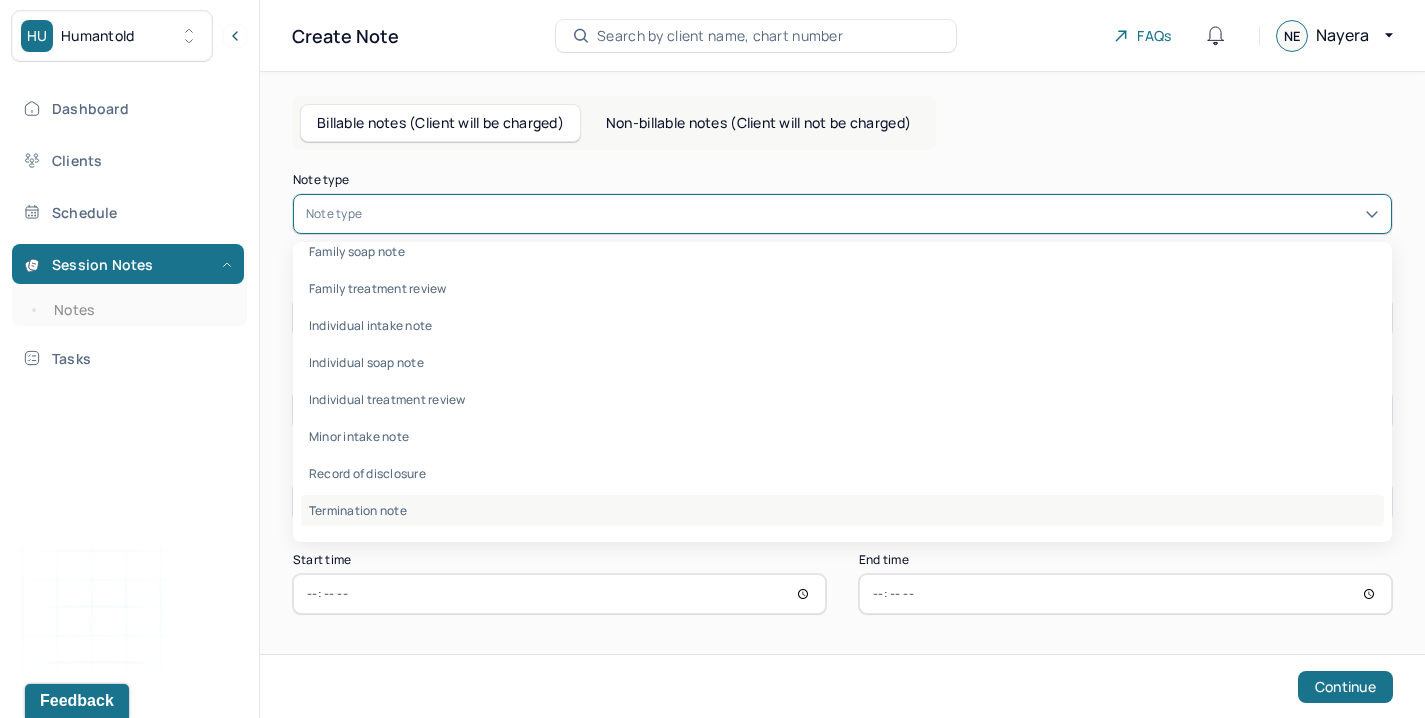 click on "Termination note" at bounding box center (842, 510) 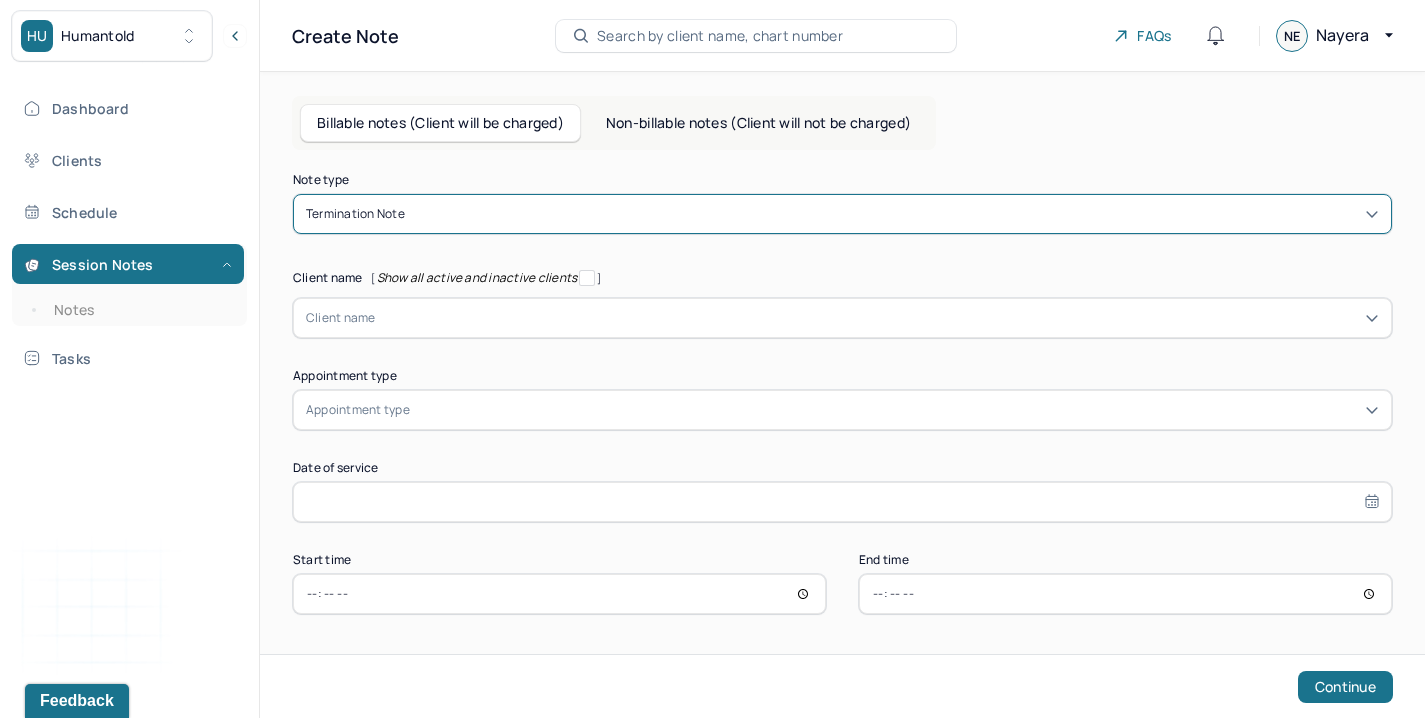 click on "Note type option Termination note, selected. Termination note Client name [ Show all active and inactive clients ] Client name Supervisee name Appointment type Appointment type Date of service Start time End time   Continue" at bounding box center (842, 394) 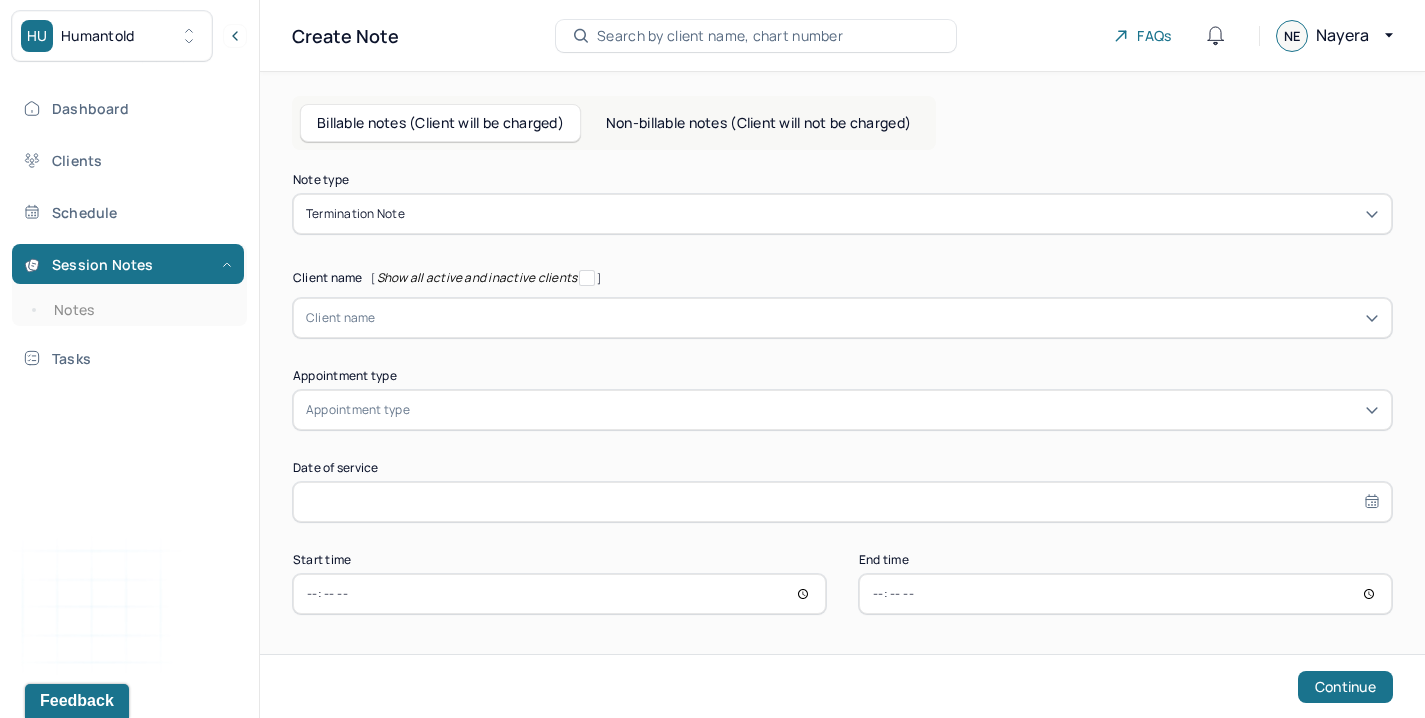 click at bounding box center (877, 318) 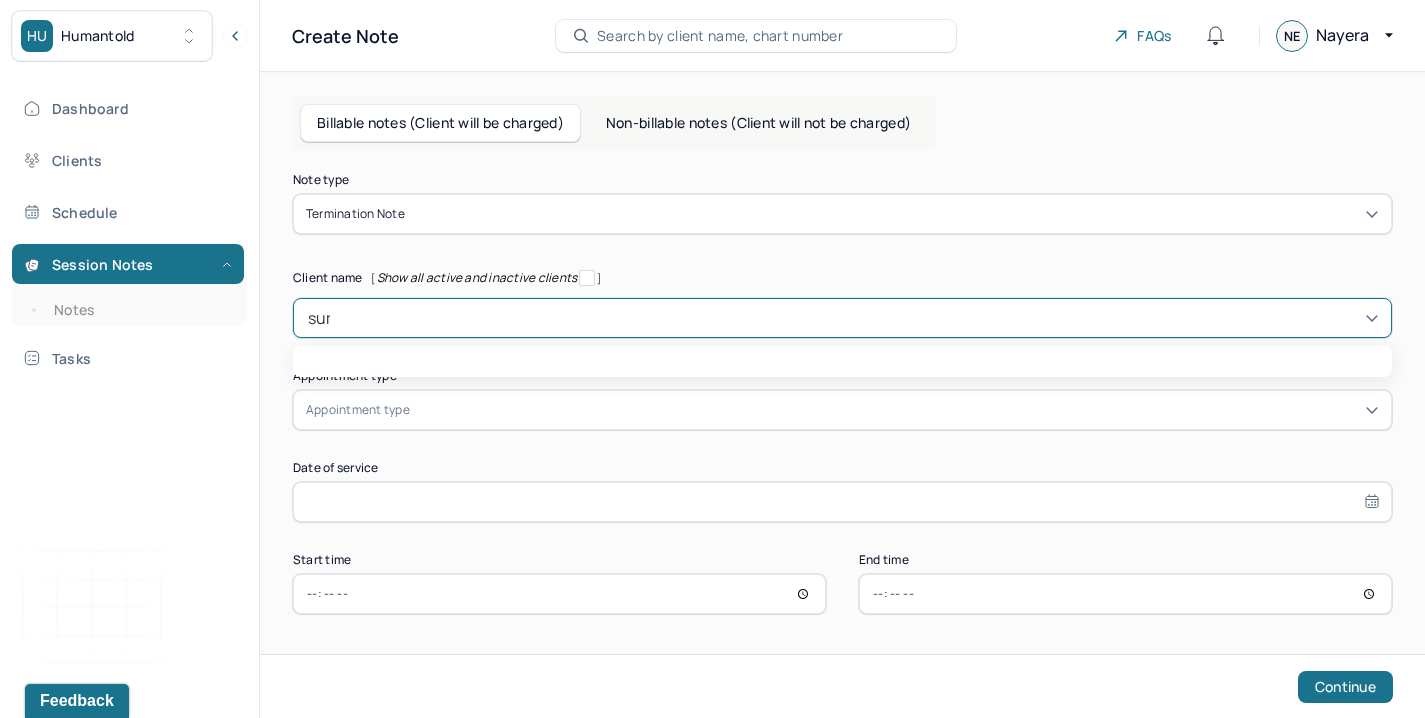 type on "summ" 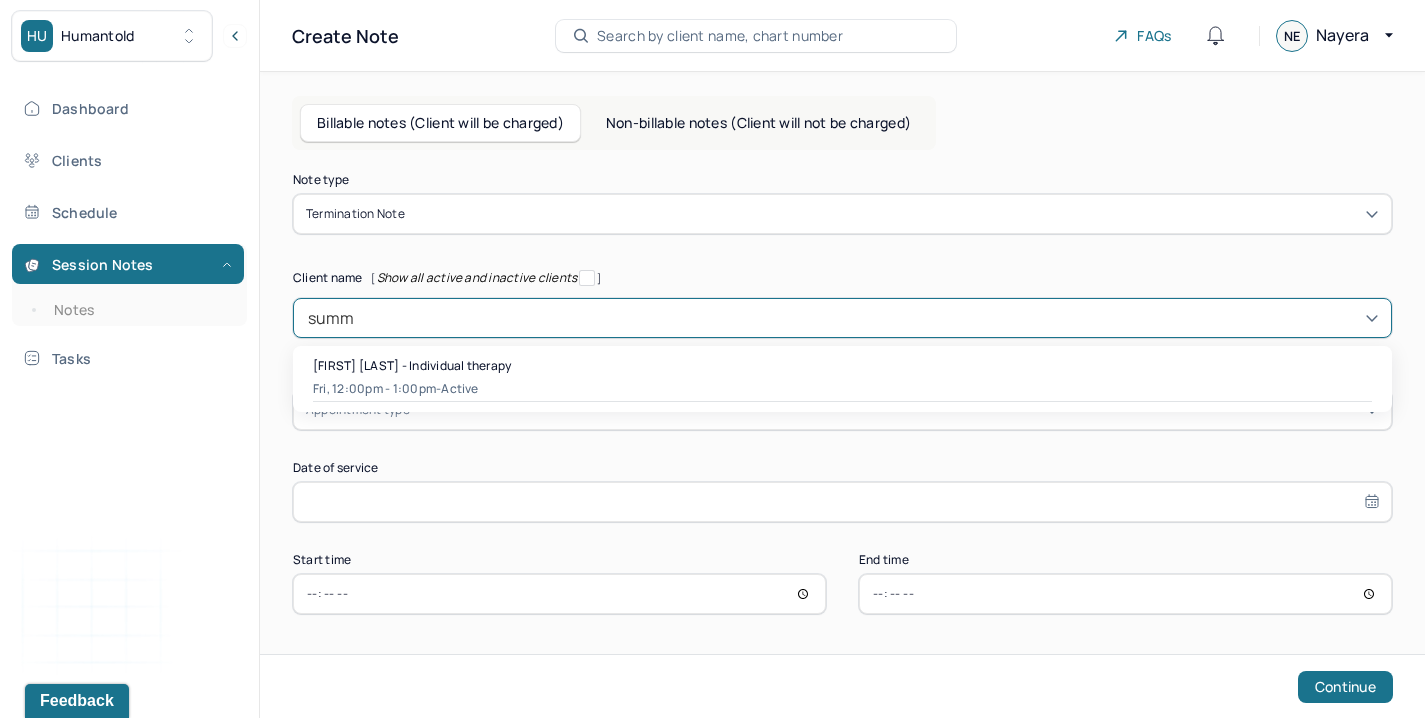 click on "Fri, 12:00pm - 1:00pm  -  active" at bounding box center (842, 389) 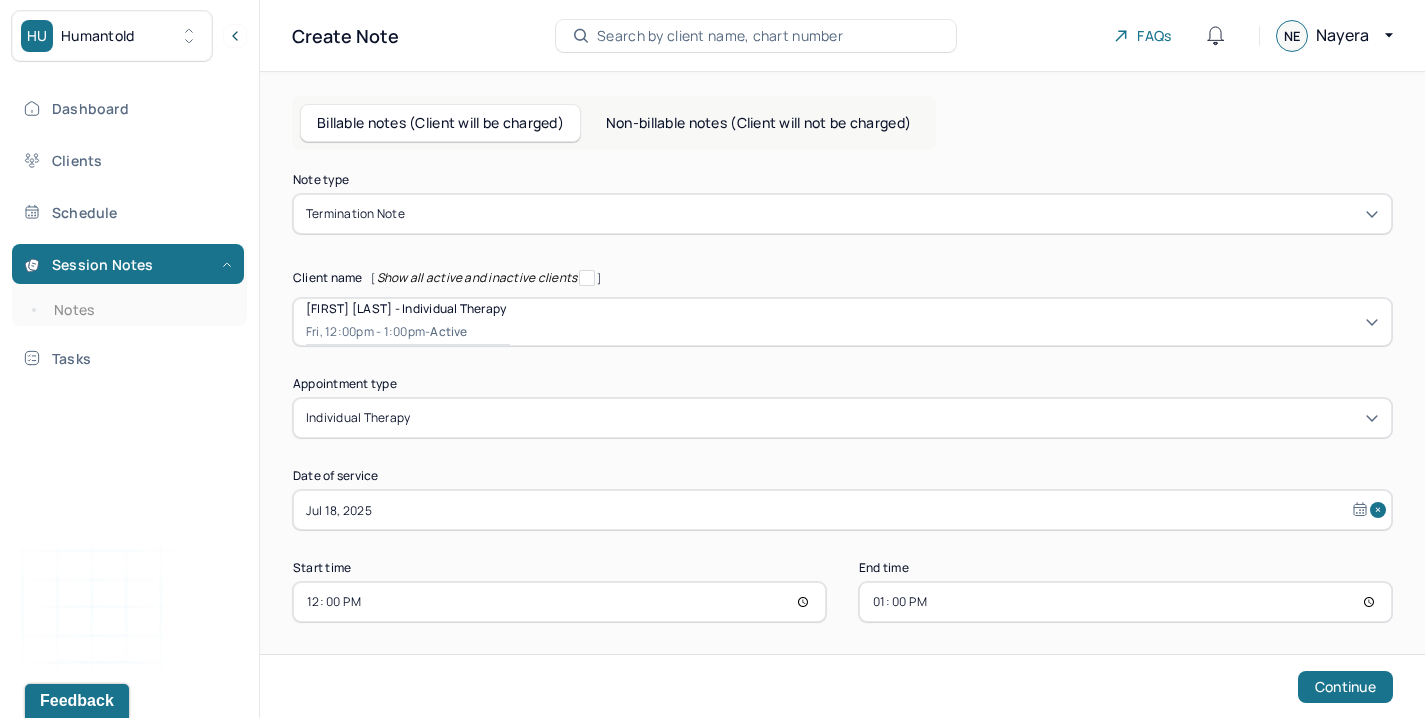 click on "Start time [TIME] End time [TIME]" at bounding box center (842, 592) 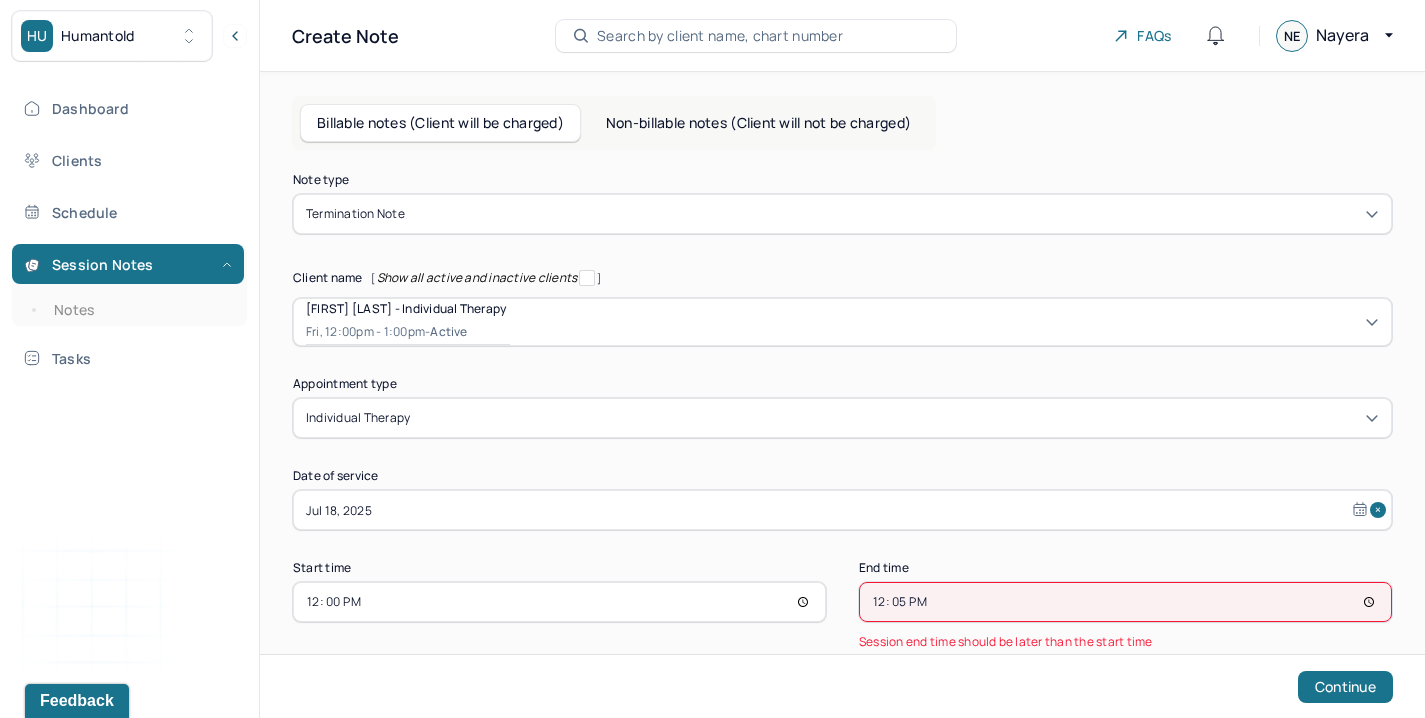 type on "12:55" 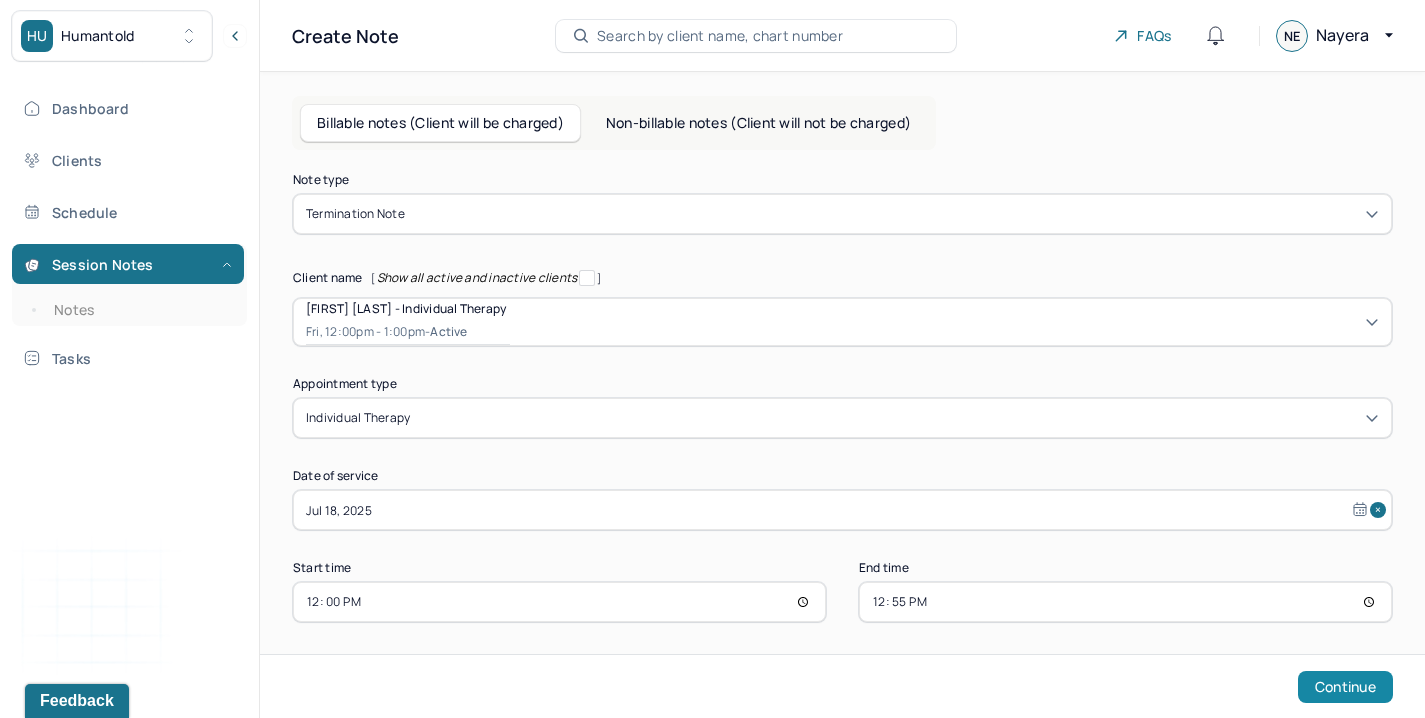 click on "Continue" at bounding box center (1345, 687) 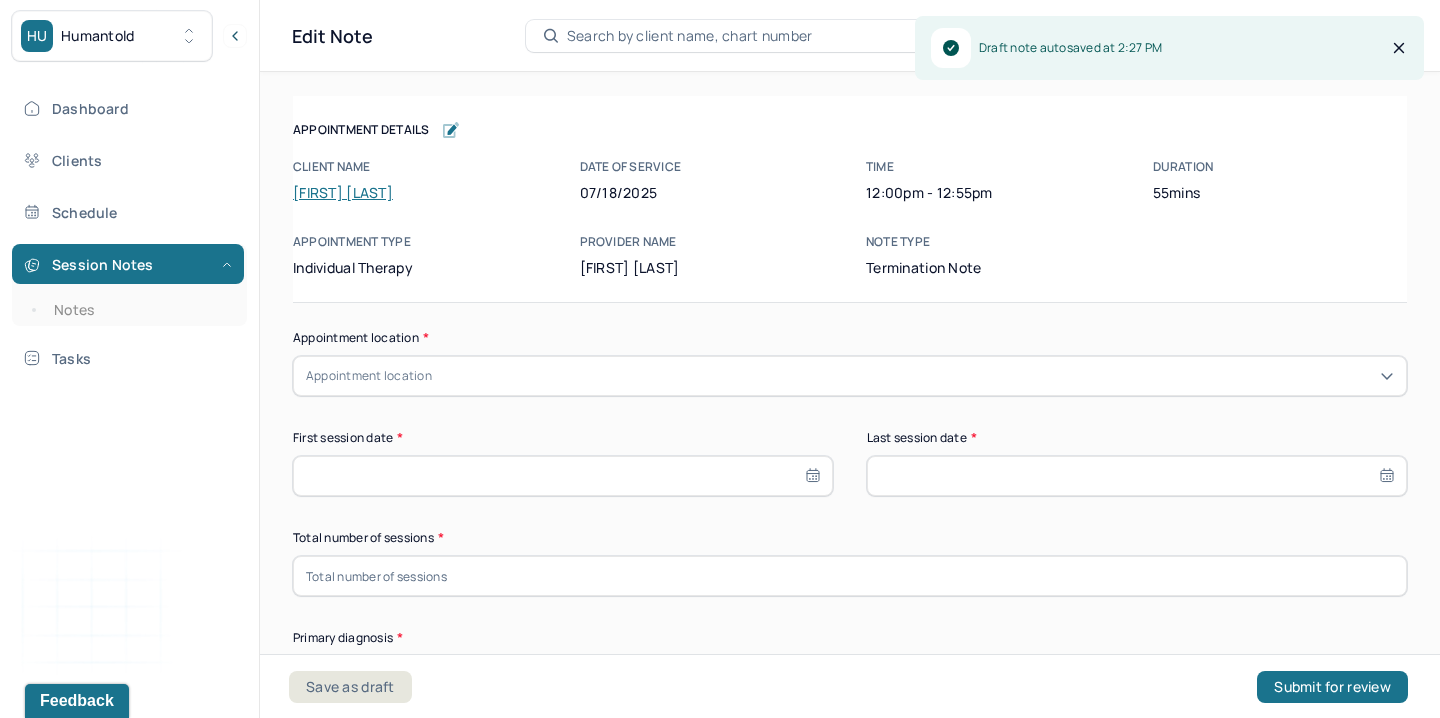 click on "Appointment location * Appointment location First session date * Last session date * Total number of sessions * Primary diagnosis * Primary diagnosis Secondary diagnosis (optional) Secondary diagnosis Tertiary diagnosis (optional) Tertiary diagnosis Presenting problems * Planned treatment and goals * Course of treatment * Patient final condition * Prognosis * Reason for termination * Discharge plan and follow-up * Date created * Sign note here Provider's Initials *   Save as draft     Submit for review" at bounding box center [850, 1303] 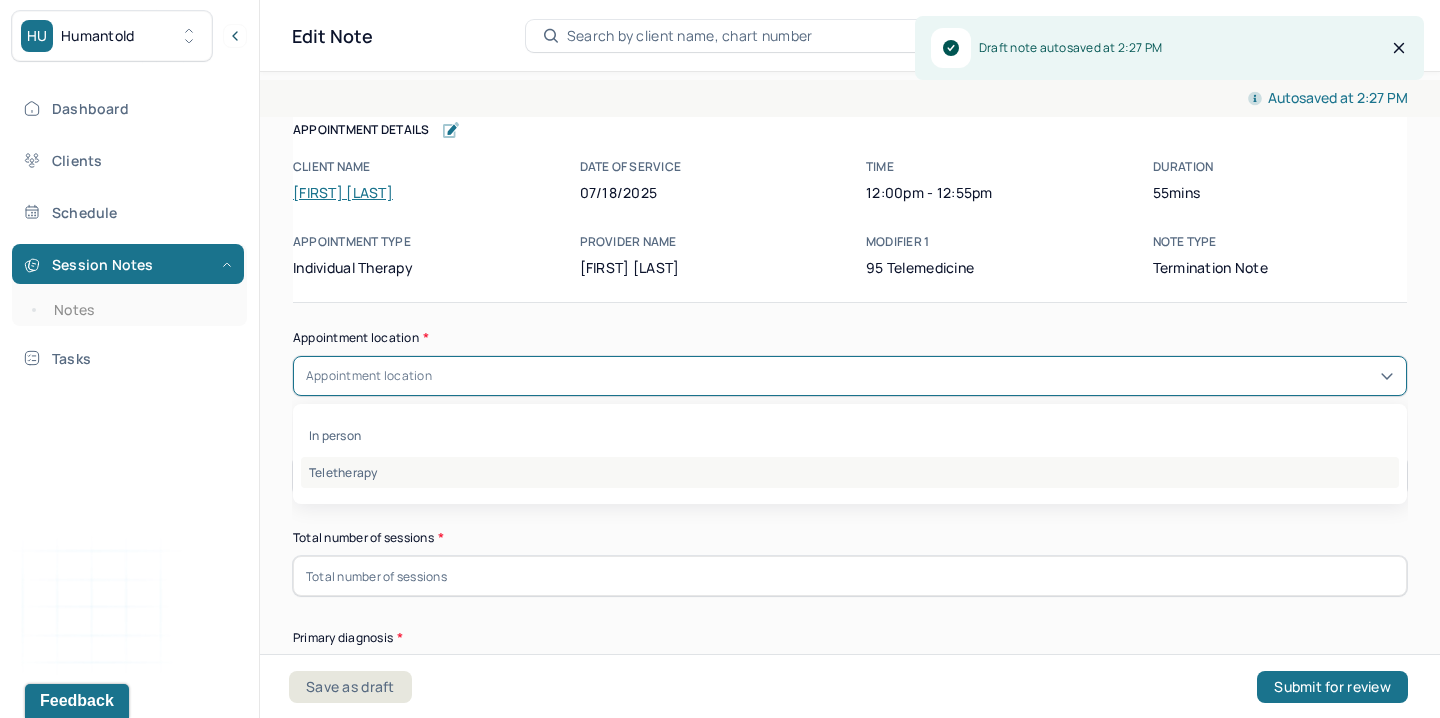 click on "Teletherapy" at bounding box center (850, 472) 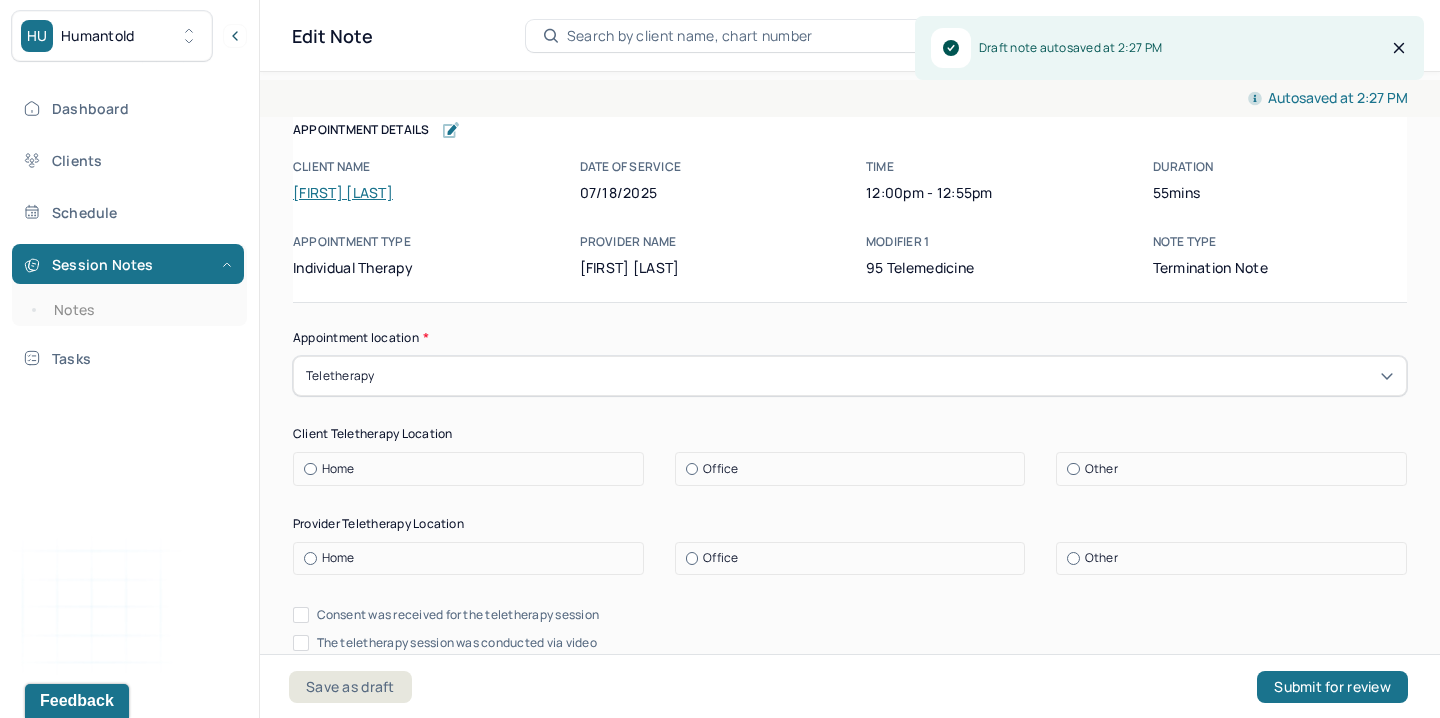 click on "Home" at bounding box center (338, 469) 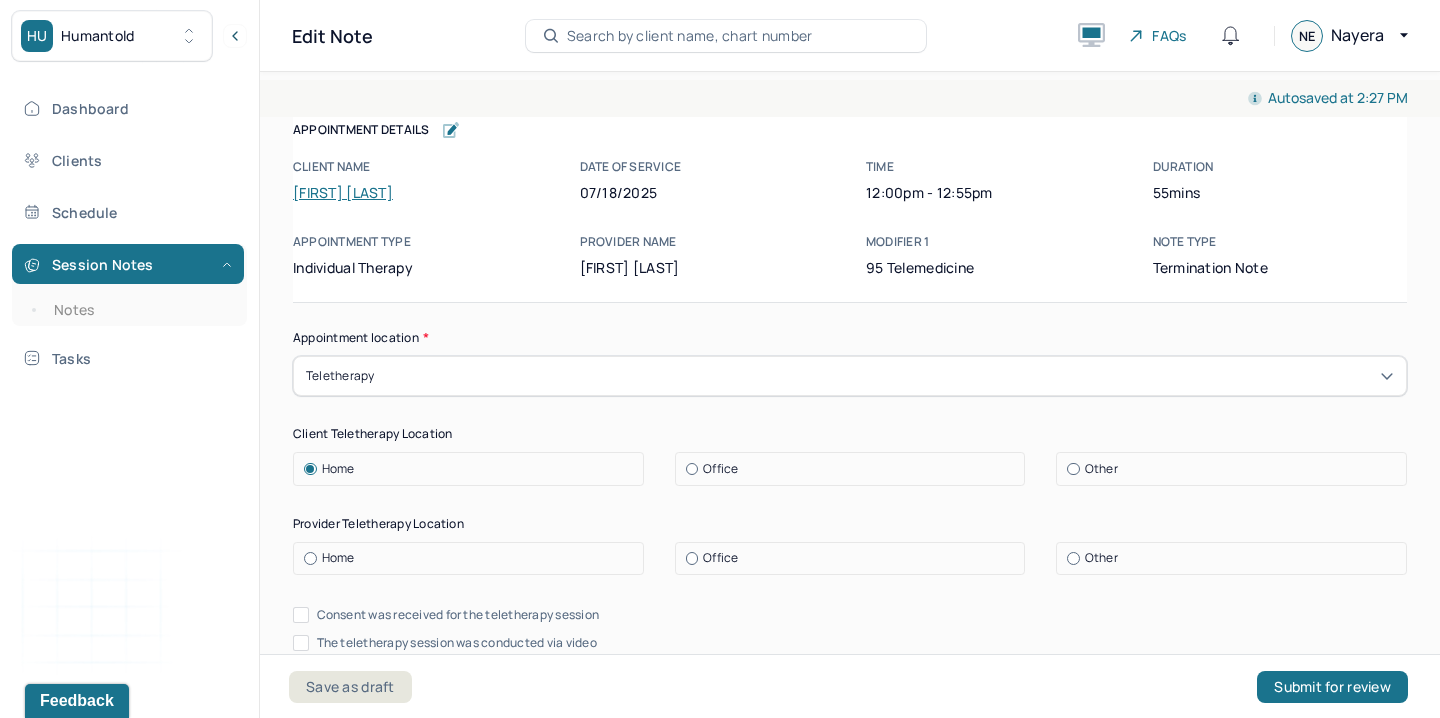 click on "Office" at bounding box center (855, 558) 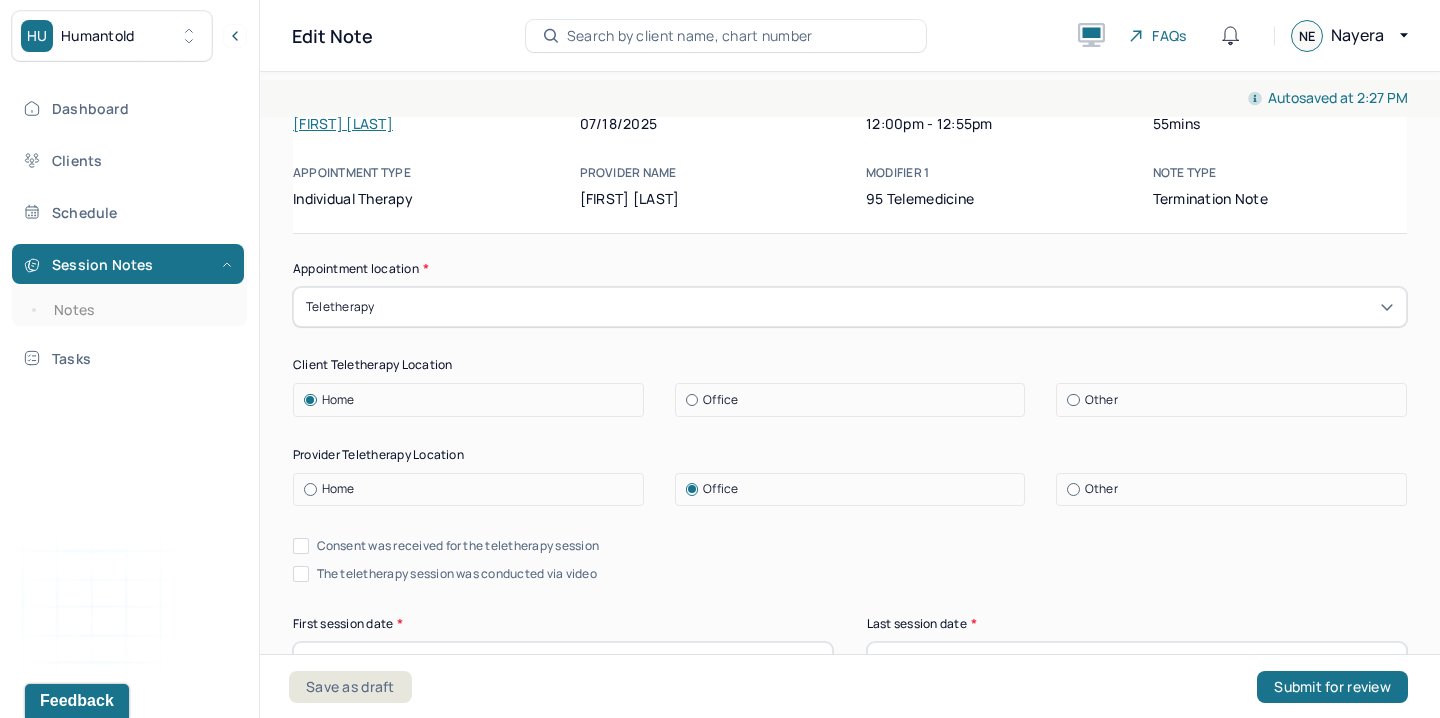 scroll, scrollTop: 148, scrollLeft: 0, axis: vertical 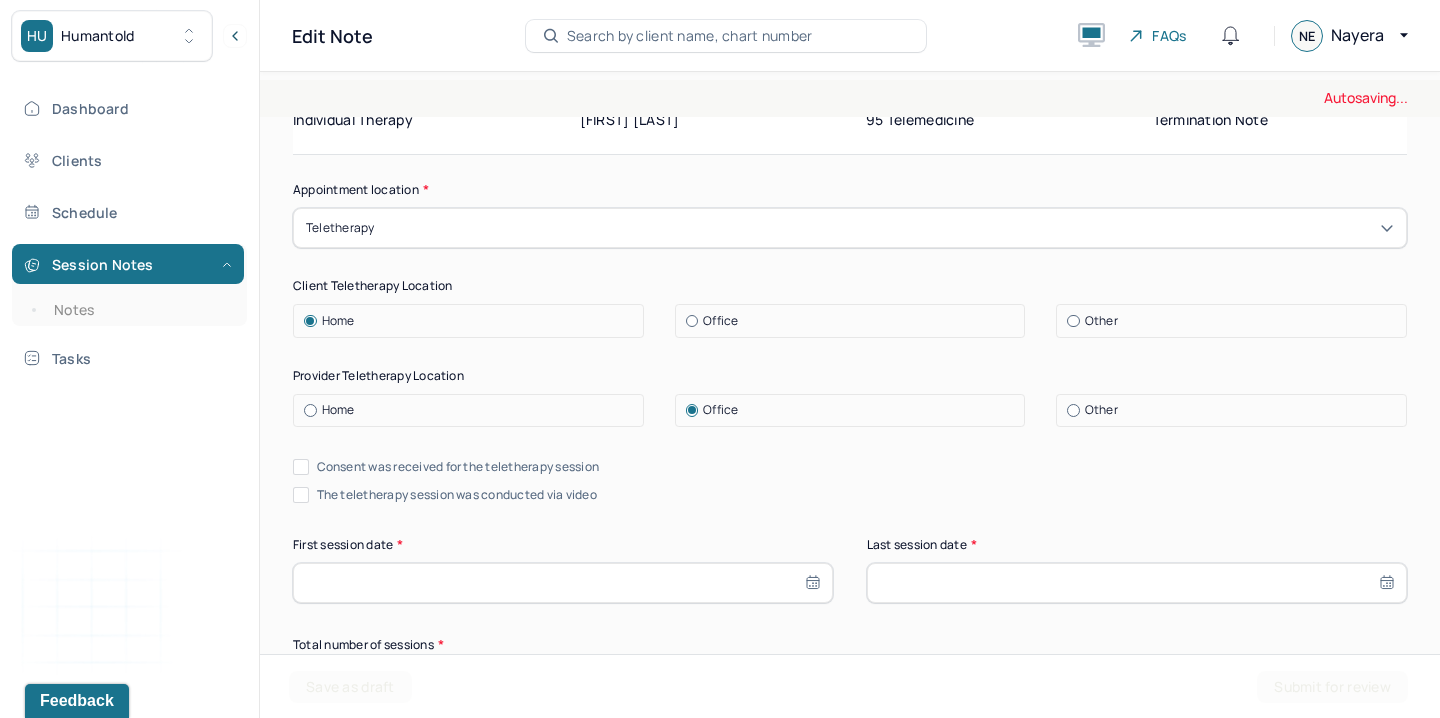 click on "Consent was received for the teletherapy session" at bounding box center [458, 467] 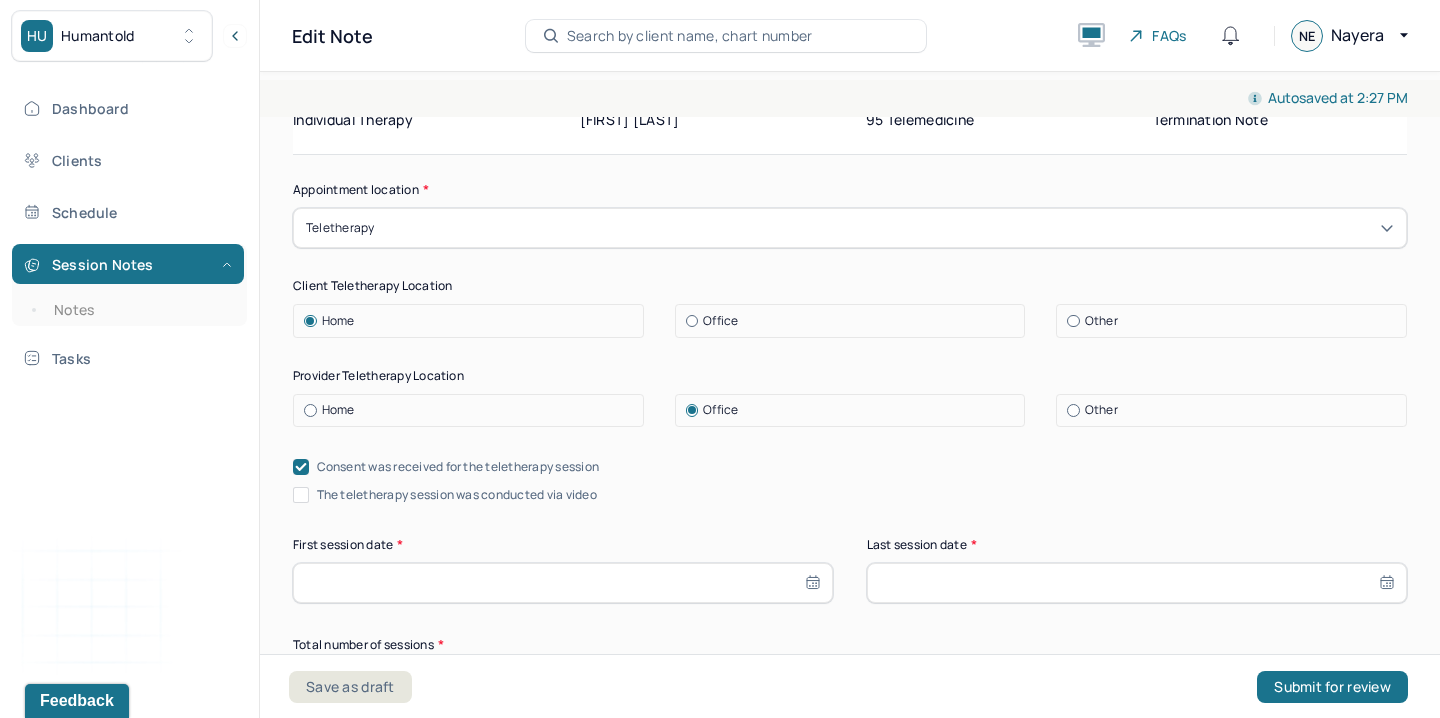 click on "Appointment location * Teletherapy Client Teletherapy Location Home Office Other Provider Teletherapy Location Home Office Other Consent was received for the teletherapy session The teletherapy session was conducted via video First session date * Last session date * Total number of sessions * Primary diagnosis * Primary diagnosis Secondary diagnosis (optional) Secondary diagnosis Tertiary diagnosis (optional) Tertiary diagnosis Presenting problems * Planned treatment and goals * Course of treatment * Patient final condition * Prognosis * Reason for termination * Discharge plan and follow-up * Date created * Sign note here Provider's Initials *   Save as draft     Submit for review" at bounding box center [850, 1283] 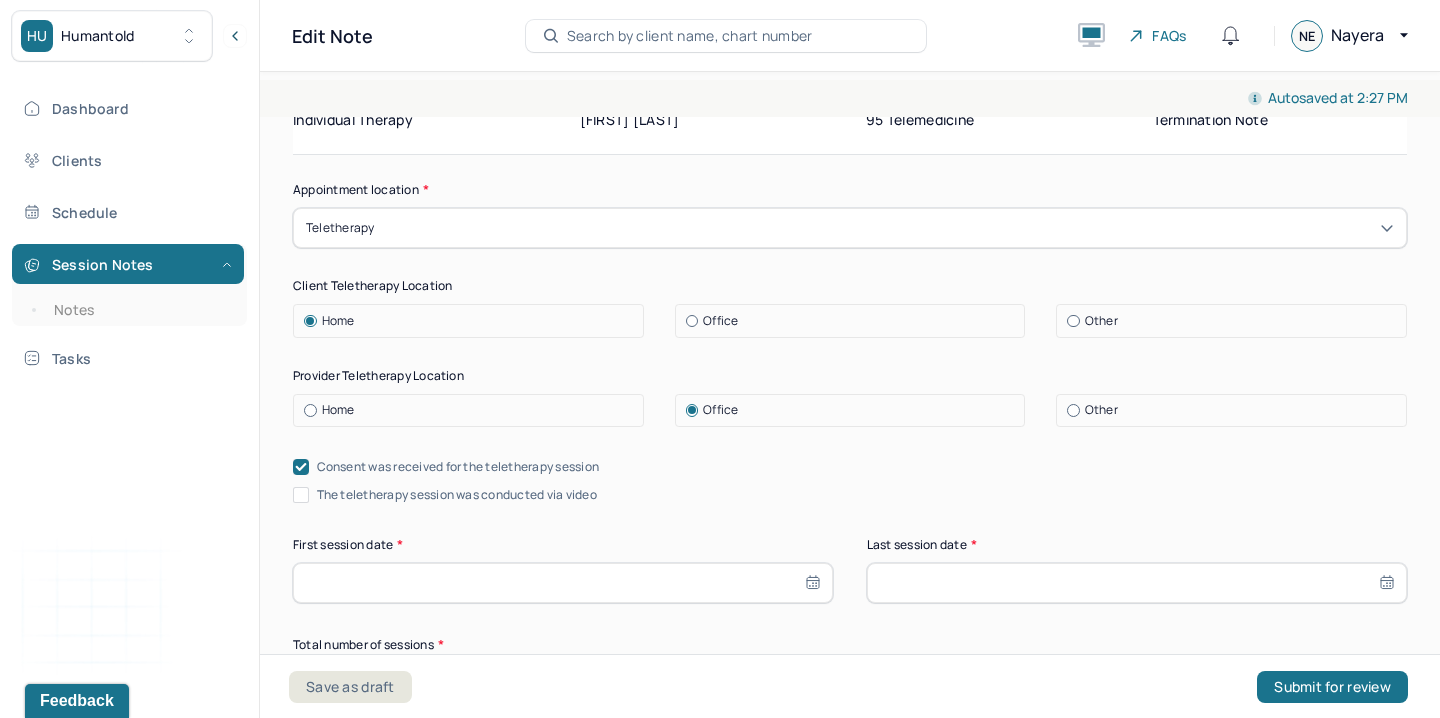 click on "The teletherapy session was conducted via video" at bounding box center (457, 495) 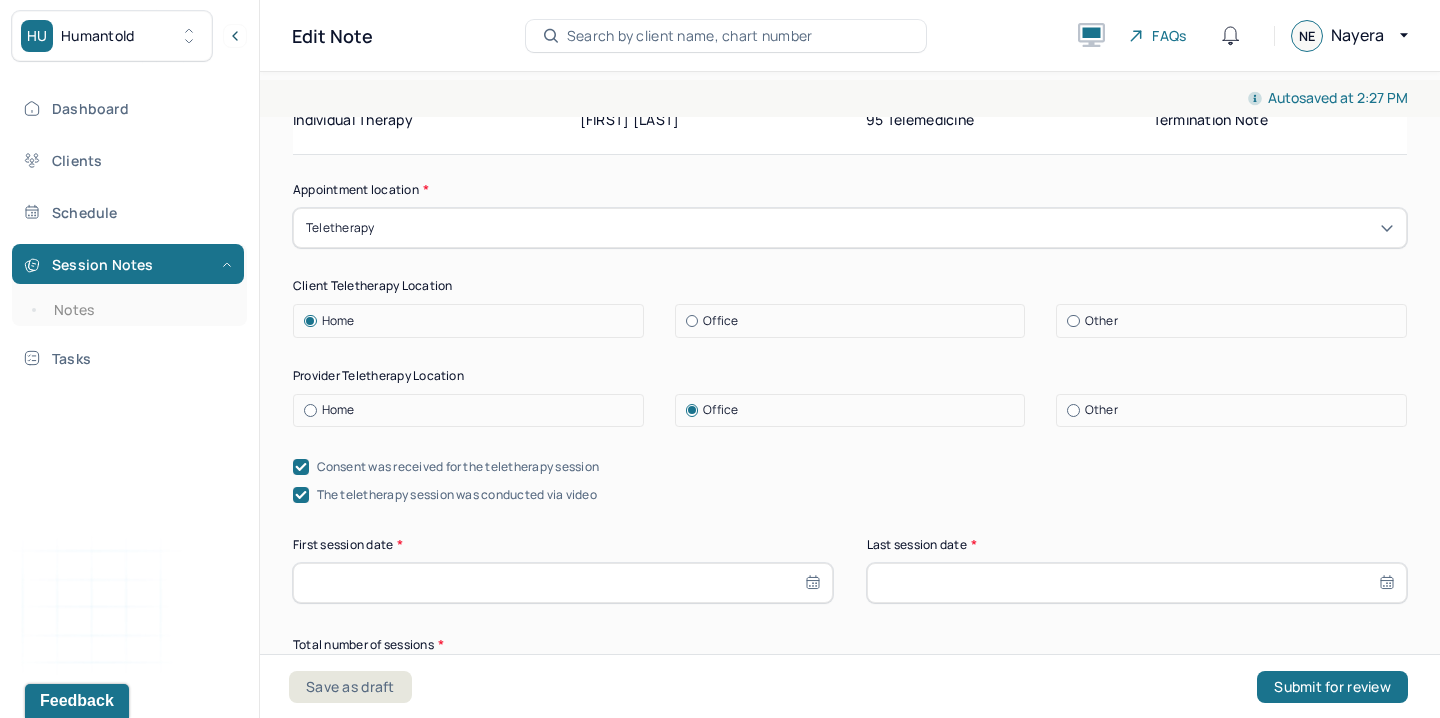 click at bounding box center [1137, 583] 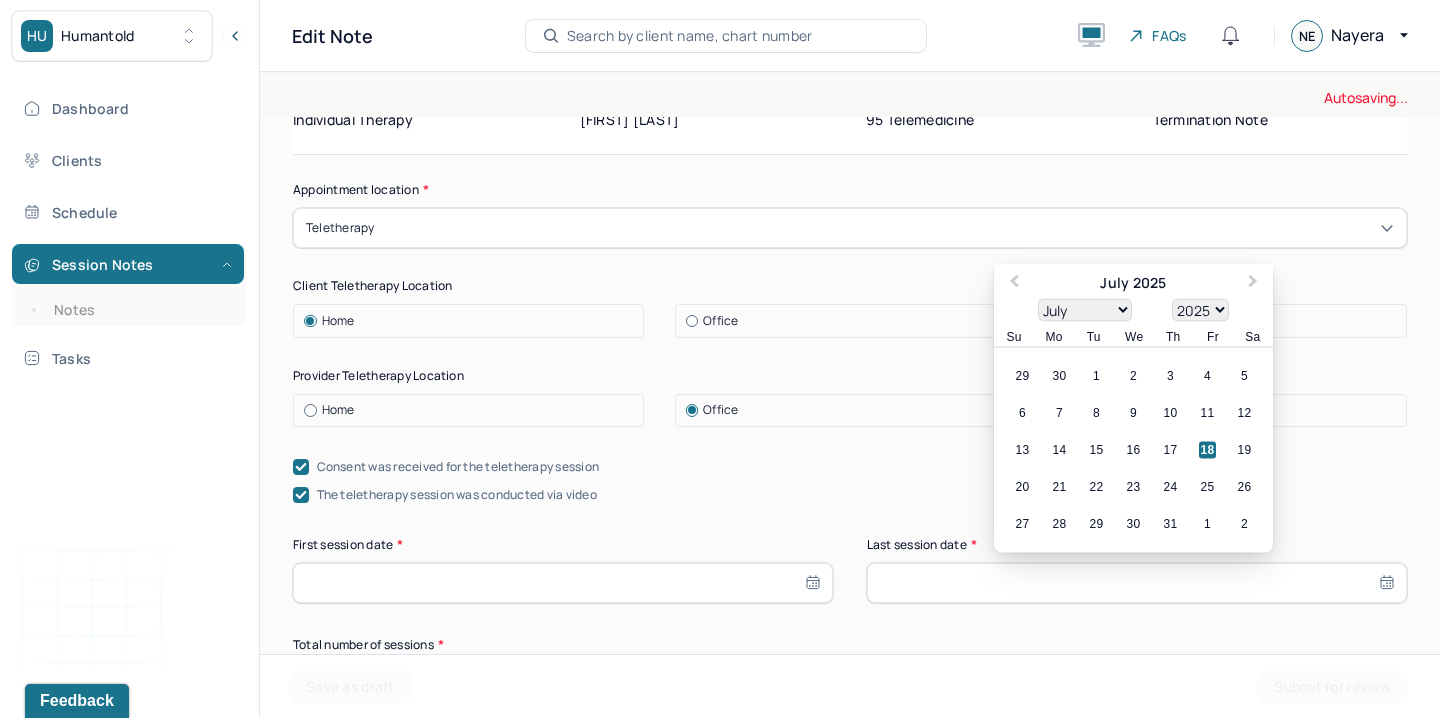 click on "18" at bounding box center [1207, 450] 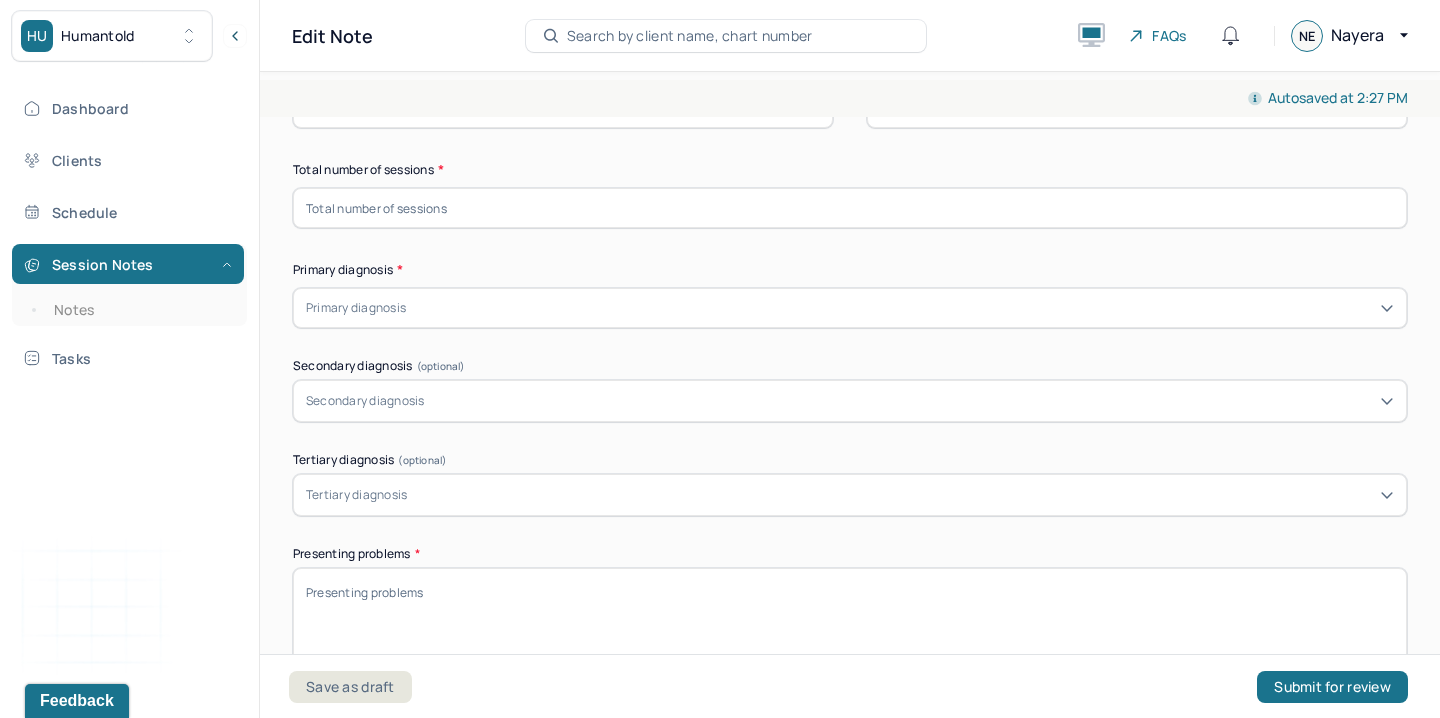 scroll, scrollTop: 637, scrollLeft: 0, axis: vertical 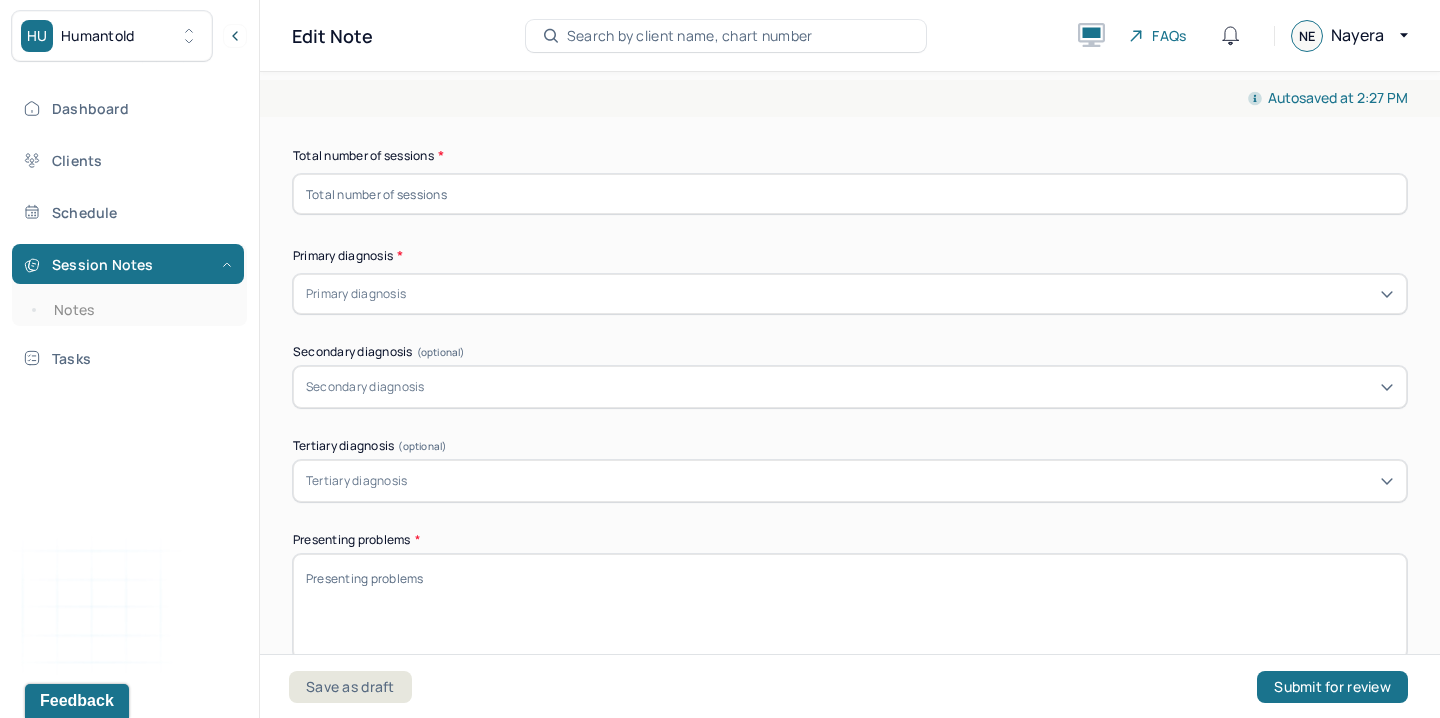 click on "Total number of sessions *" at bounding box center (850, 180) 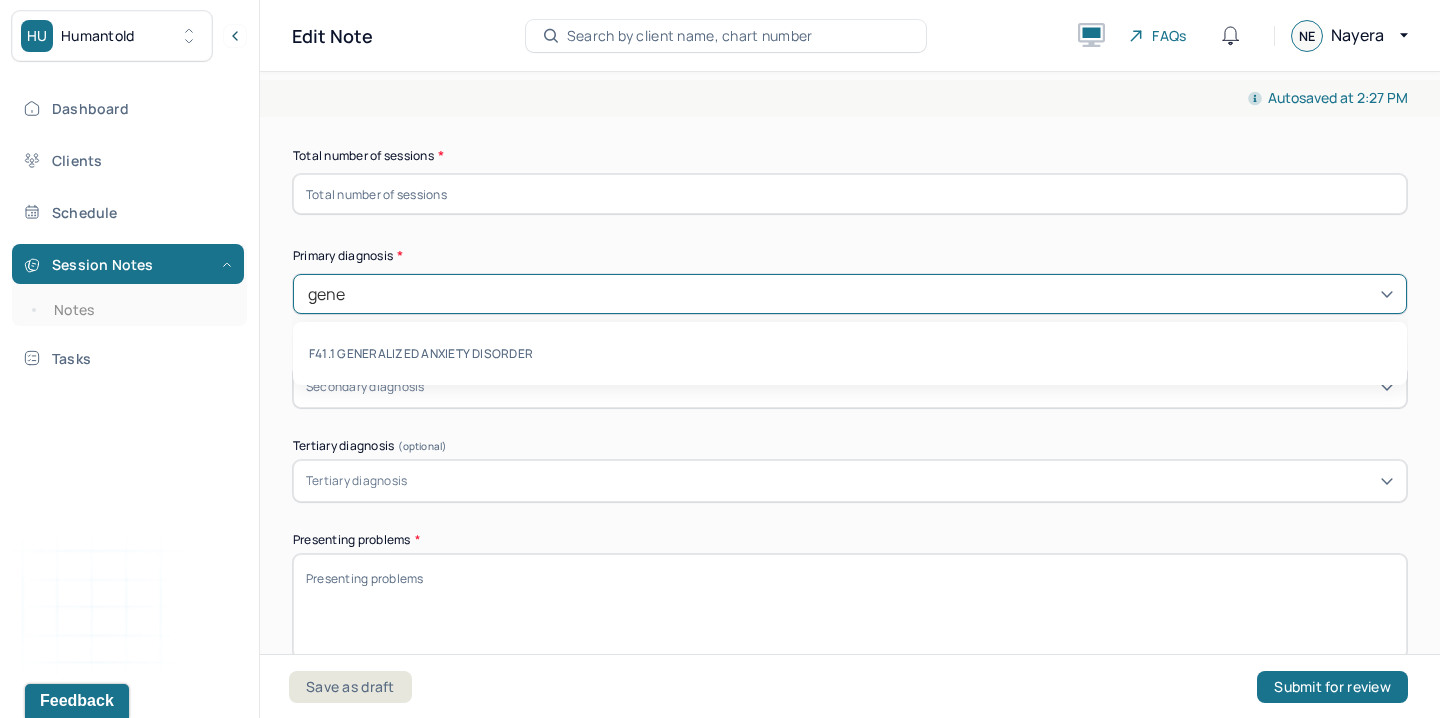 type on "gener" 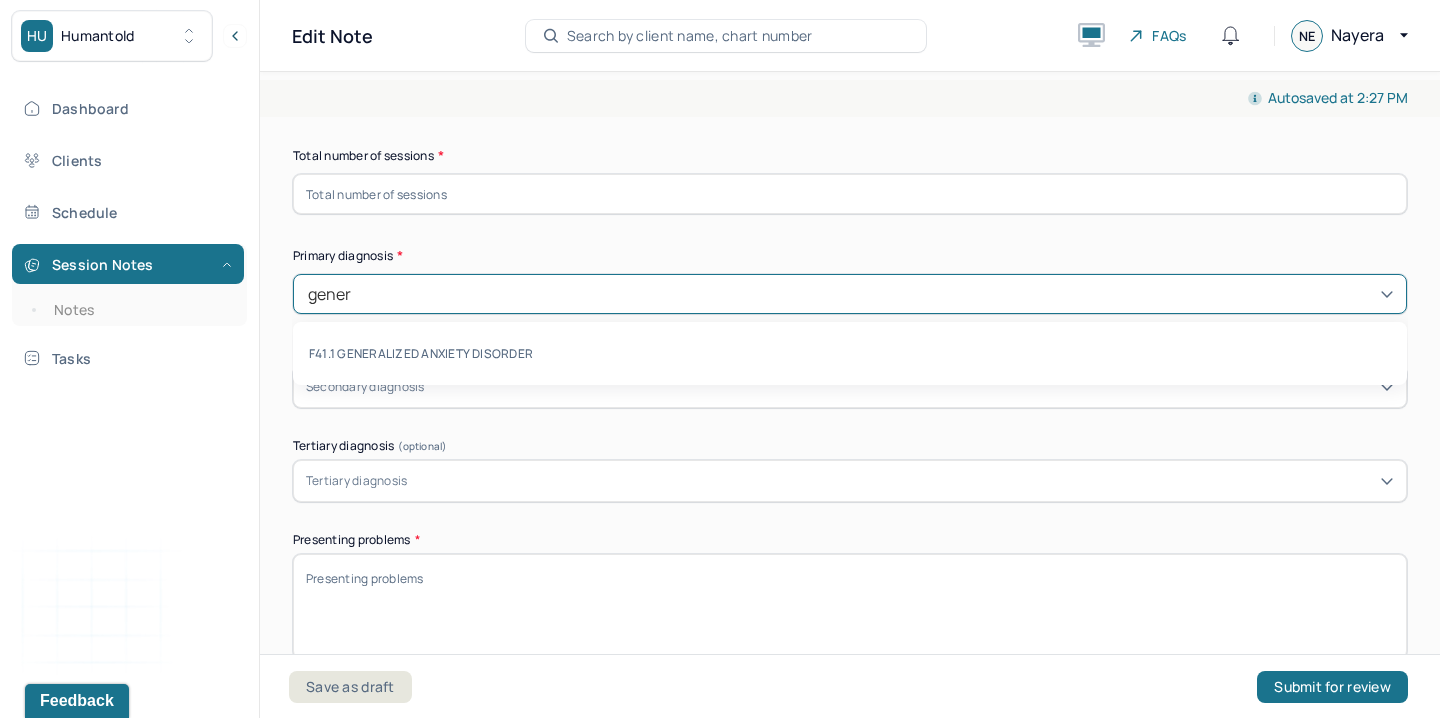 type 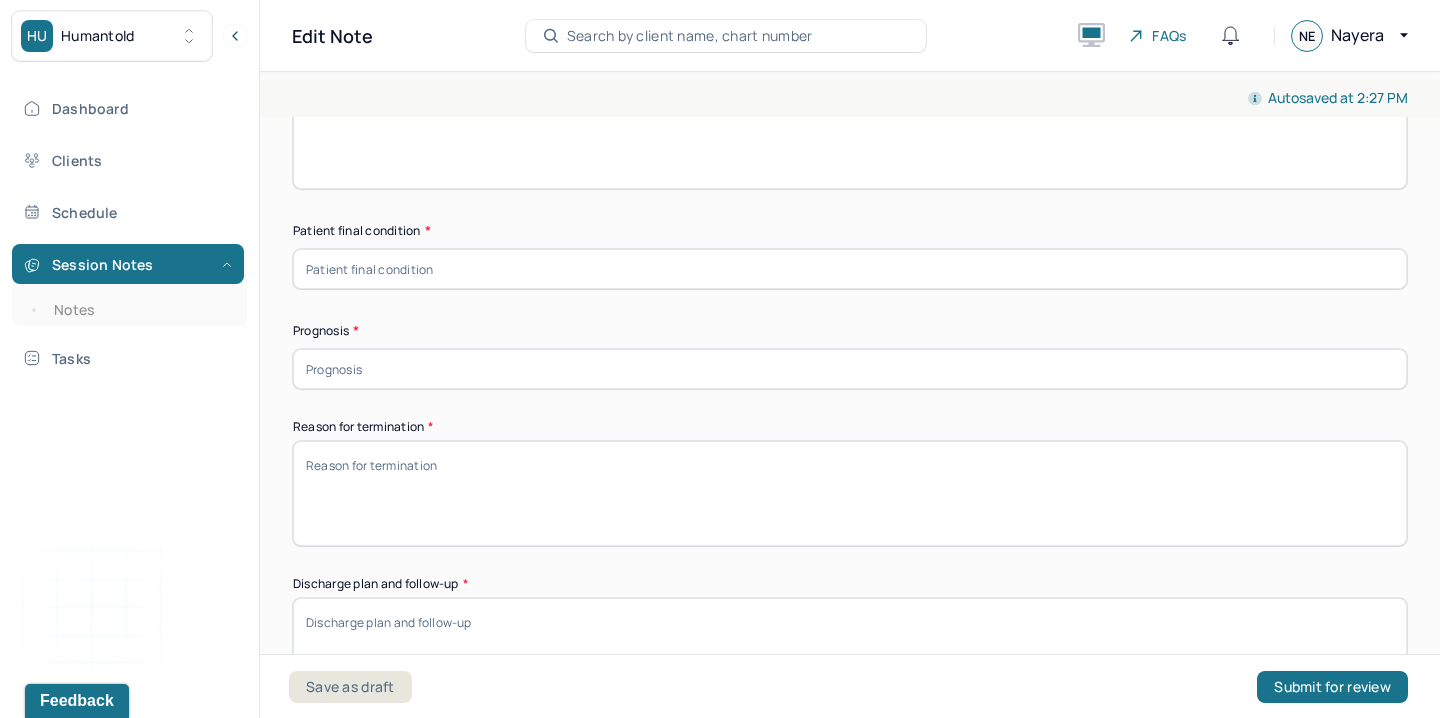 scroll, scrollTop: 1313, scrollLeft: 0, axis: vertical 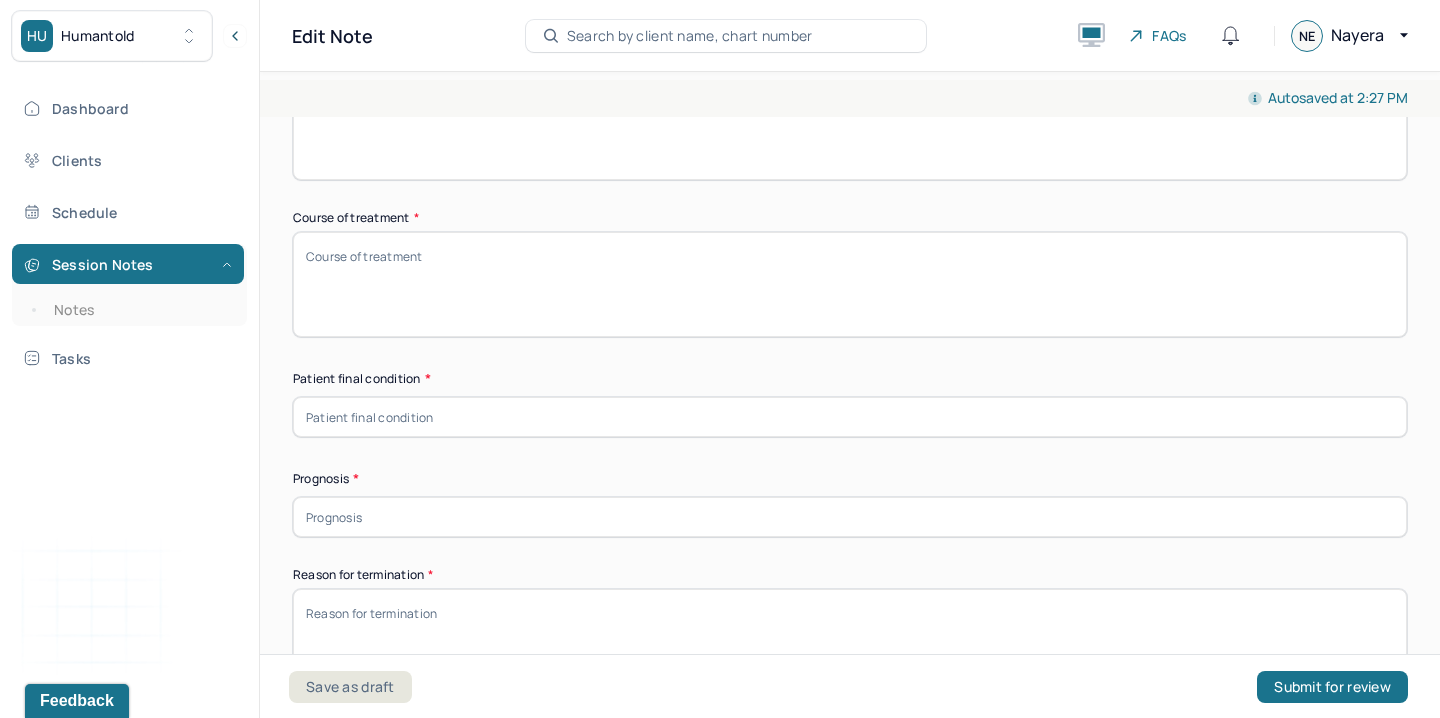 click at bounding box center (850, 417) 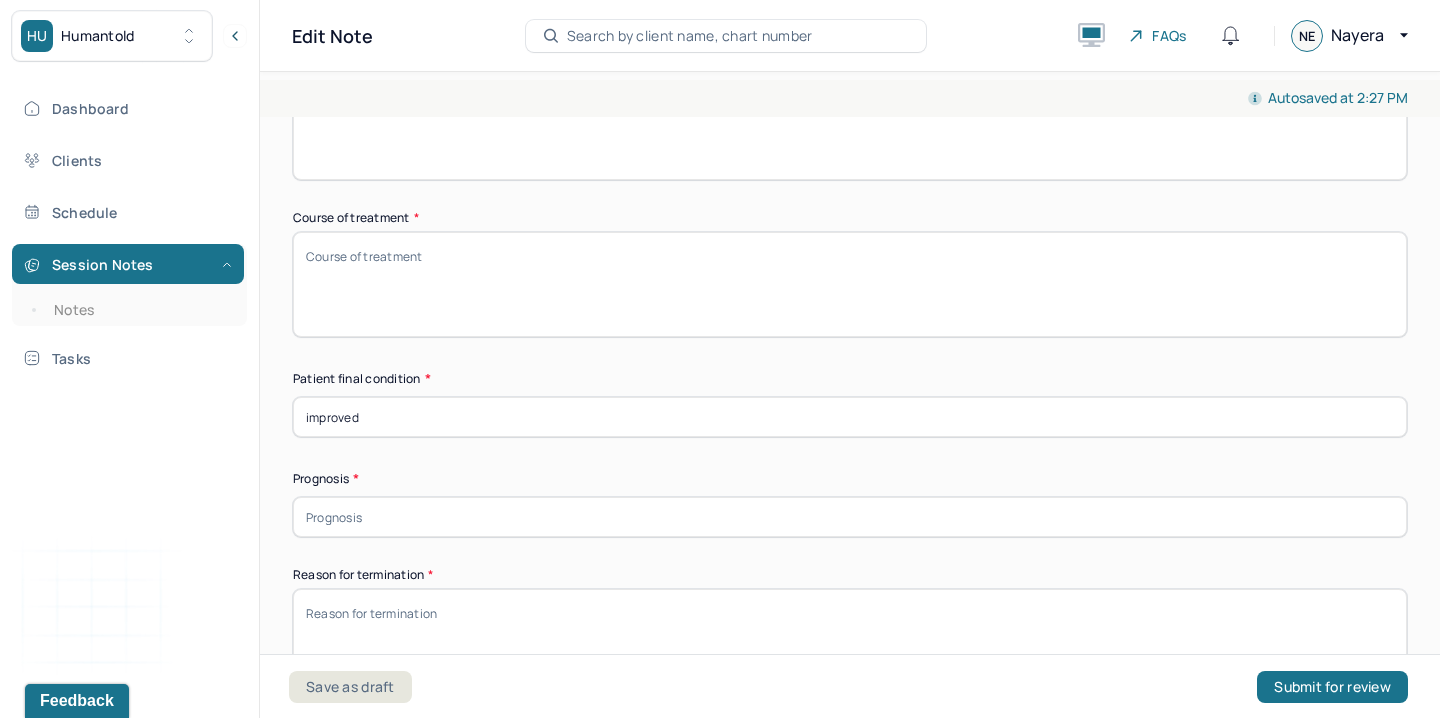 click at bounding box center (850, 517) 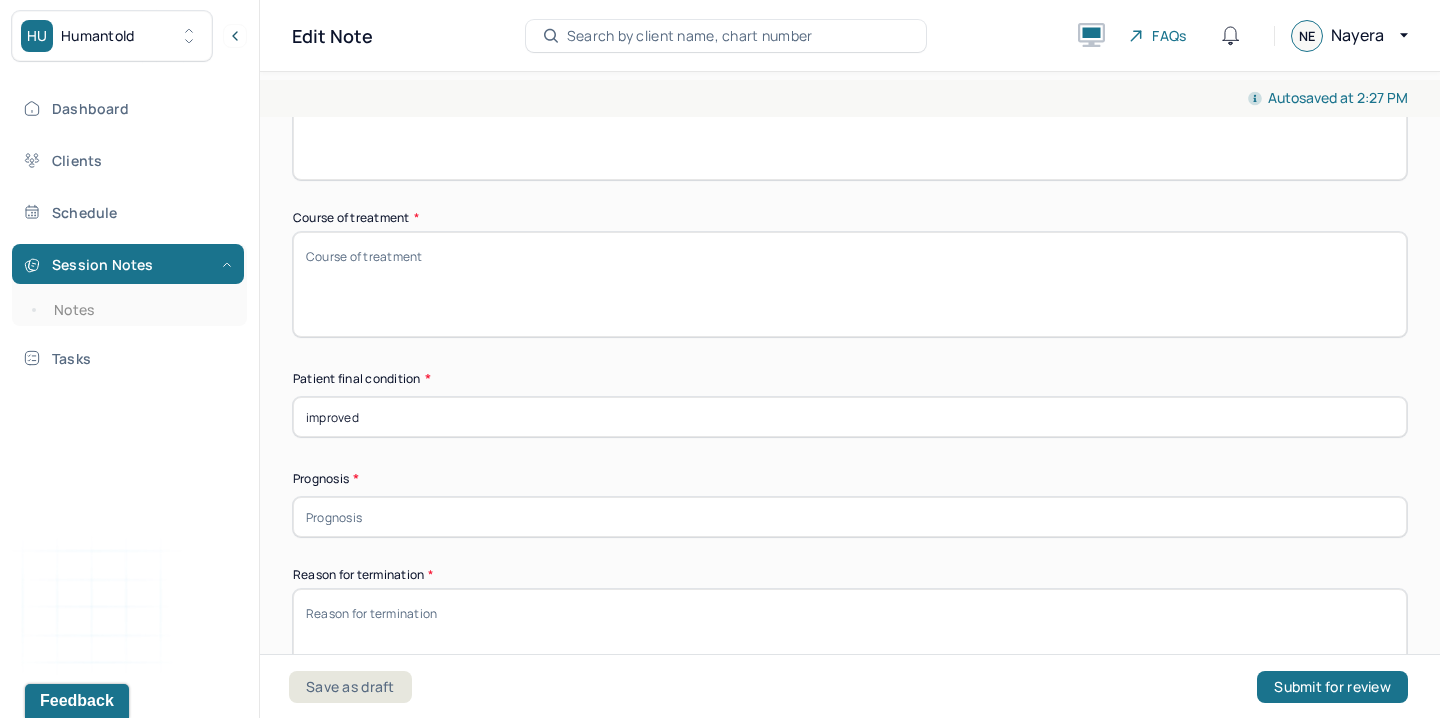 click at bounding box center [850, 517] 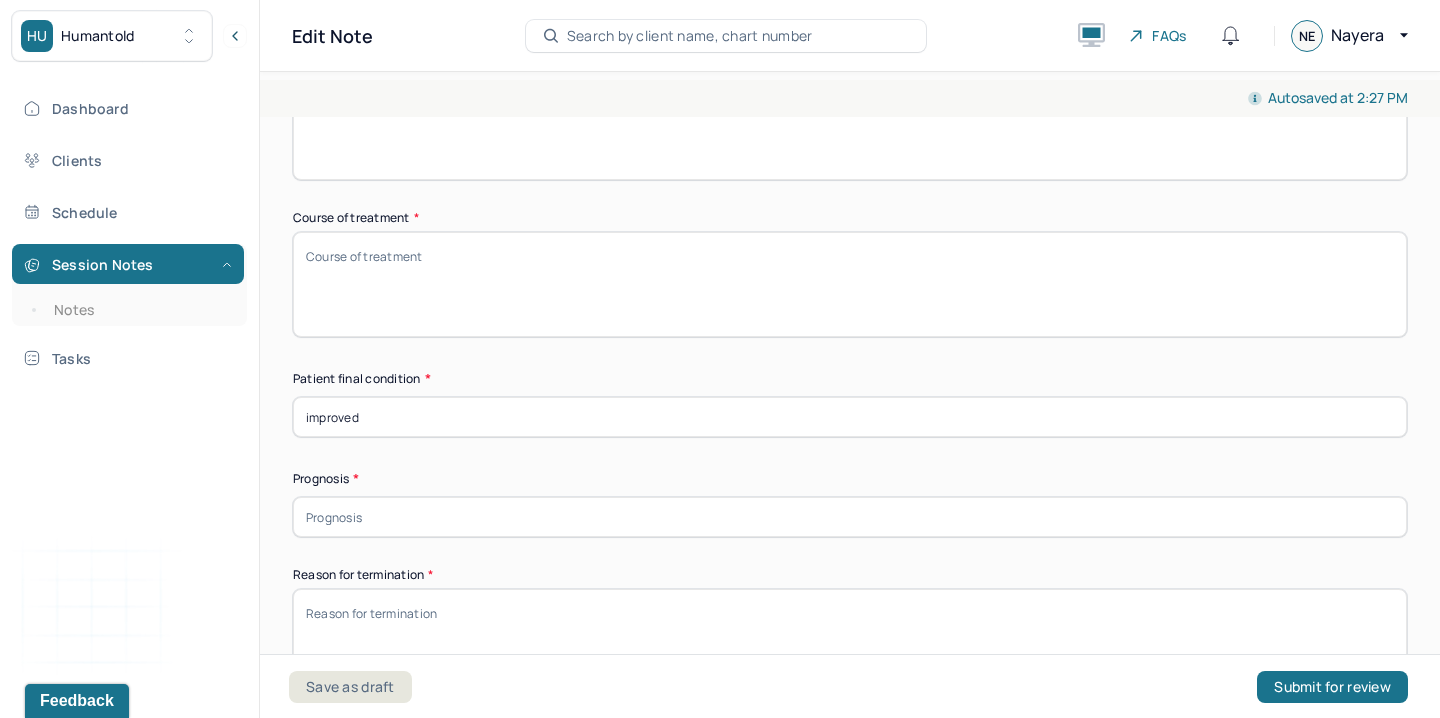 type on "good" 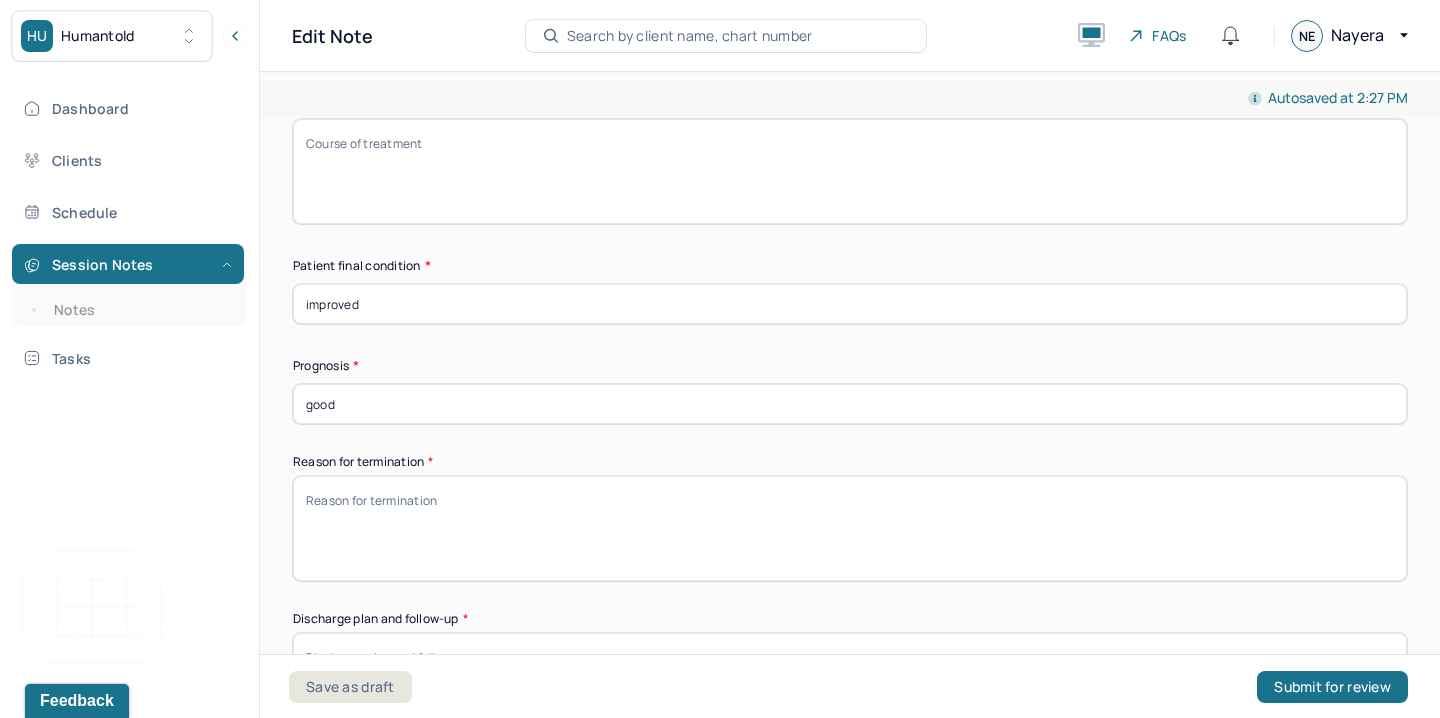 scroll, scrollTop: 1673, scrollLeft: 0, axis: vertical 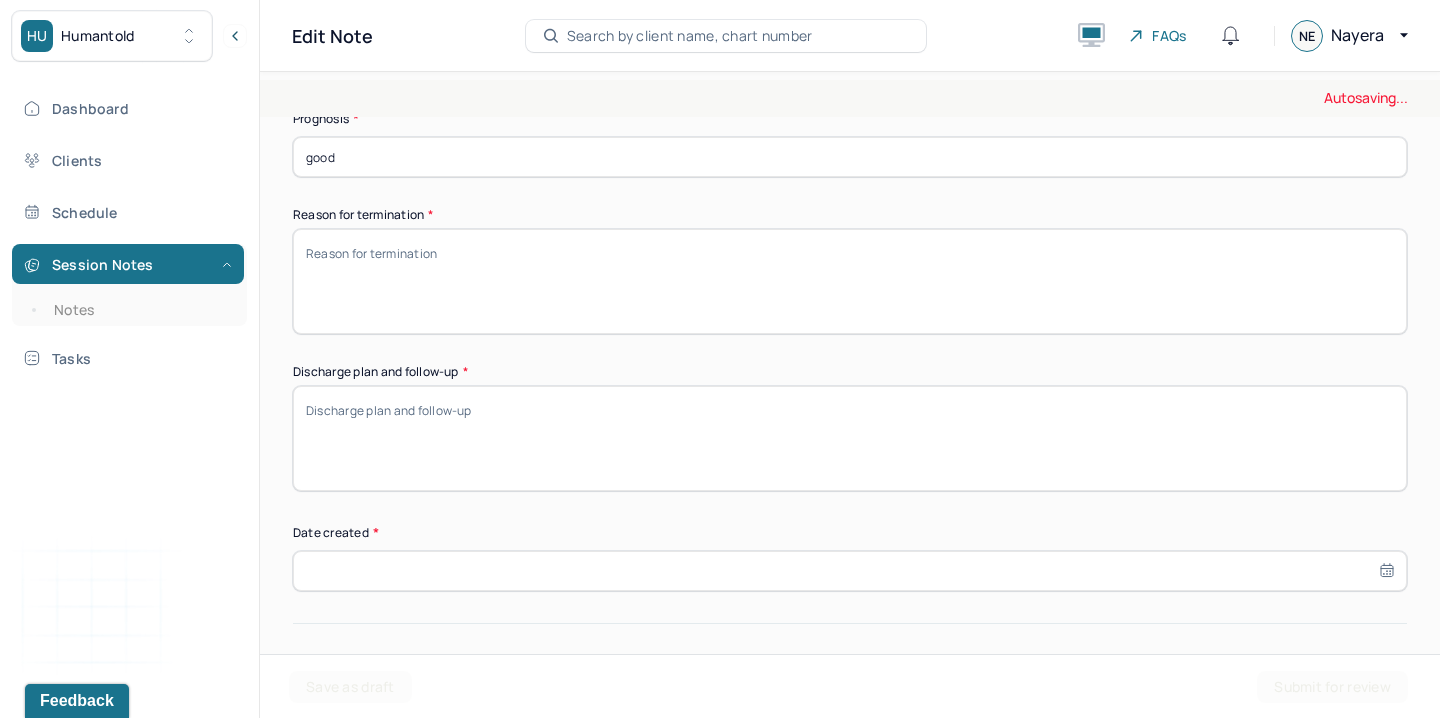 click at bounding box center (850, 571) 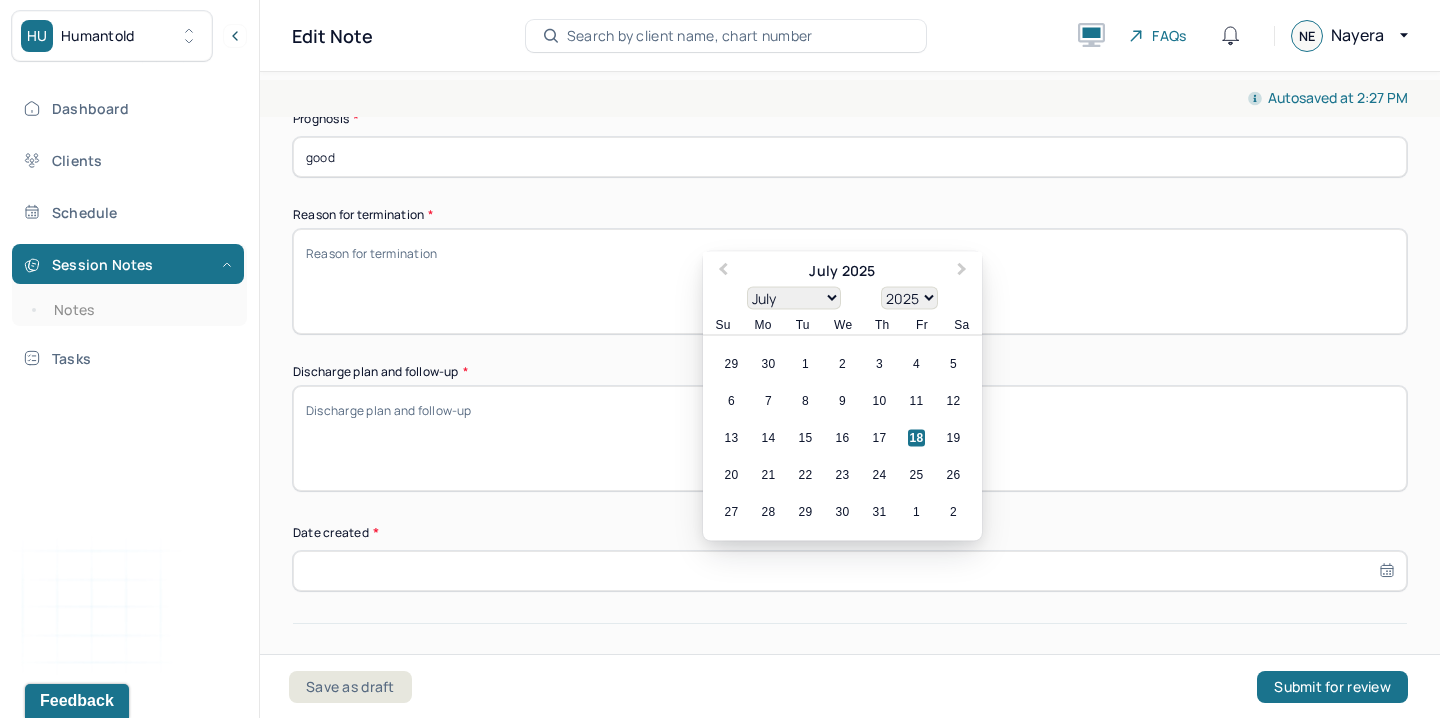 click on "18" at bounding box center [916, 438] 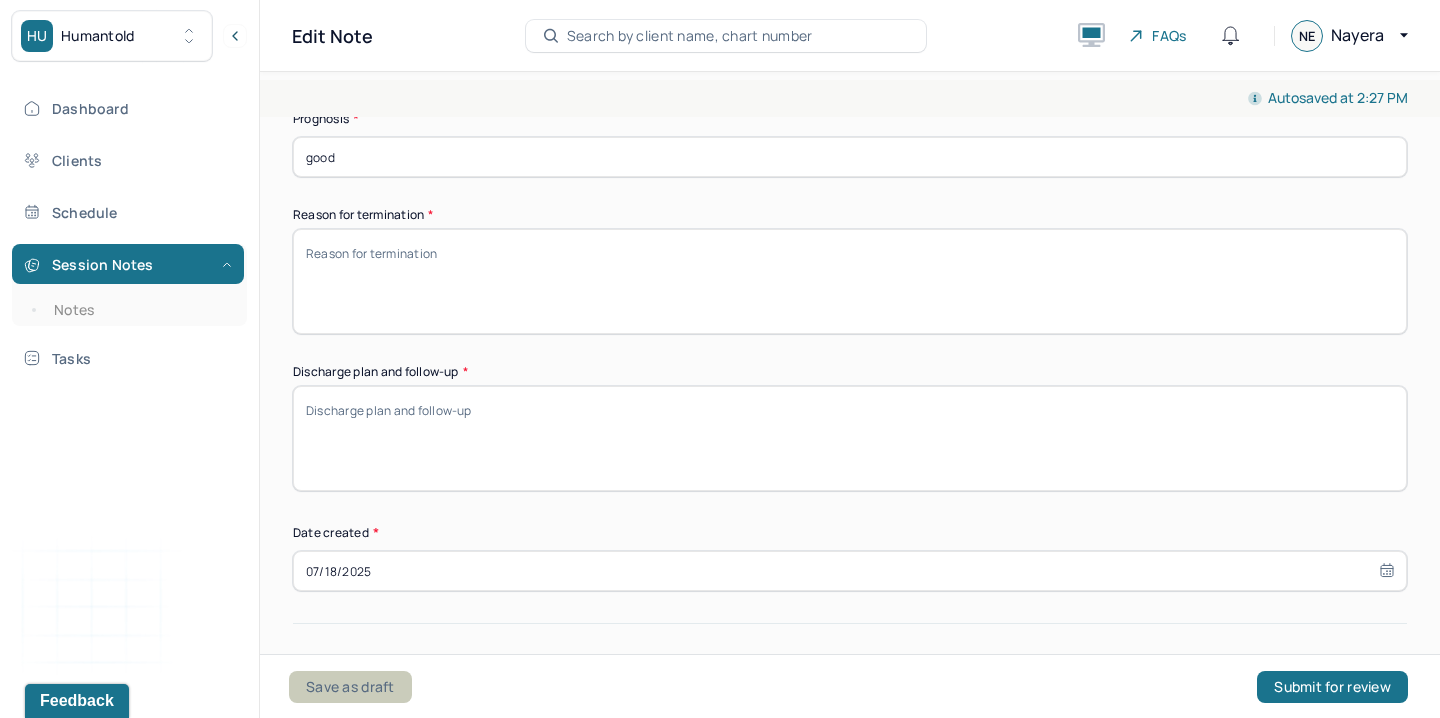 click on "Save as draft" at bounding box center (350, 687) 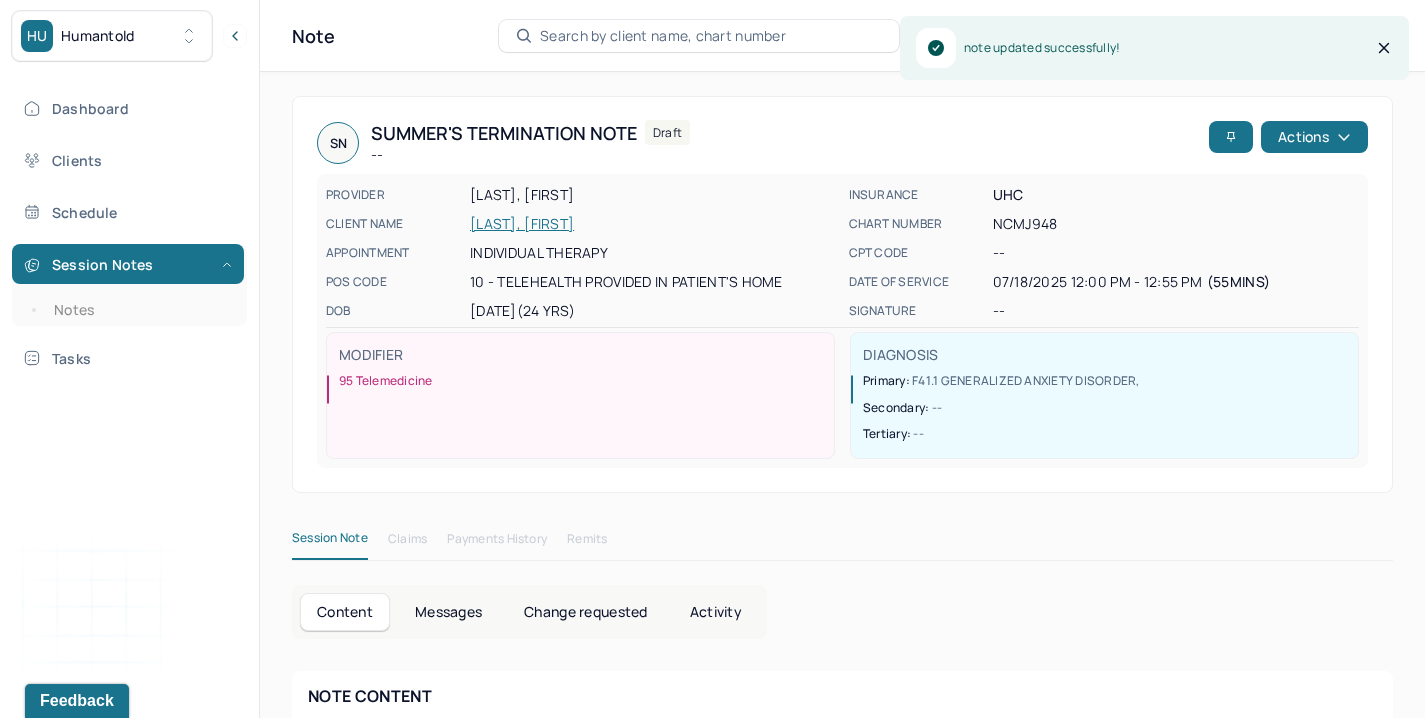 click on "Session Notes Notes" at bounding box center [129, 285] 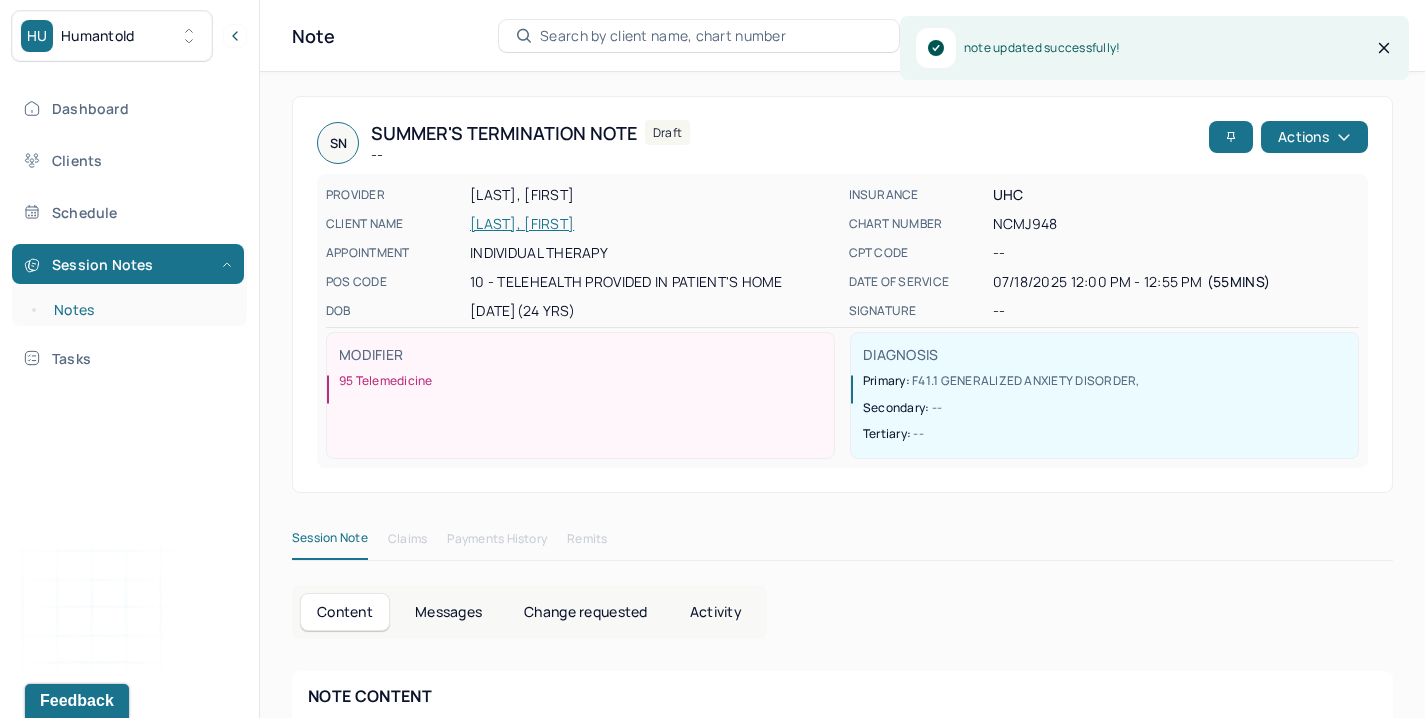click on "Notes" at bounding box center [139, 310] 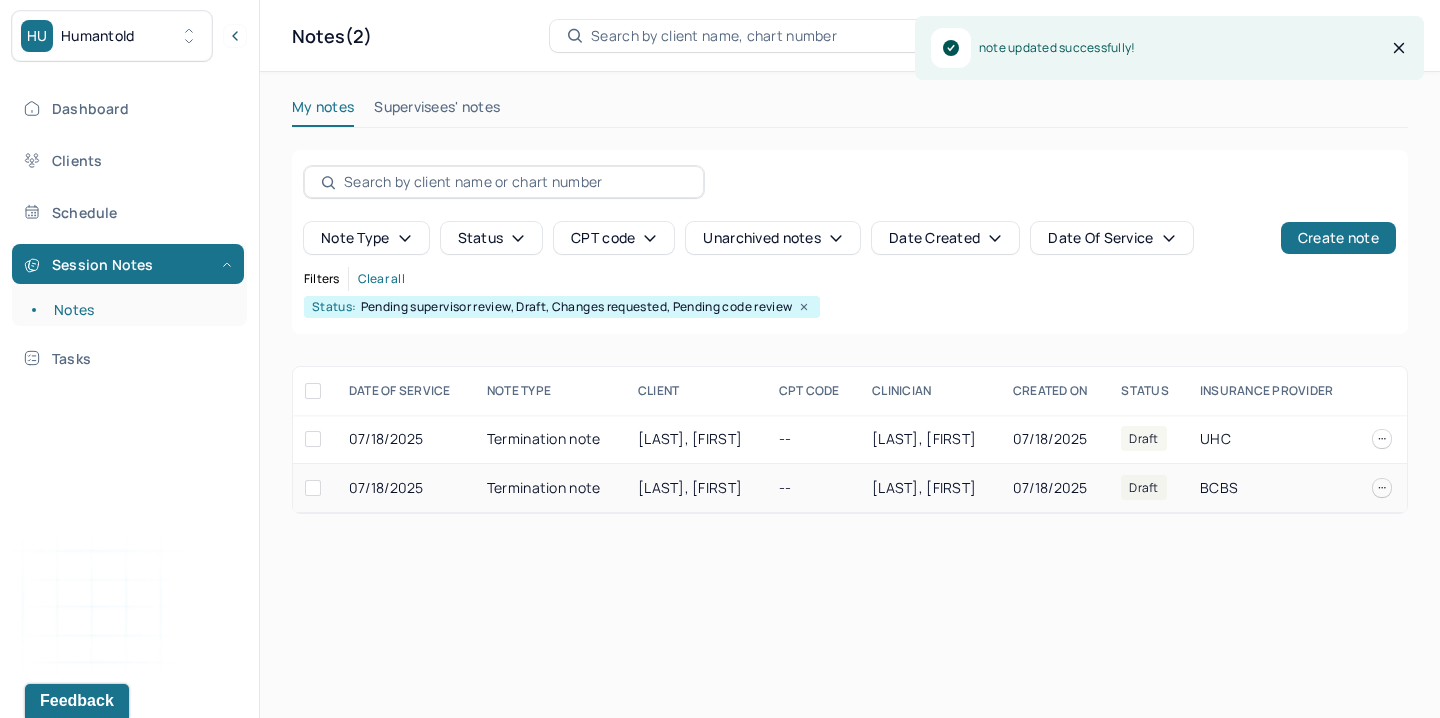 click on "[LAST], [FIRST]" at bounding box center [690, 487] 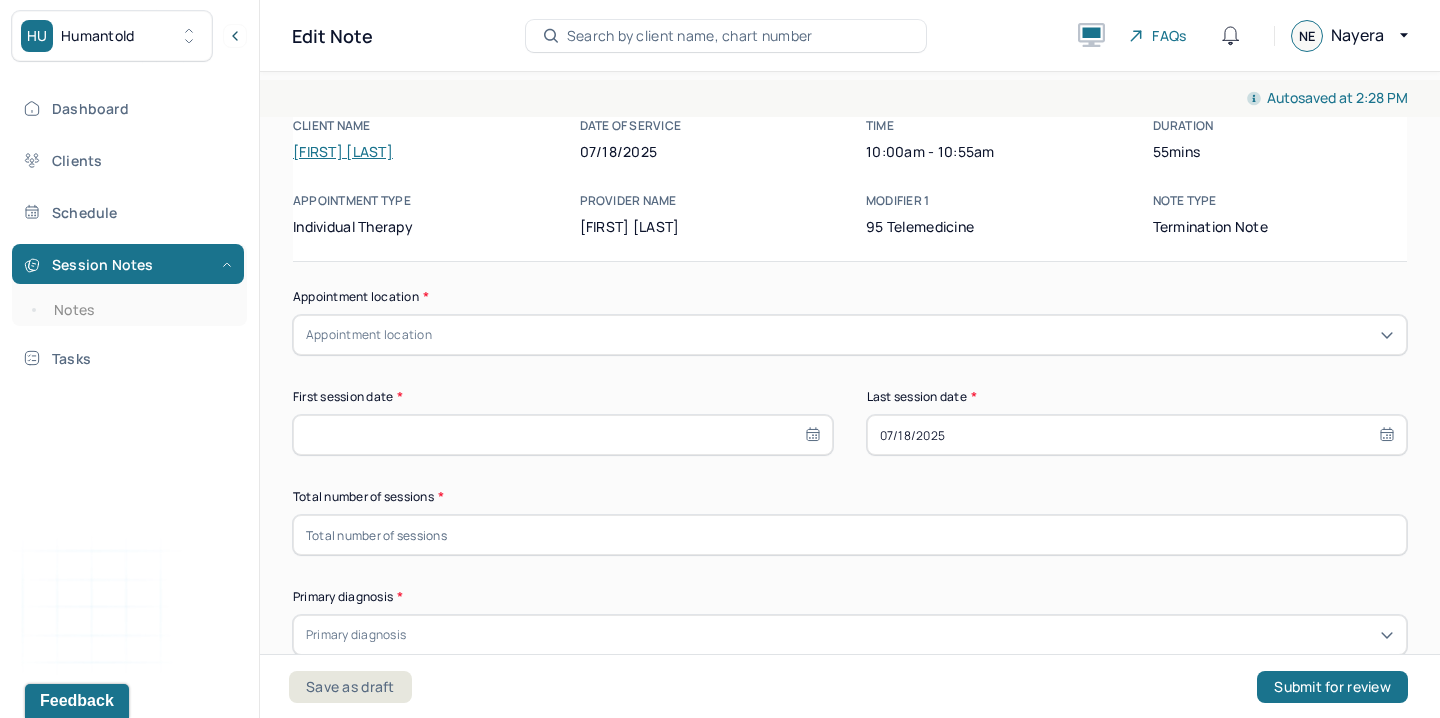 scroll, scrollTop: 41, scrollLeft: 0, axis: vertical 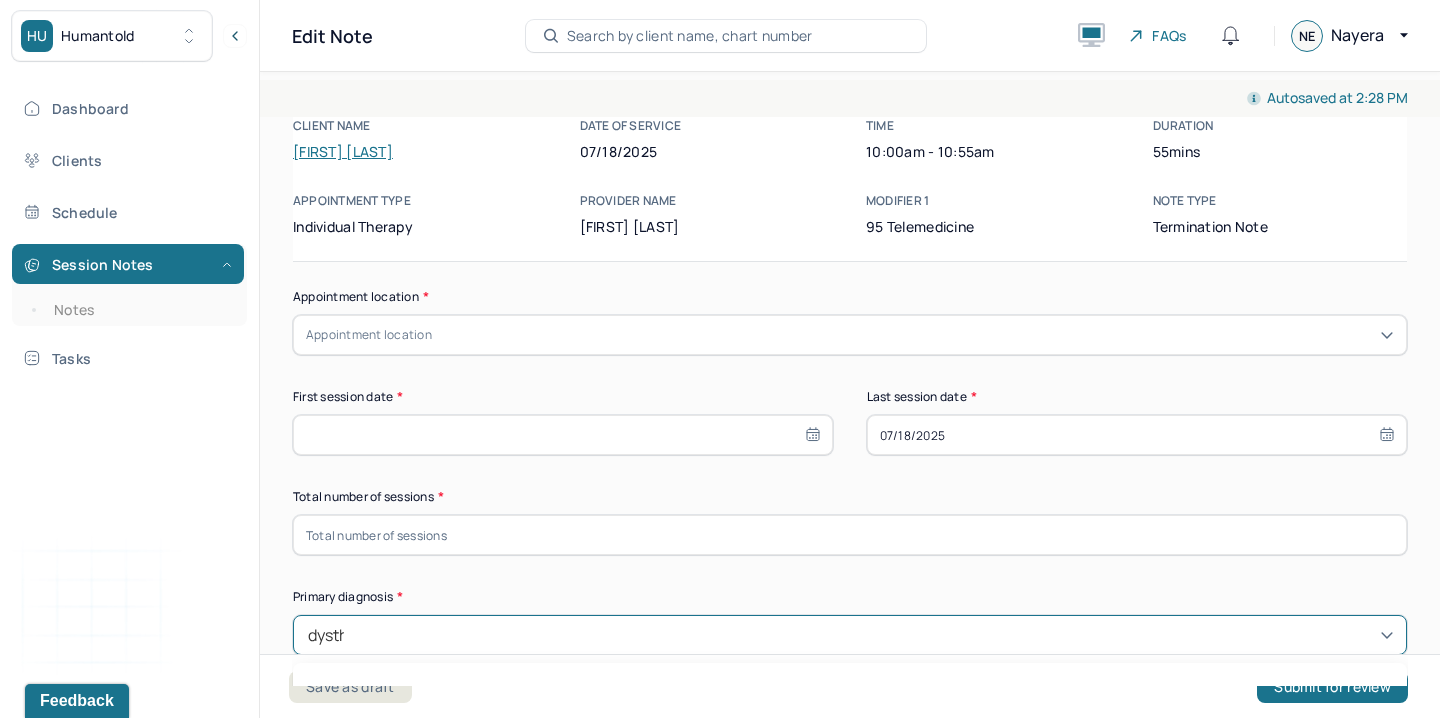 type on "dysthy" 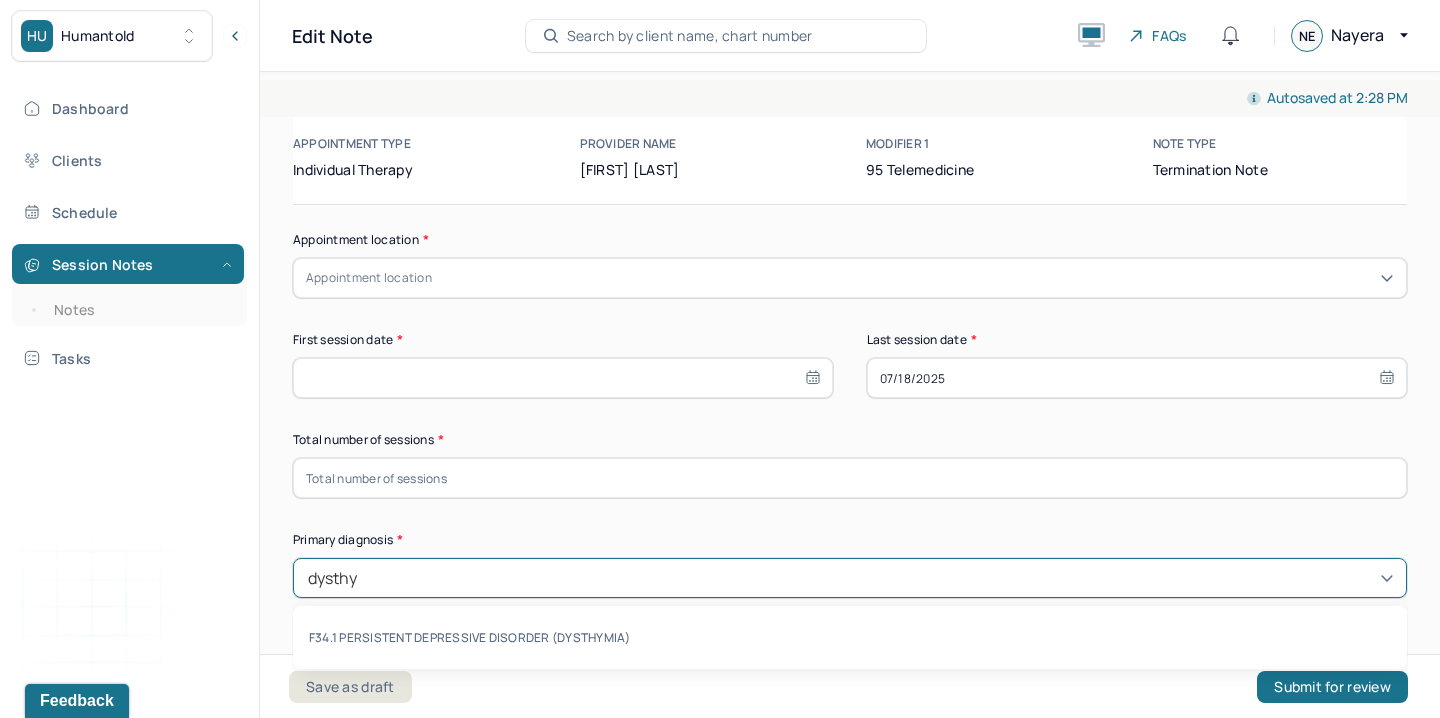 scroll, scrollTop: 98, scrollLeft: 0, axis: vertical 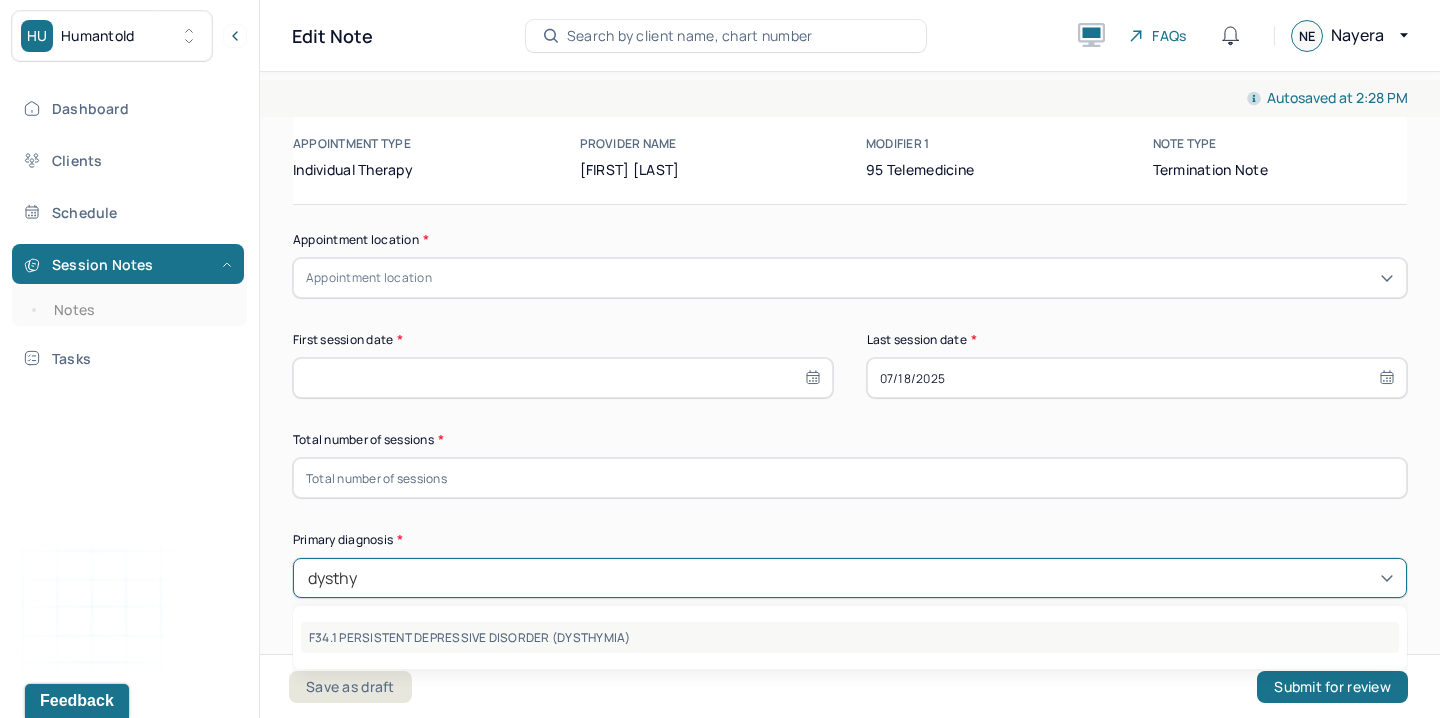click on "F34.1 PERSISTENT DEPRESSIVE DISORDER (DYSTHYMIA)" at bounding box center [850, 637] 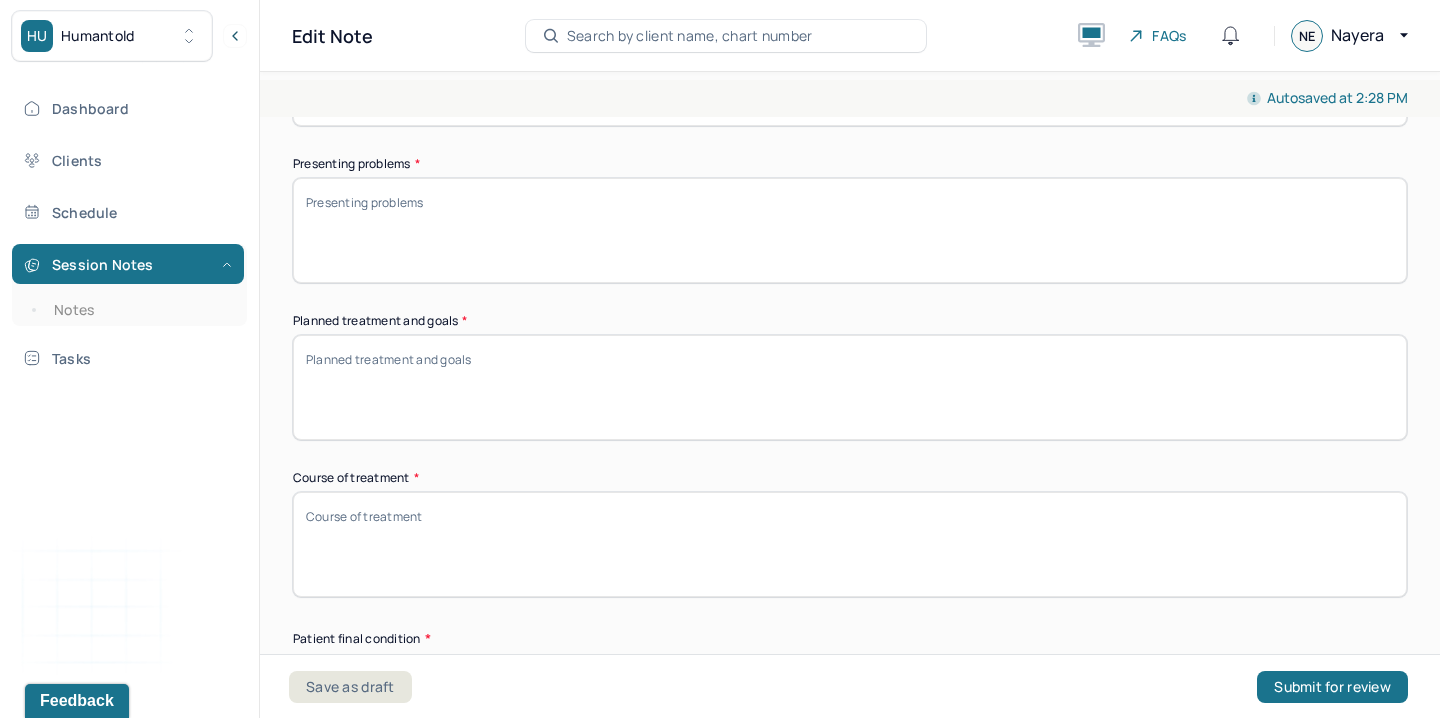 scroll, scrollTop: 817, scrollLeft: 0, axis: vertical 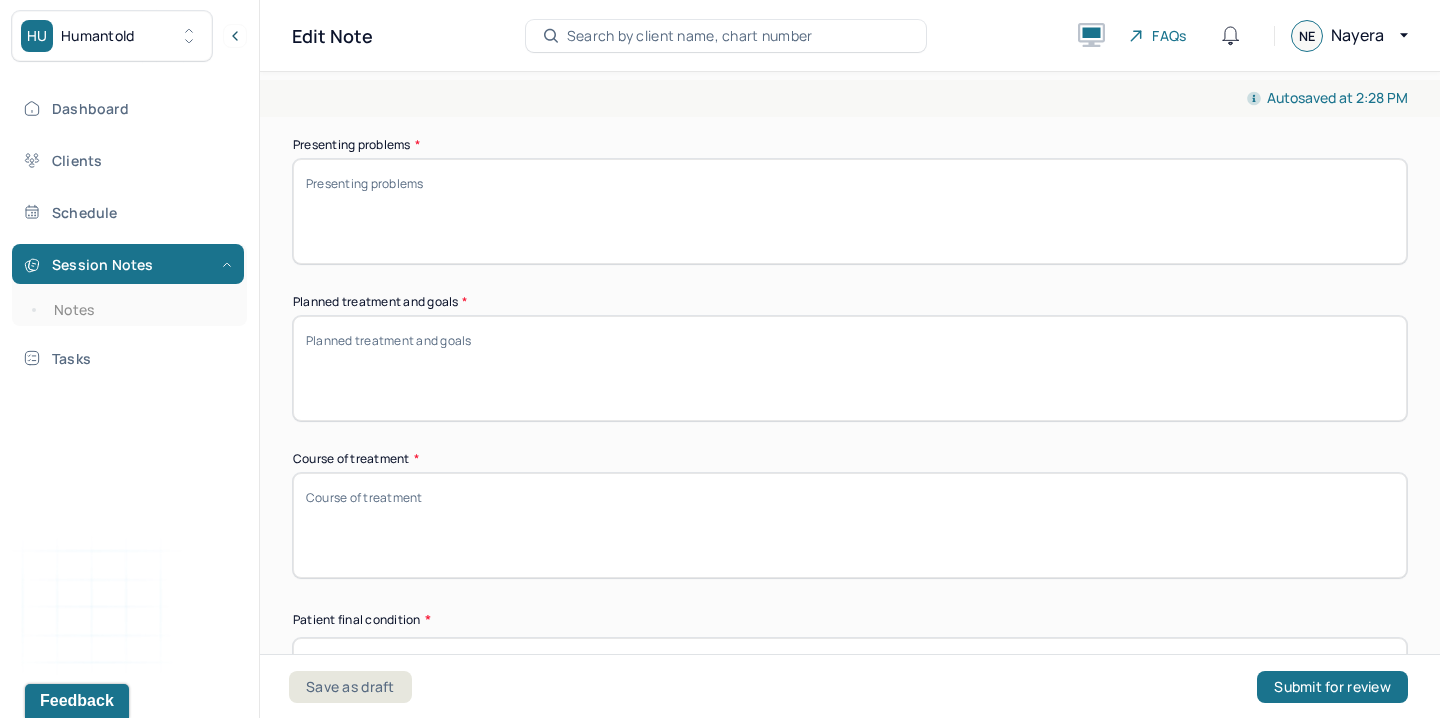 click at bounding box center [850, 658] 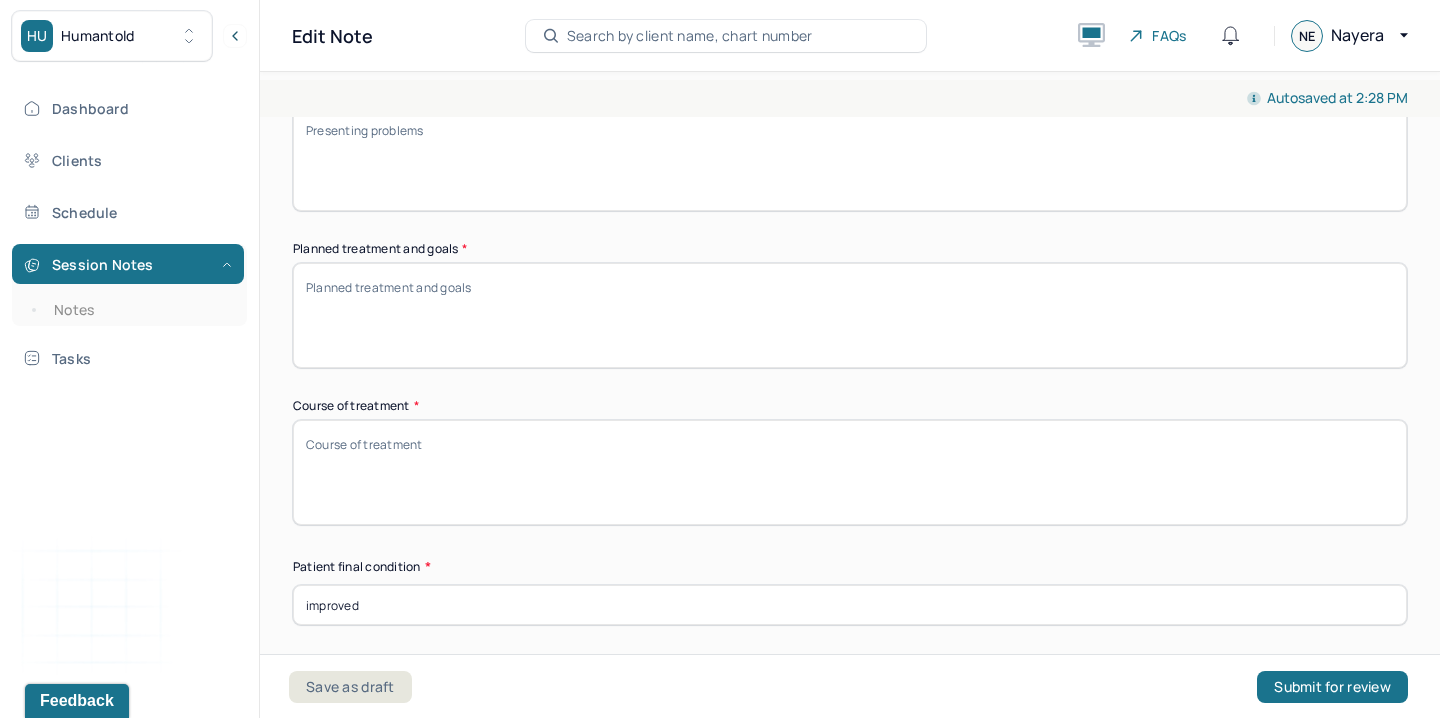 scroll, scrollTop: 971, scrollLeft: 0, axis: vertical 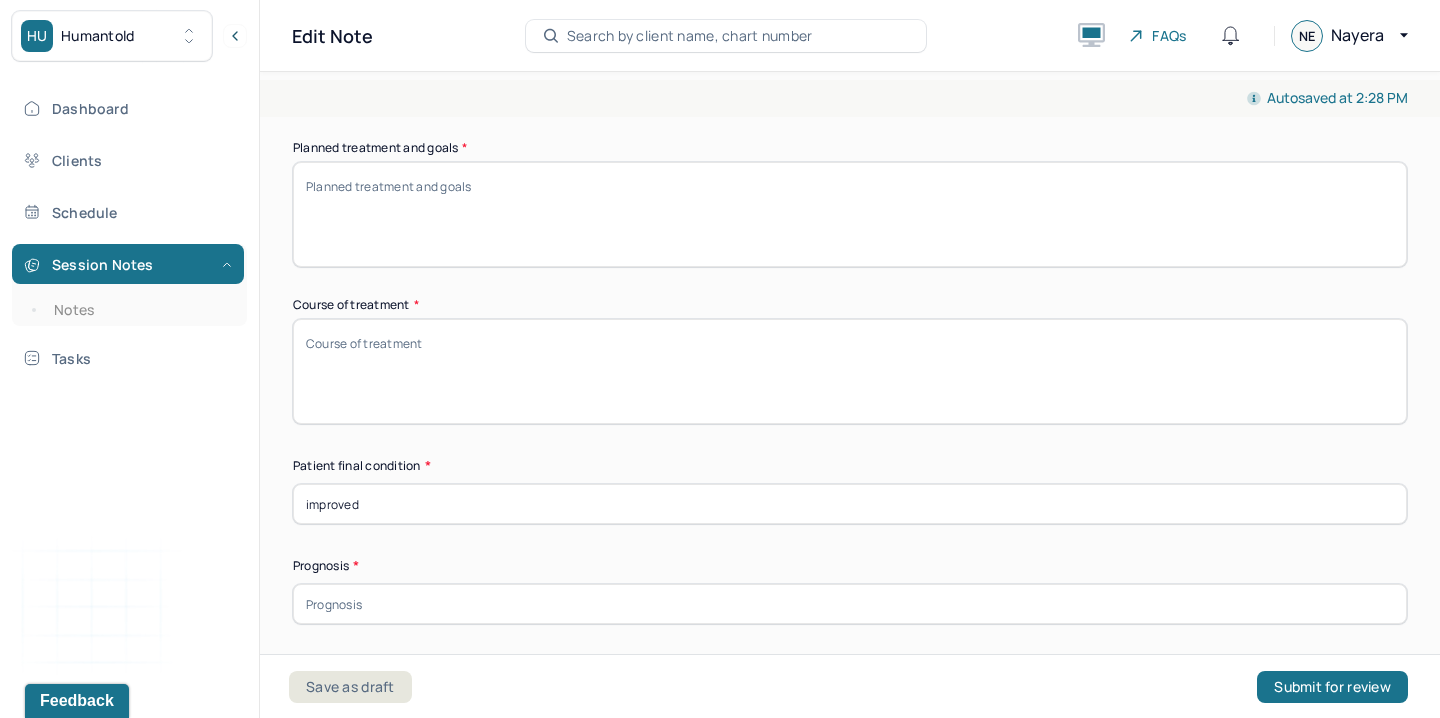 click at bounding box center [850, 604] 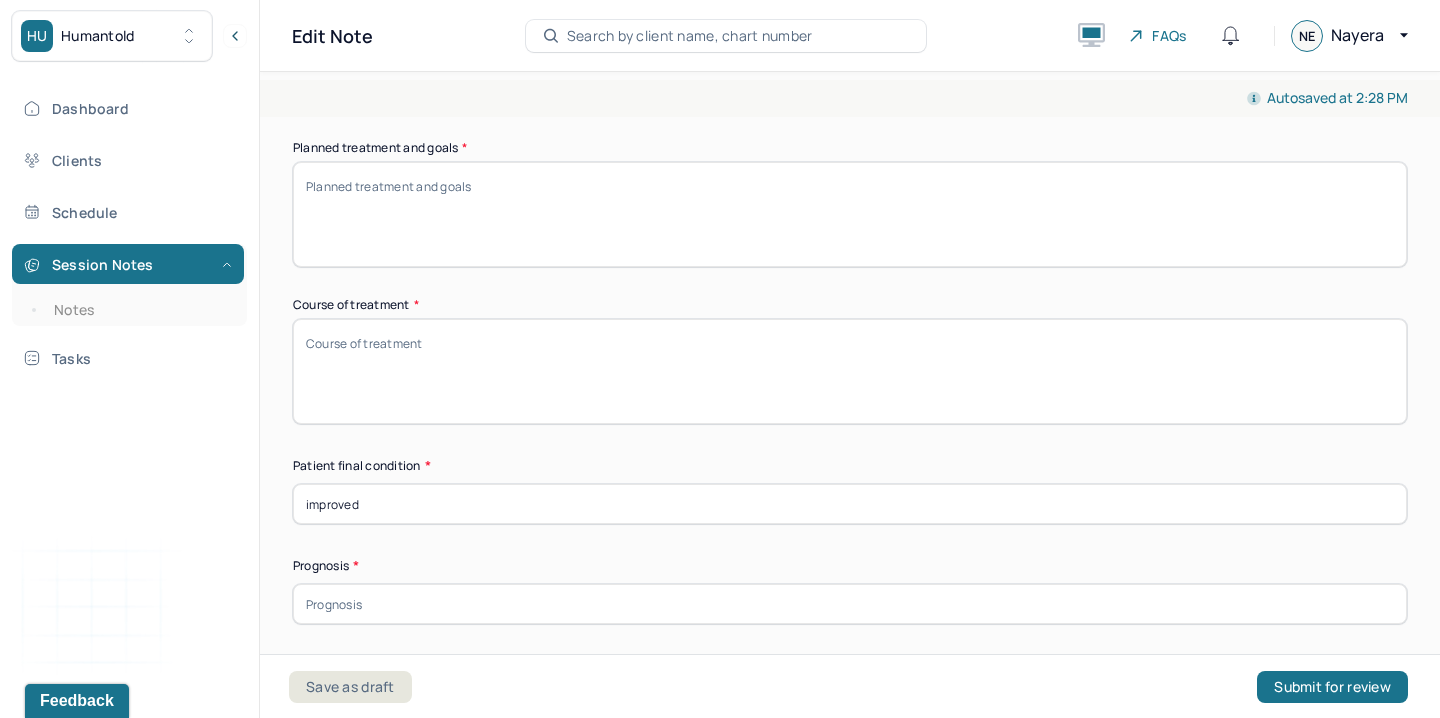 type on "good" 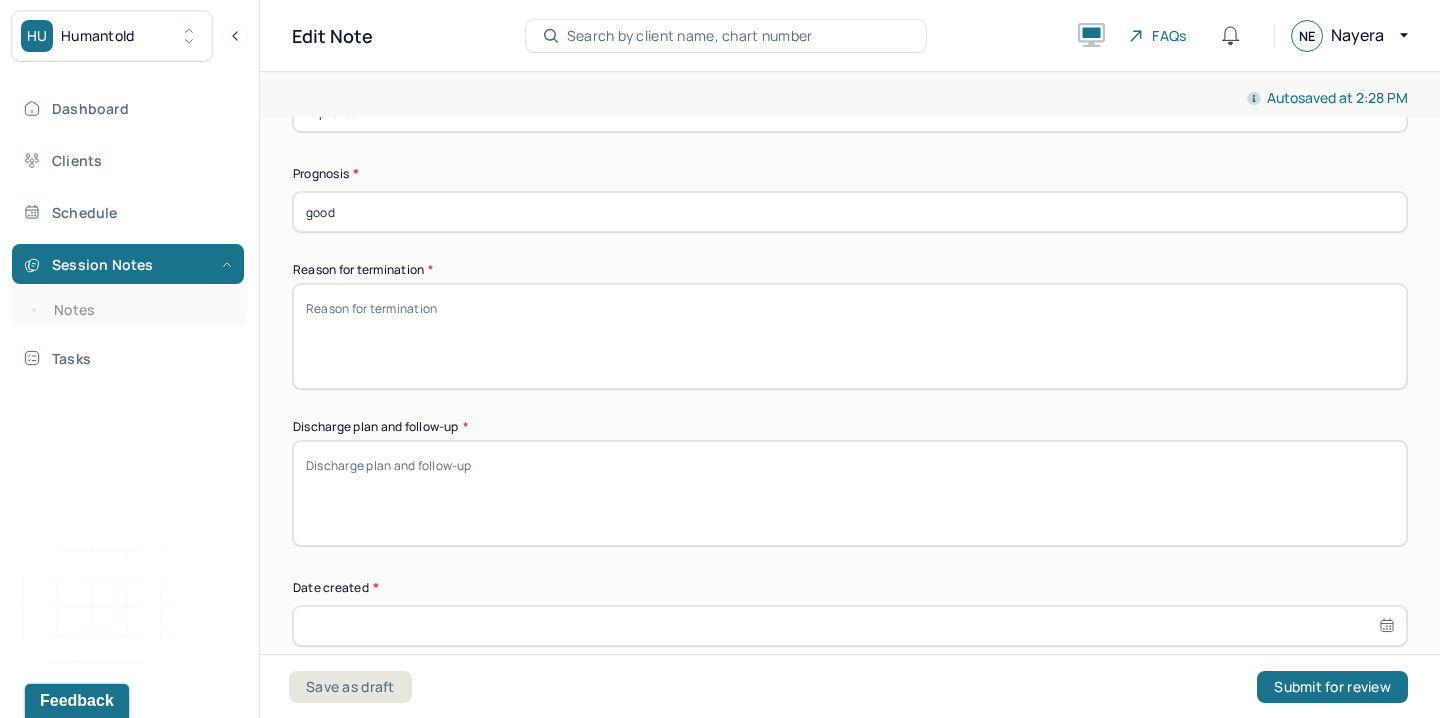 scroll, scrollTop: 1474, scrollLeft: 0, axis: vertical 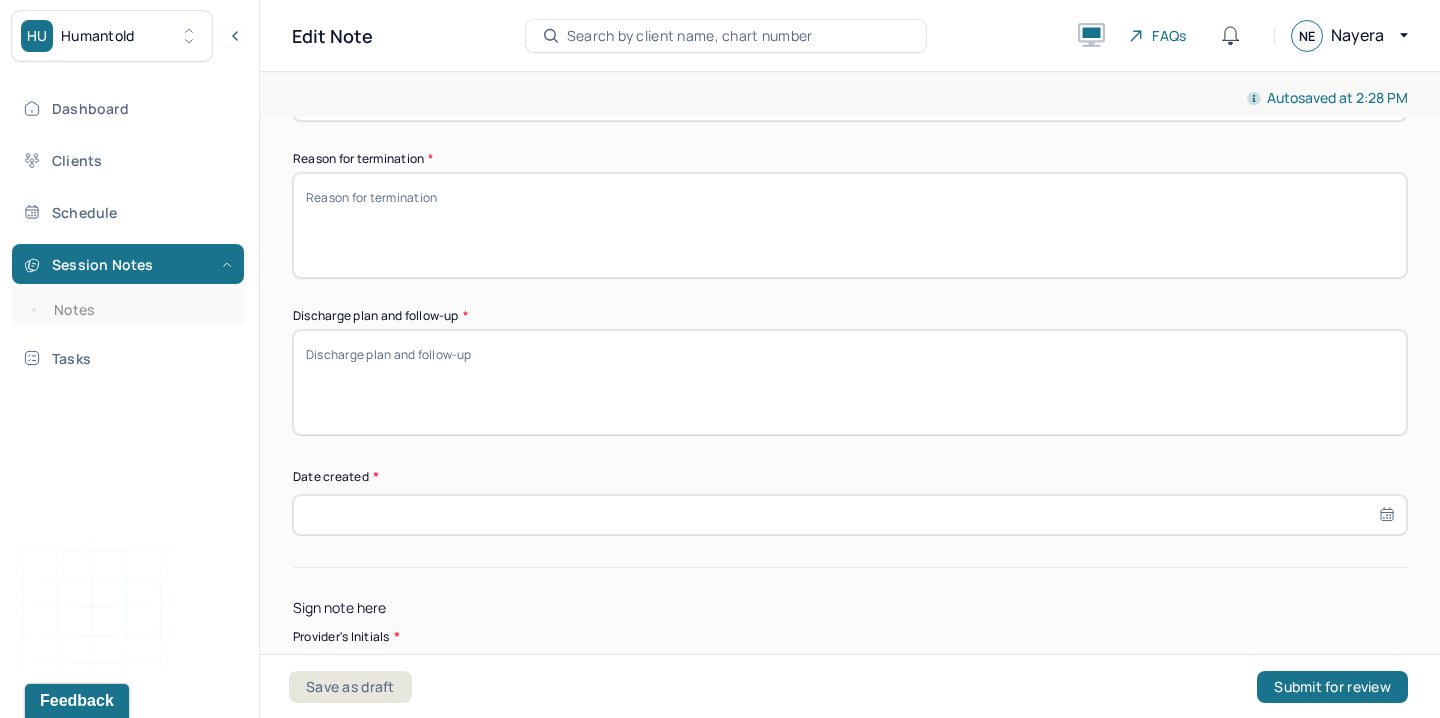 click at bounding box center [850, 515] 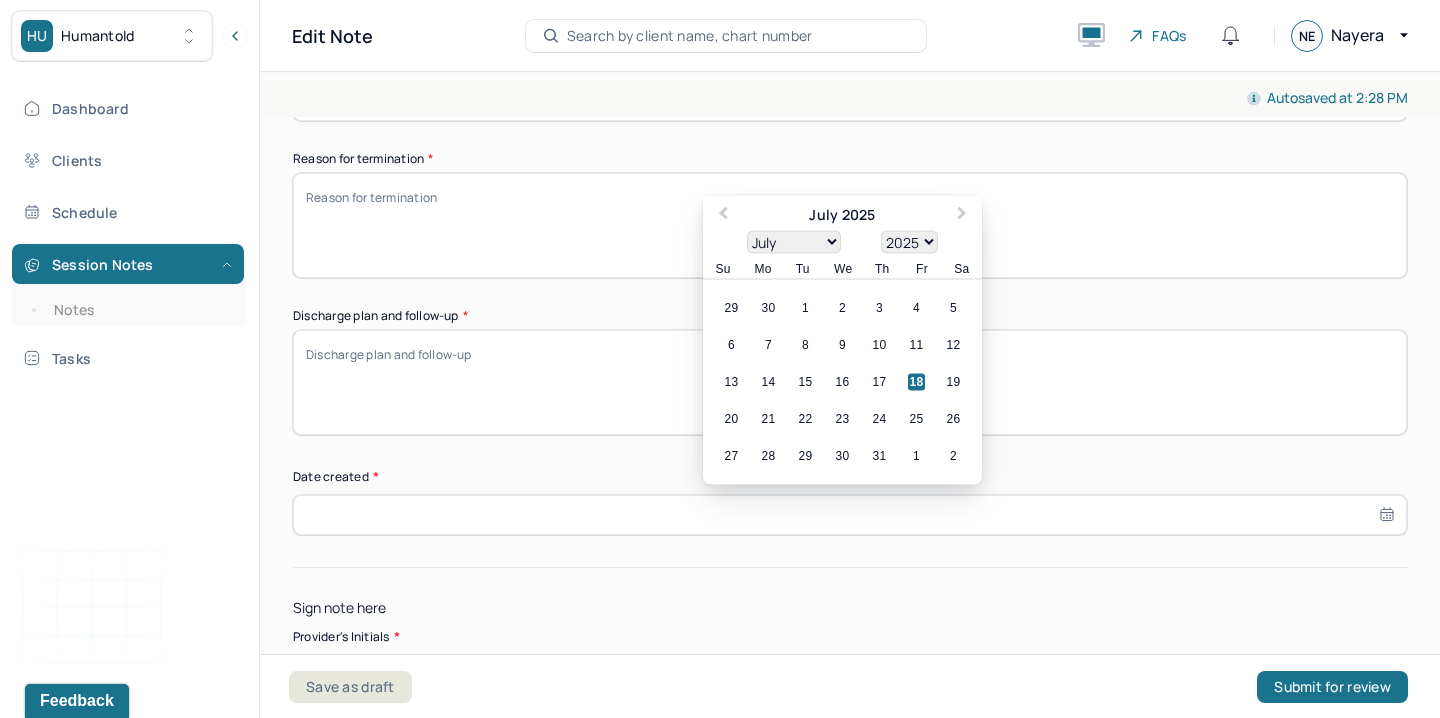 click on "18" at bounding box center (916, 382) 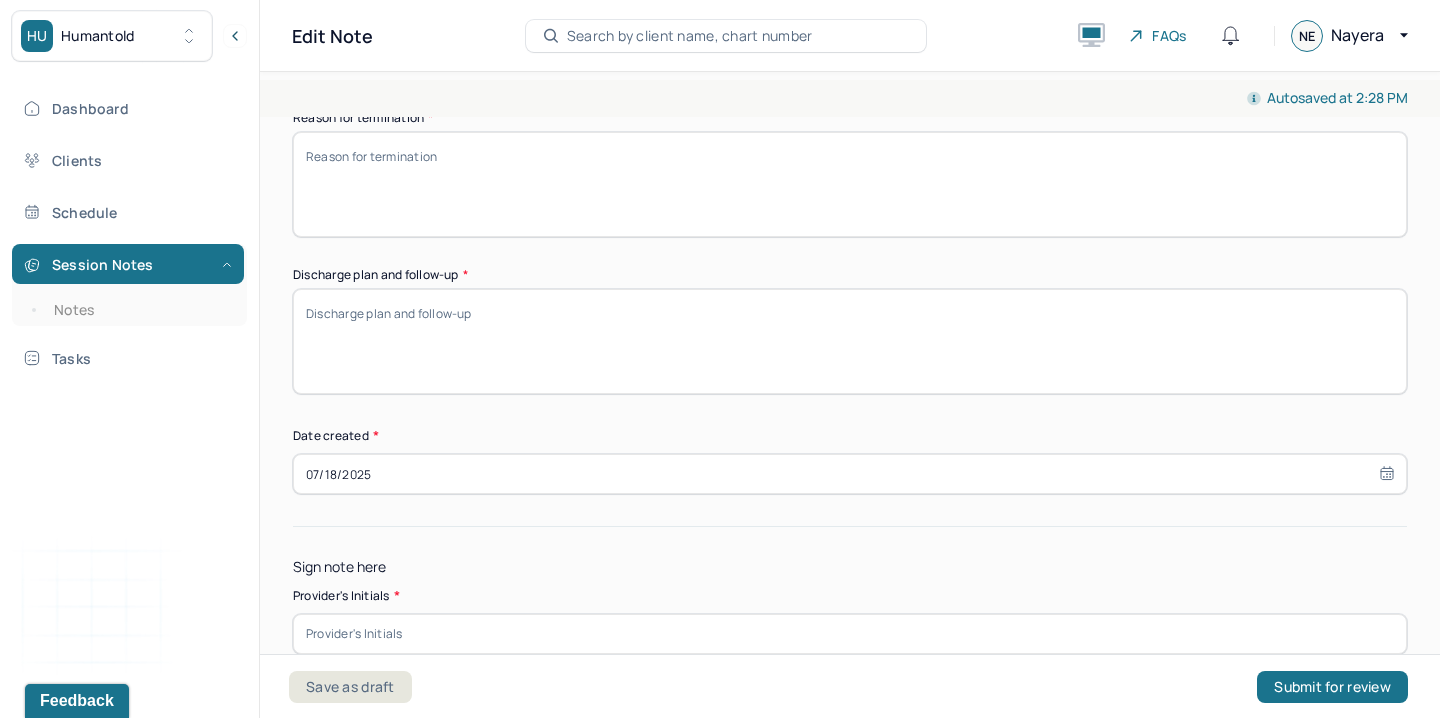 scroll, scrollTop: 1593, scrollLeft: 0, axis: vertical 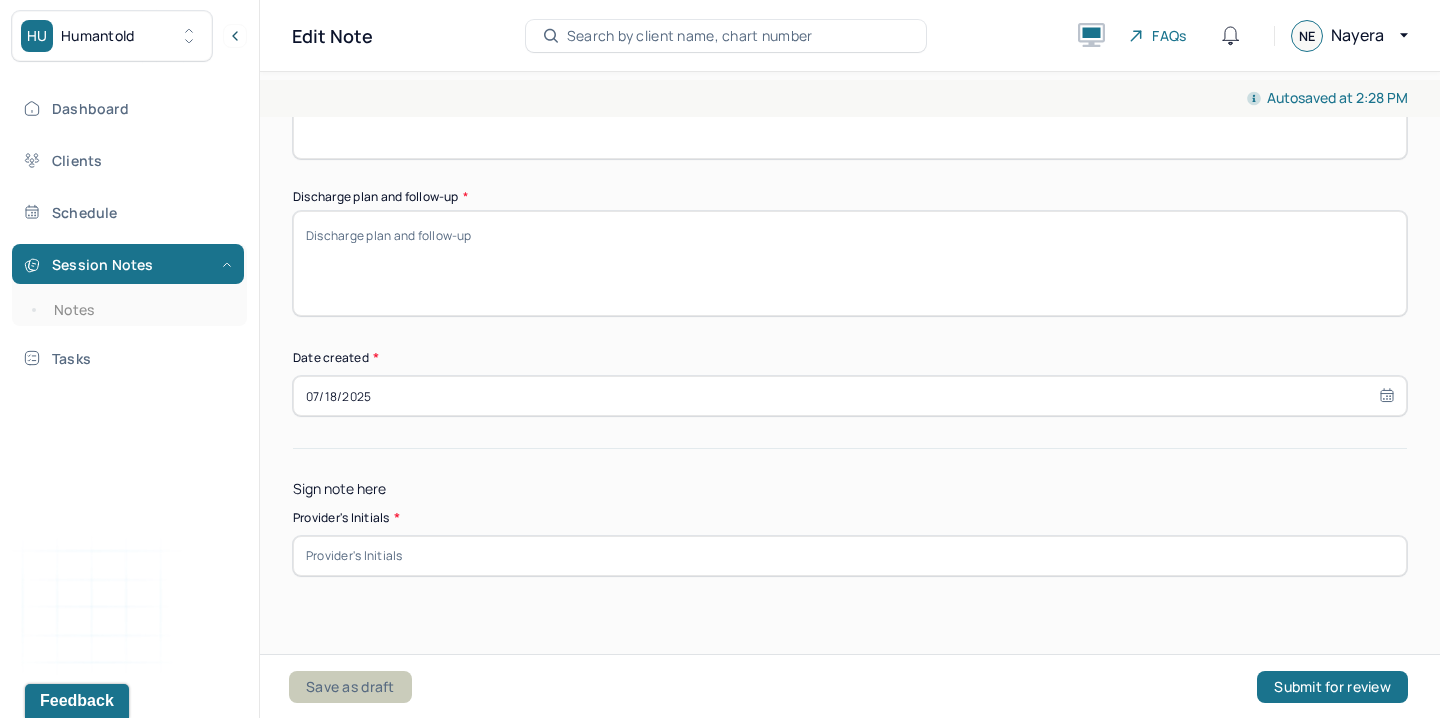 click on "Save as draft" at bounding box center [350, 687] 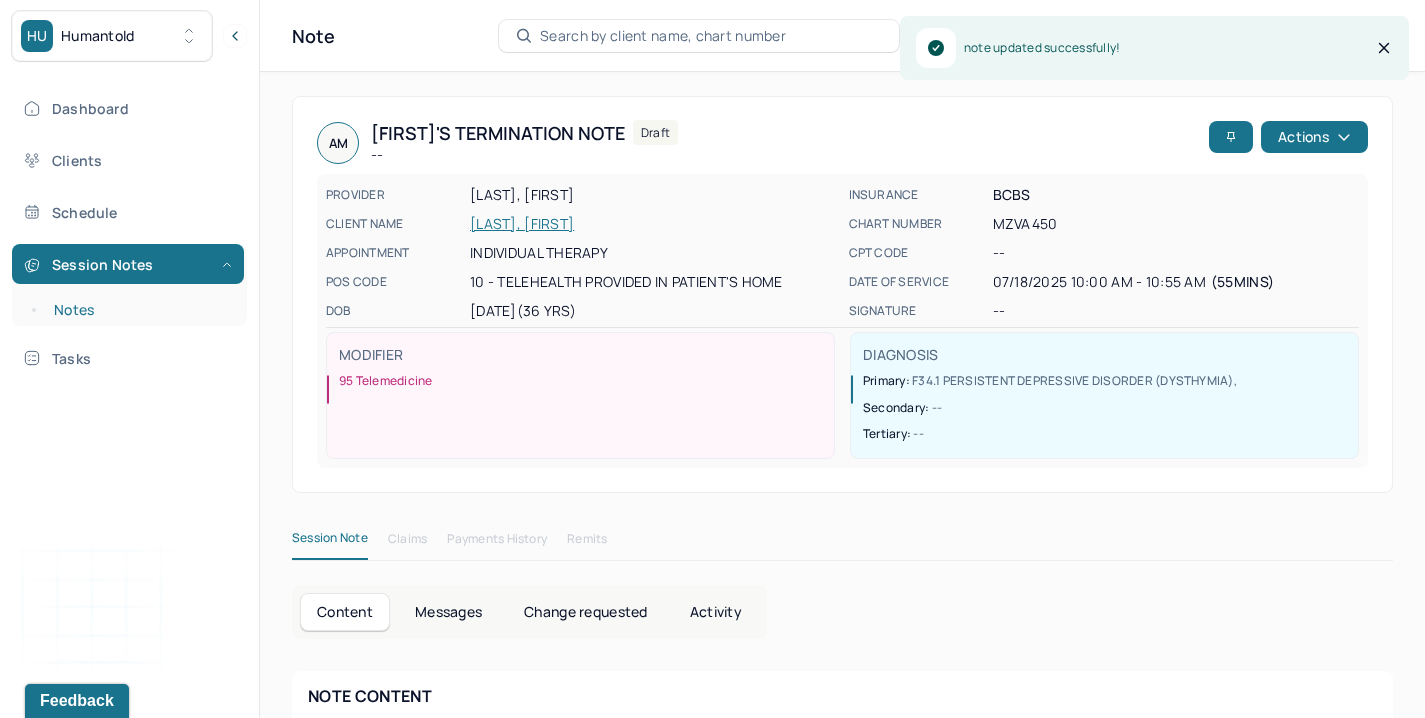 click on "Notes" at bounding box center [139, 310] 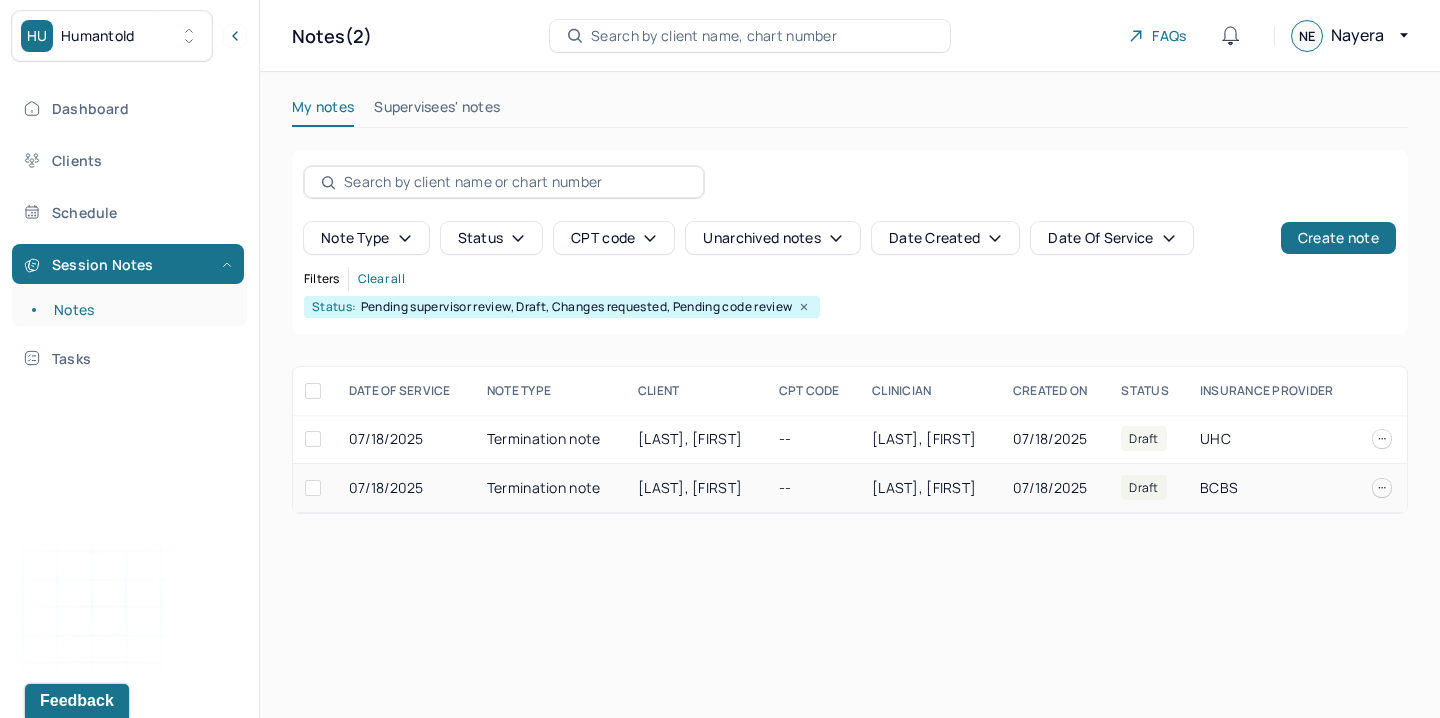 click on "[LAST], [FIRST]" at bounding box center (696, 488) 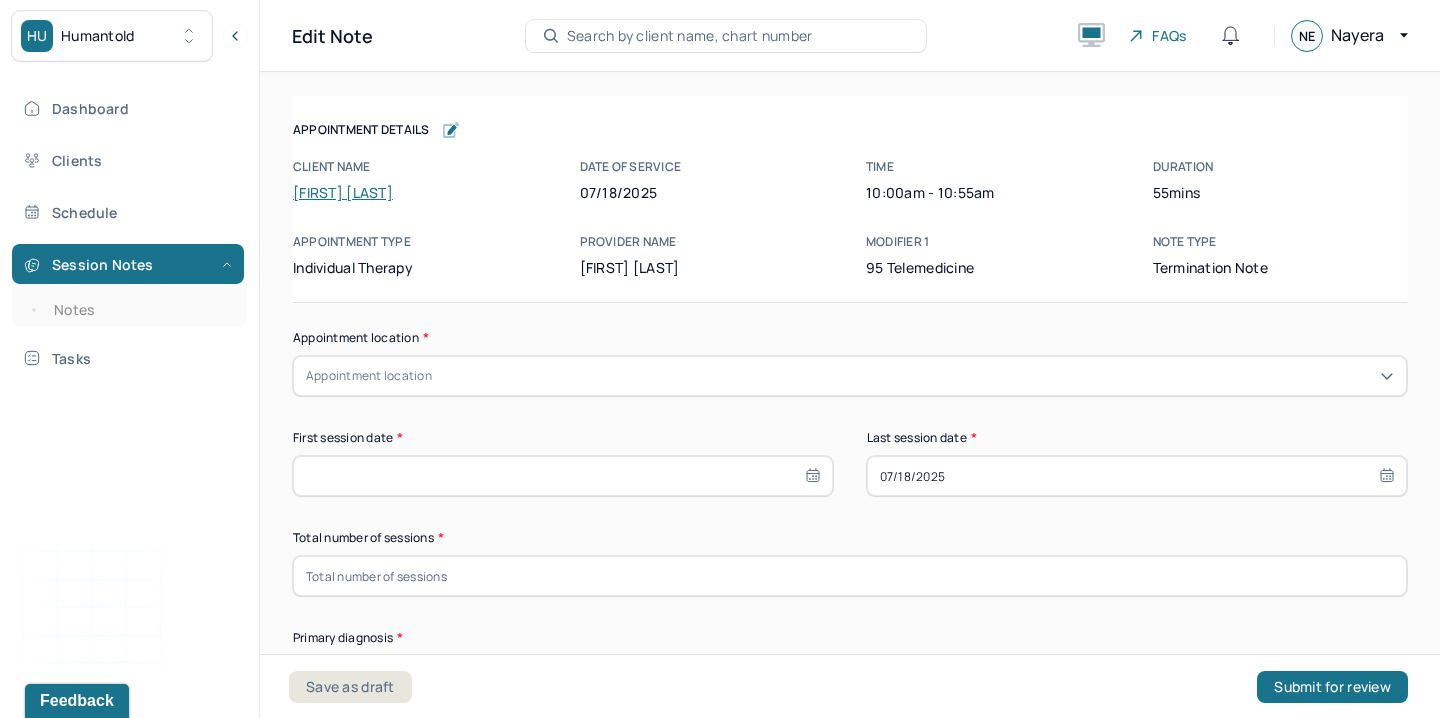 click on "Appointment location" at bounding box center [369, 376] 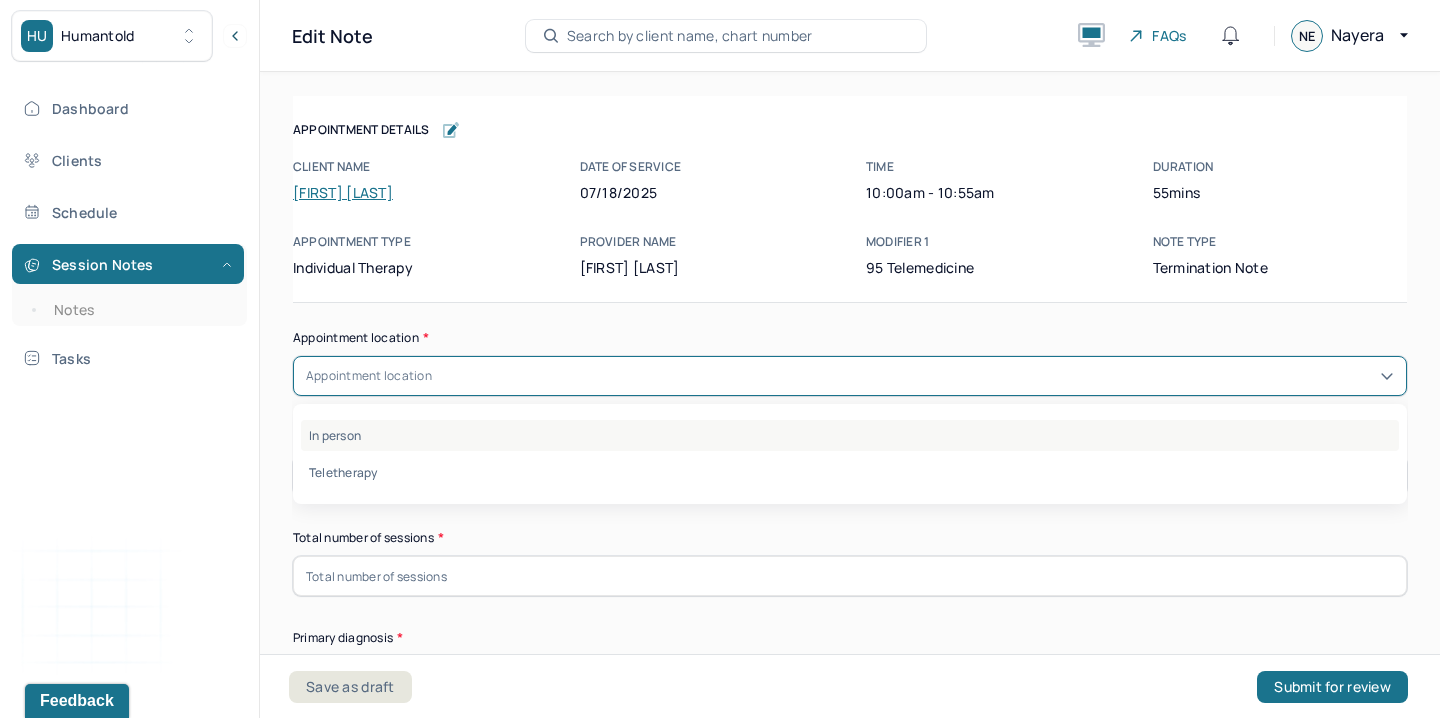 click on "In person" at bounding box center (850, 435) 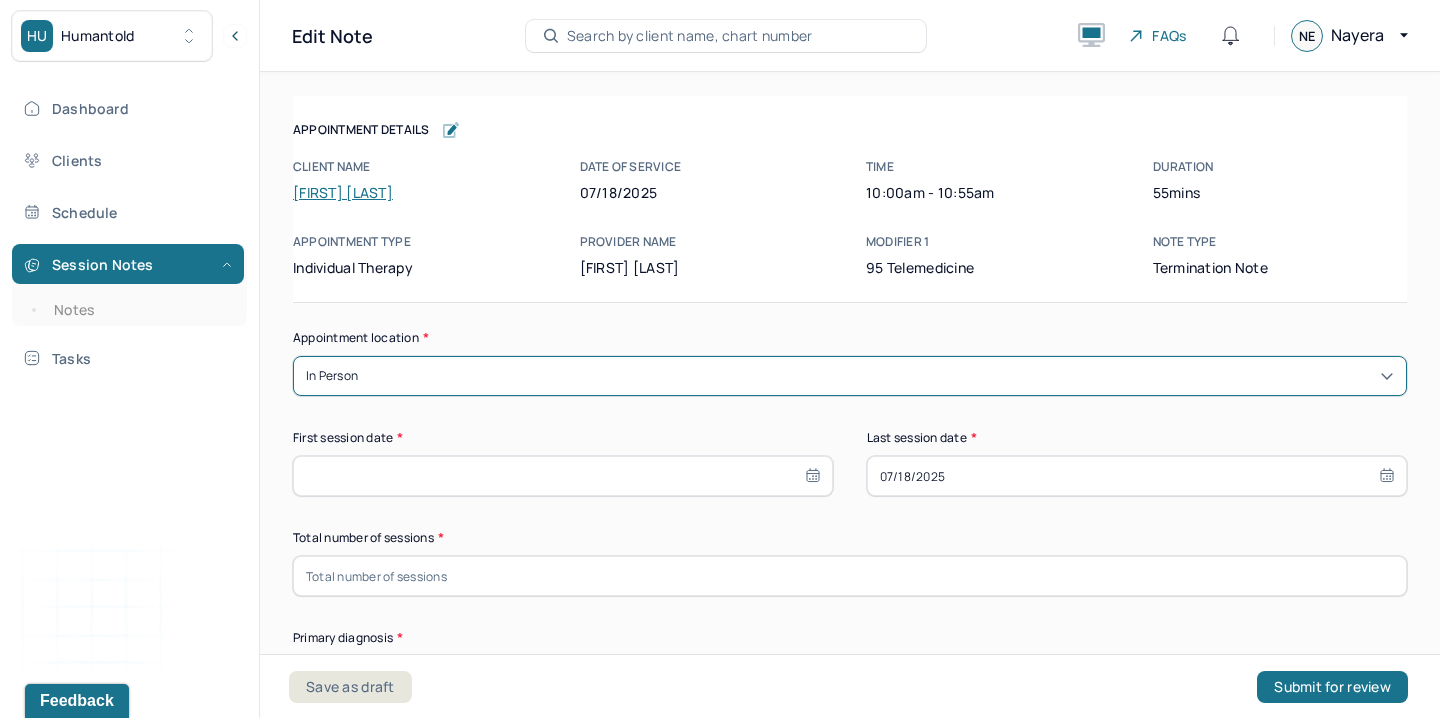 click on "In person" at bounding box center (850, 376) 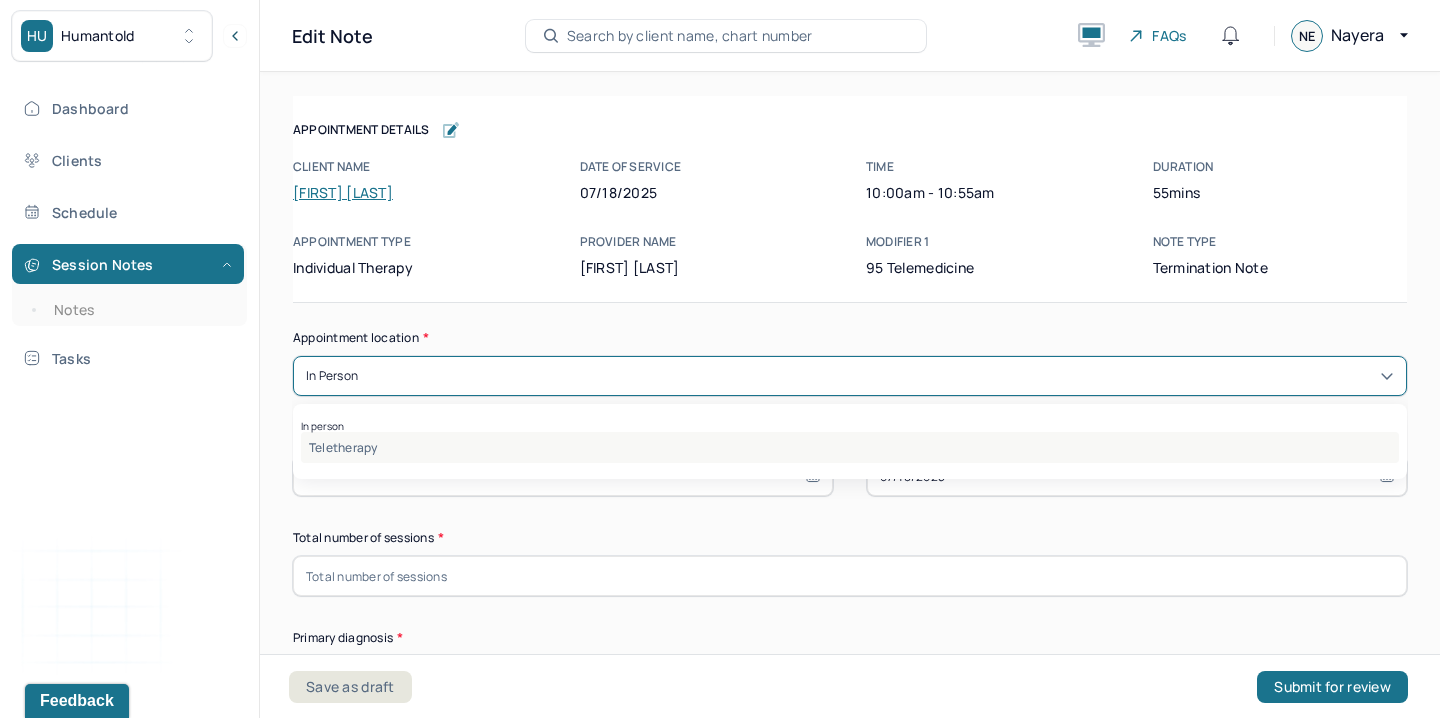 click on "Teletherapy" at bounding box center (850, 447) 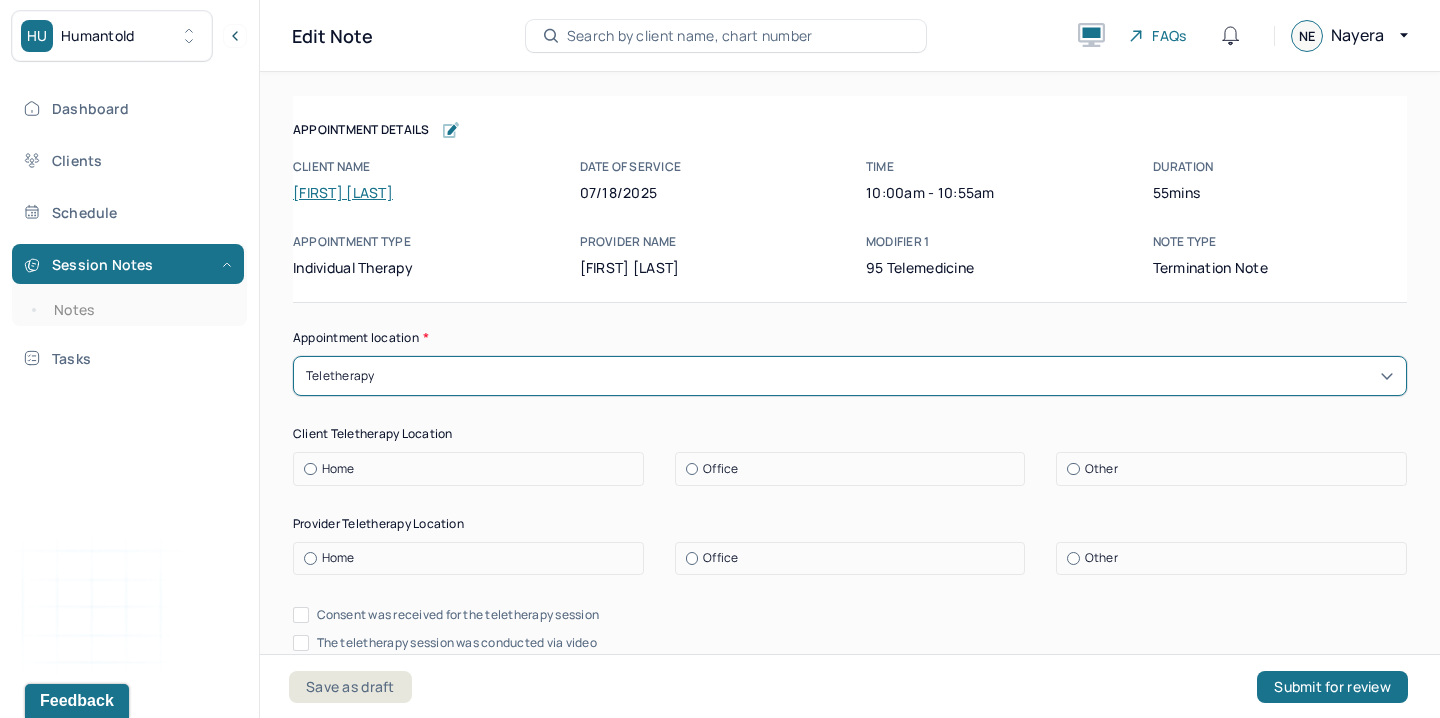 click on "Home" at bounding box center [338, 469] 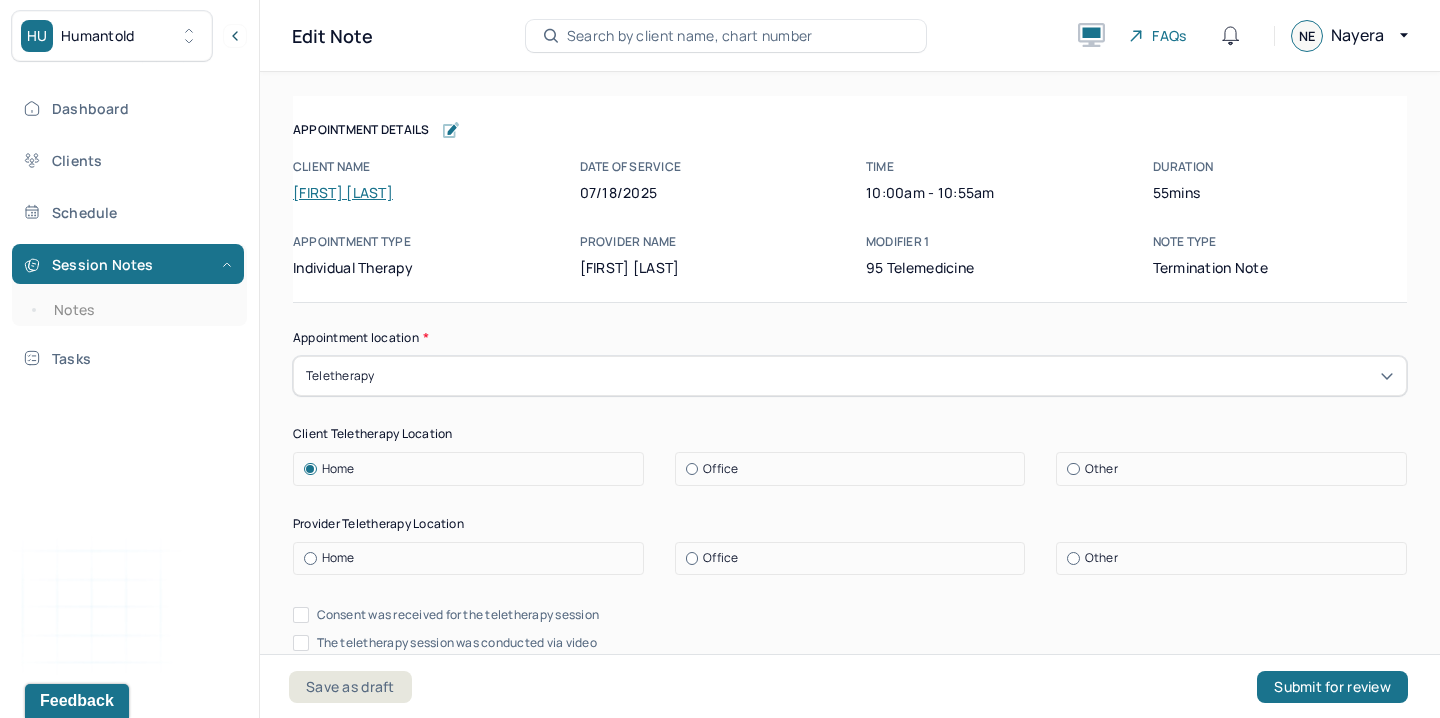 click on "Office" at bounding box center [720, 558] 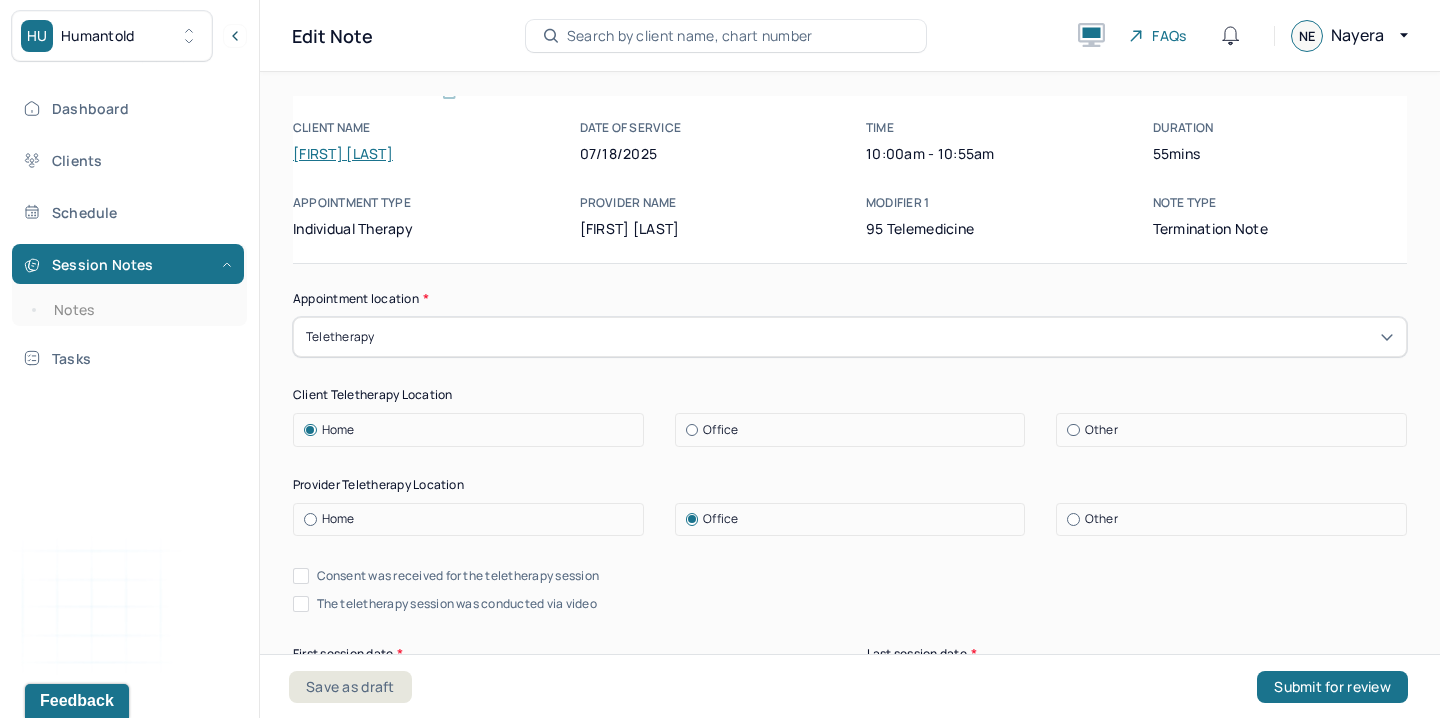 scroll, scrollTop: 40, scrollLeft: 0, axis: vertical 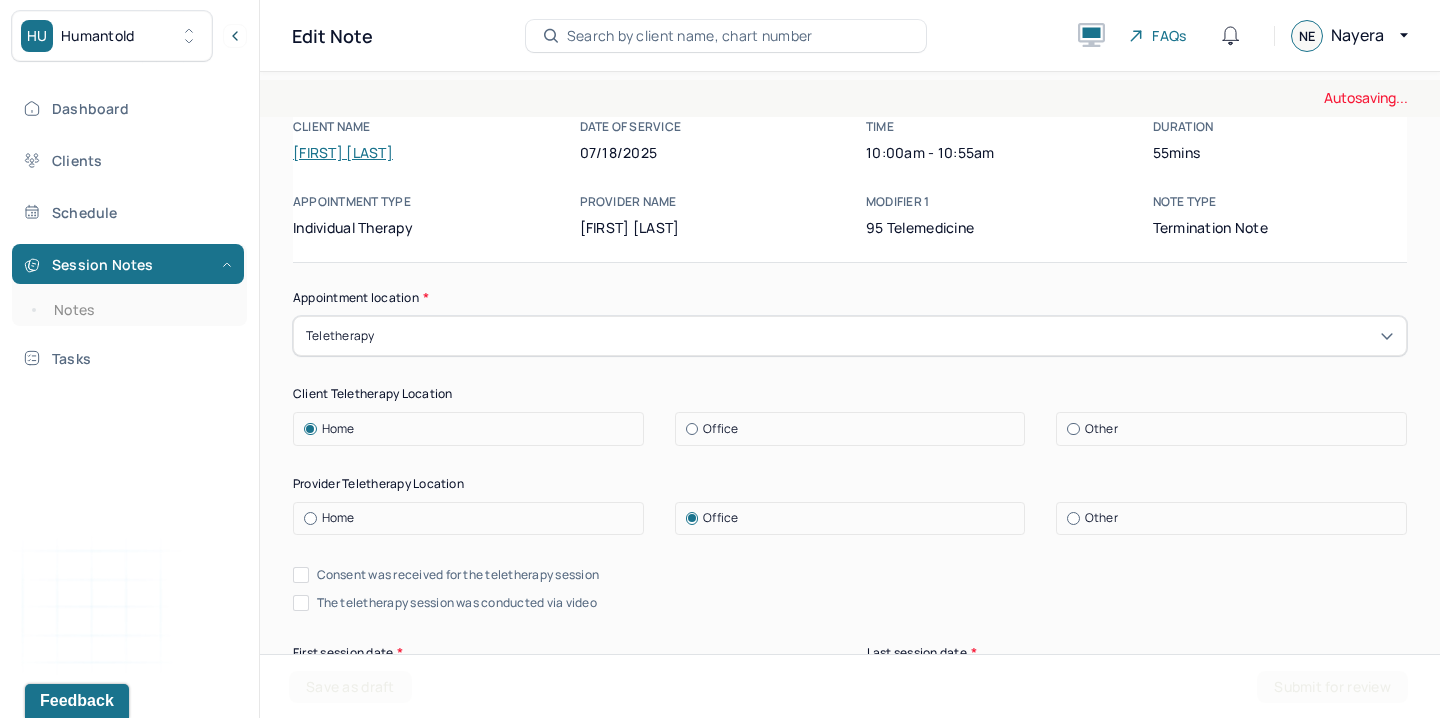 click on "Consent was received for the teletherapy session The teletherapy session was conducted via video" at bounding box center (850, 589) 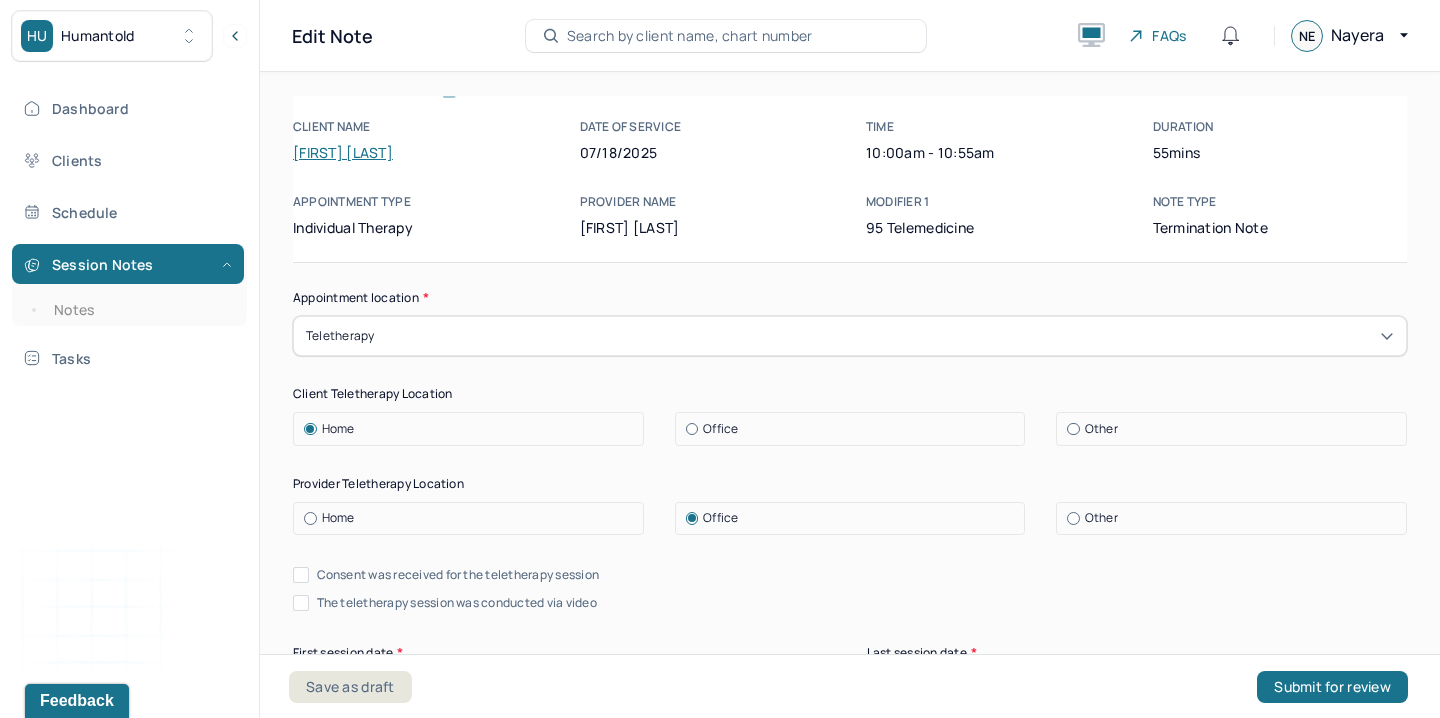 click on "Consent was received for the teletherapy session" at bounding box center (458, 575) 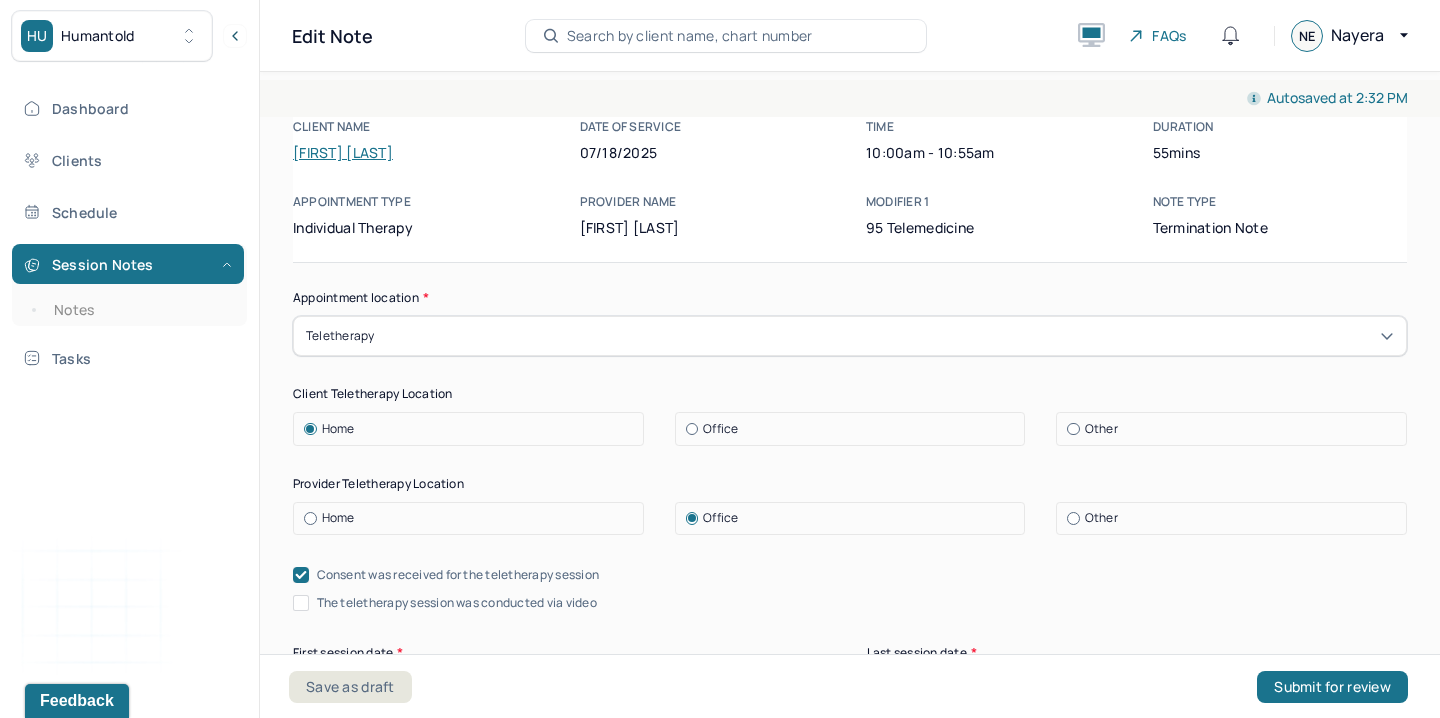 click on "Appointment location * Teletherapy Client Teletherapy Location Home Office Other Provider Teletherapy Location Home Office Other Consent was received for the teletherapy session The teletherapy session was conducted via video First session date * Last session date * [DATE] Total number of sessions * Primary diagnosis * F34.1 PERSISTENT DEPRESSIVE DISORDER (DYSTHYMIA) Secondary diagnosis (optional) Secondary diagnosis Tertiary diagnosis (optional) Tertiary diagnosis Presenting problems * Planned treatment and goals * Course of treatment * Patient final condition * improved Prognosis * good Reason for termination * Discharge plan and follow-up * Date created * [DATE] Sign note here Provider's Initials *   Save as draft     Submit for review" at bounding box center [850, 1411] 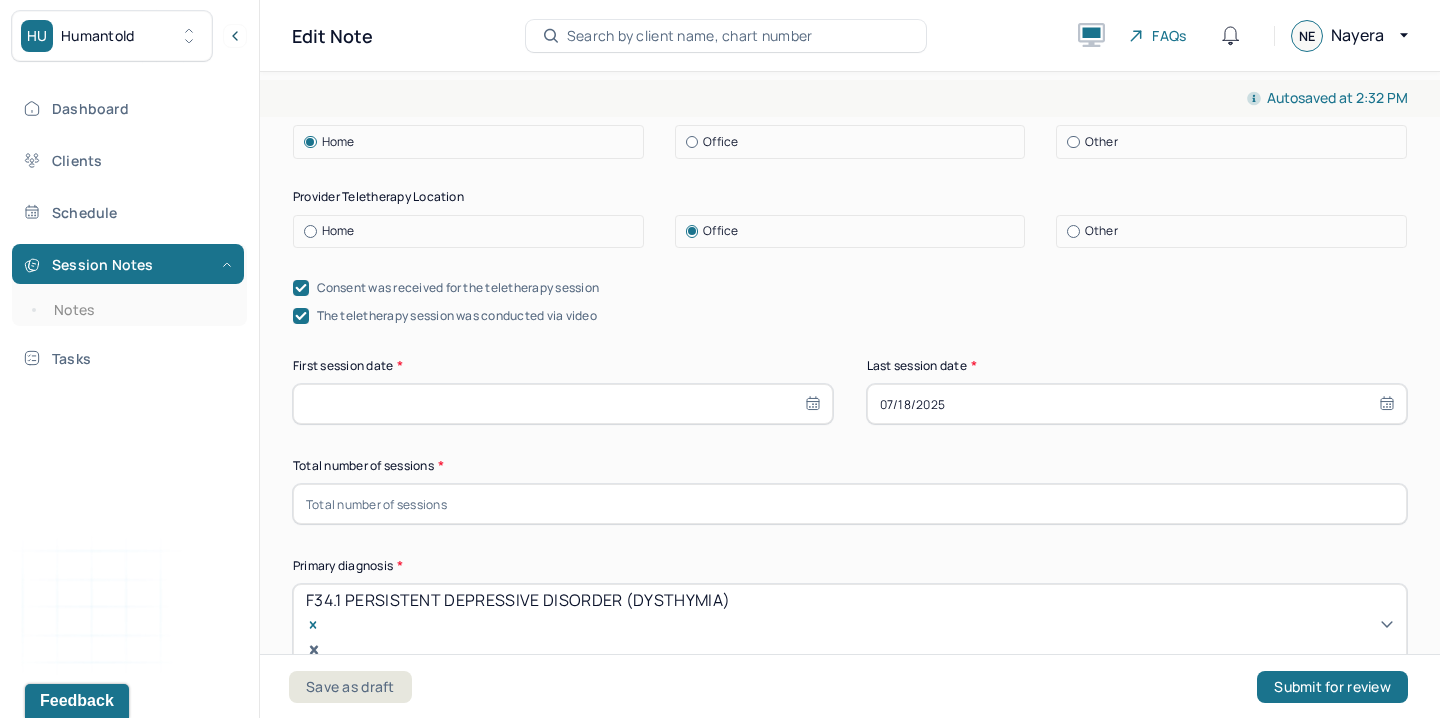 scroll, scrollTop: 329, scrollLeft: 0, axis: vertical 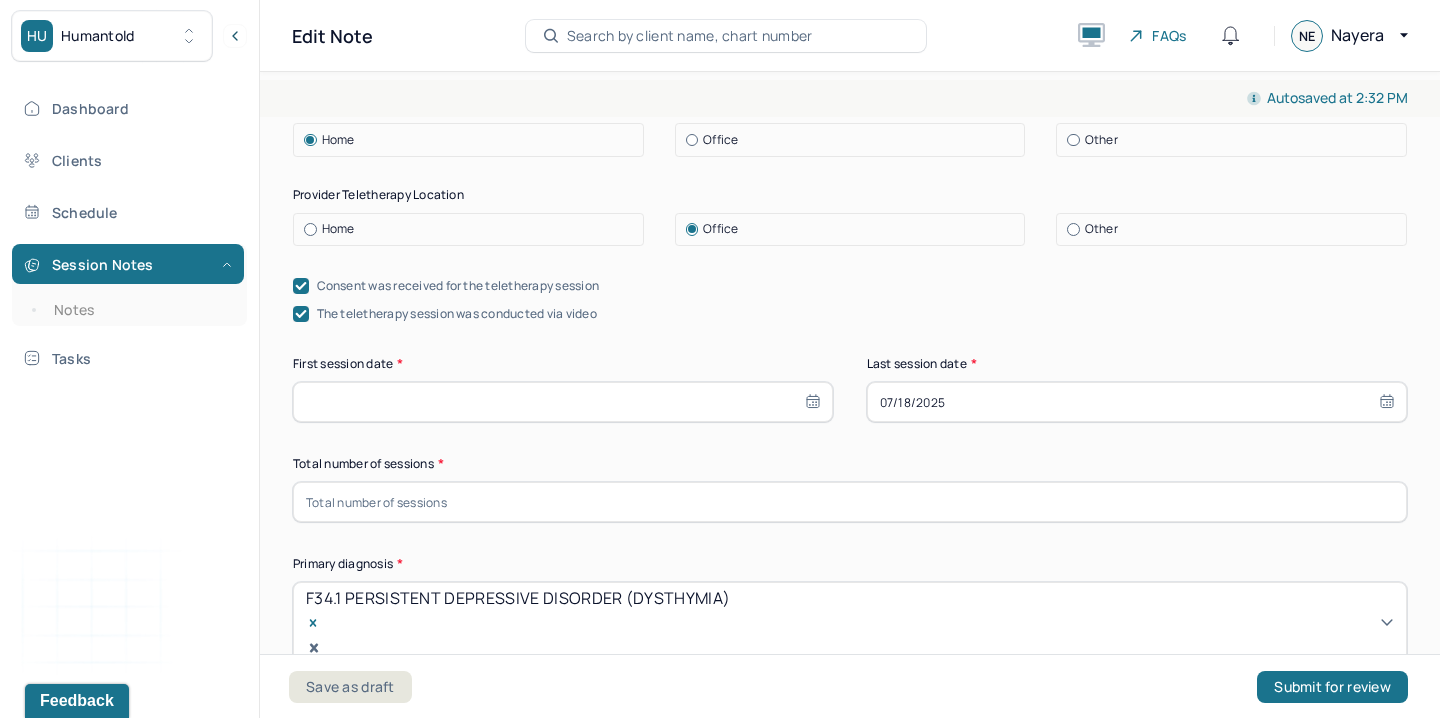 select on "6" 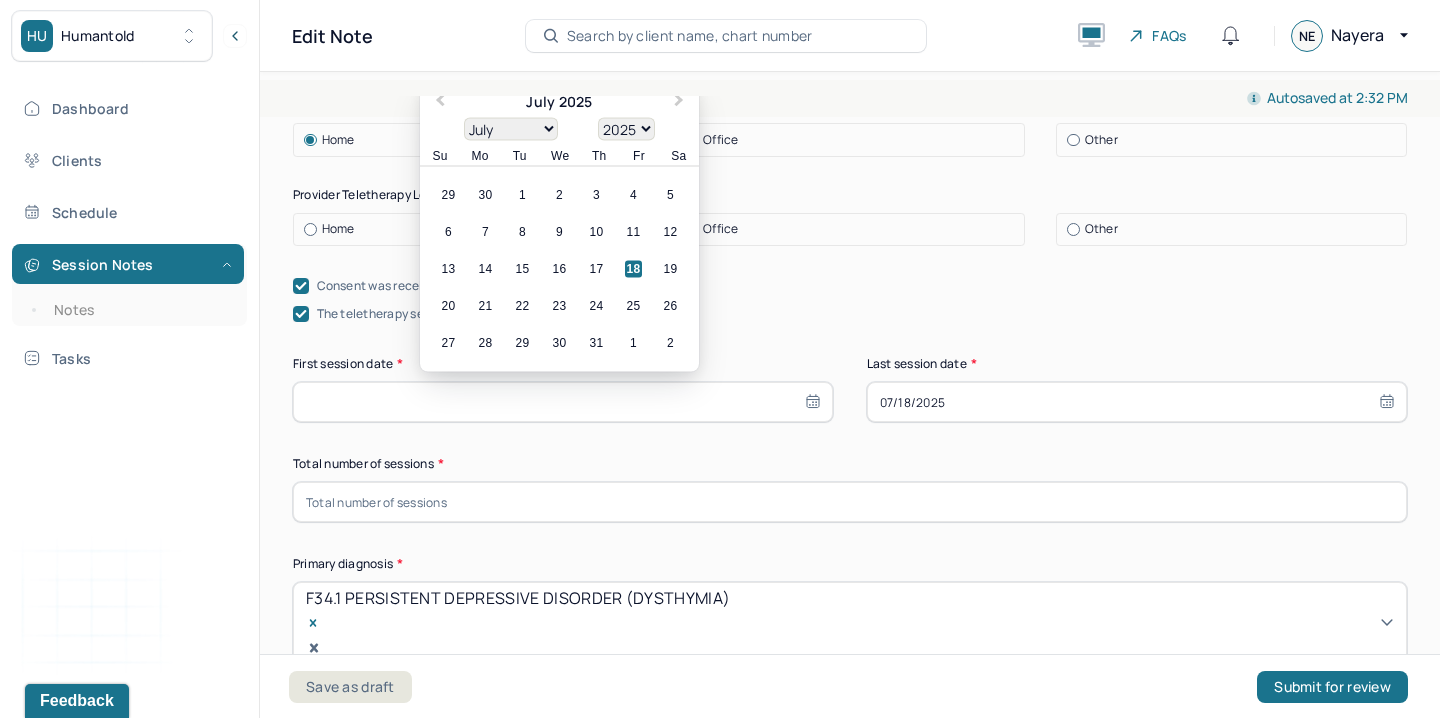 click at bounding box center (563, 402) 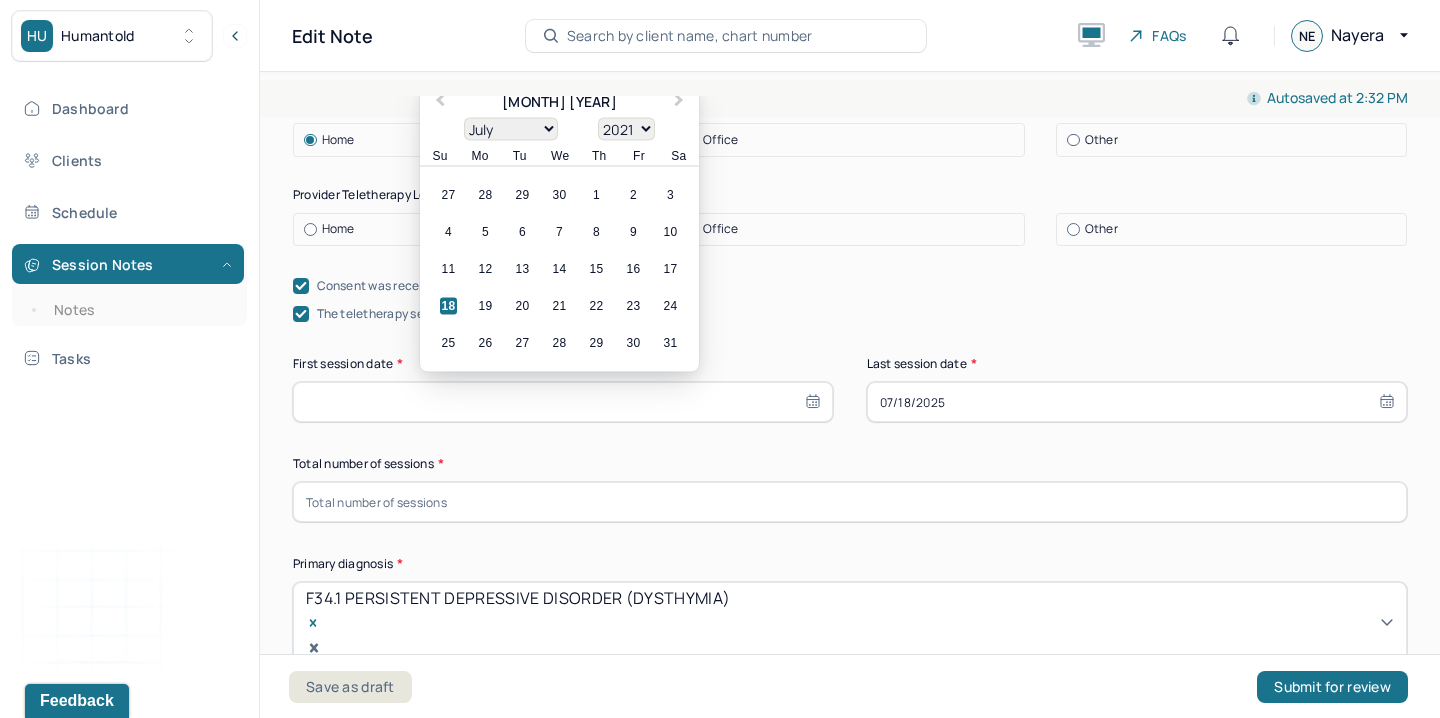 click on "July [YEAR] January February March April May June July August September October November December 1900 1901 1902 1903 1904 1905 1906 1907 1908 1909 1910 1911 1912 1913 1914 1915 1916 1917 1918 1919 1920 1921 1922 1923 1924 1925 1926 1927 1928 1929 1930 1931 1932 1933 1934 1935 1936 1937 1938 1939 1940 1941 1942 1943 1944 1945 1946 1947 1948 1949 1950 1951 1952 1953 1954 1955 1956 1957 1958 1959 1960 1961 1962 1963 1964 1965 1966 1967 1968 1969 1970 1971 1972 1973 1974 1975 1976 1977 1978 1979 1980 1981 1982 1983 1984 1985 1986 1987 1988 1989 1990 1991 1992 1993 1994 1995 1996 1997 1998 1999 2000 2001 2002 2003 2004 2005 2006 2007 2008 2009 2010 2011 2012 2013 2014 2015 2016 2017 2018 2019 2020 2021 2022 2023 2024 2025 2026 2027 2028 2029 2030 2031 2032 2033 2034 2035 2036 2037 2038 2039 2040 2041 2042 2043 2044 2045 2046 2047 2048 2049 2050 2051 2052 2053 2054 2055 2056 2057 2058 2059 2060 2061 2062 2063 2064 2065 2066 2067 2068 2069 2070 2071 2072 2073 2074 2075 2076 2077 2078 2079 2080 2081 2082 2083 2084 Su" at bounding box center [559, 125] 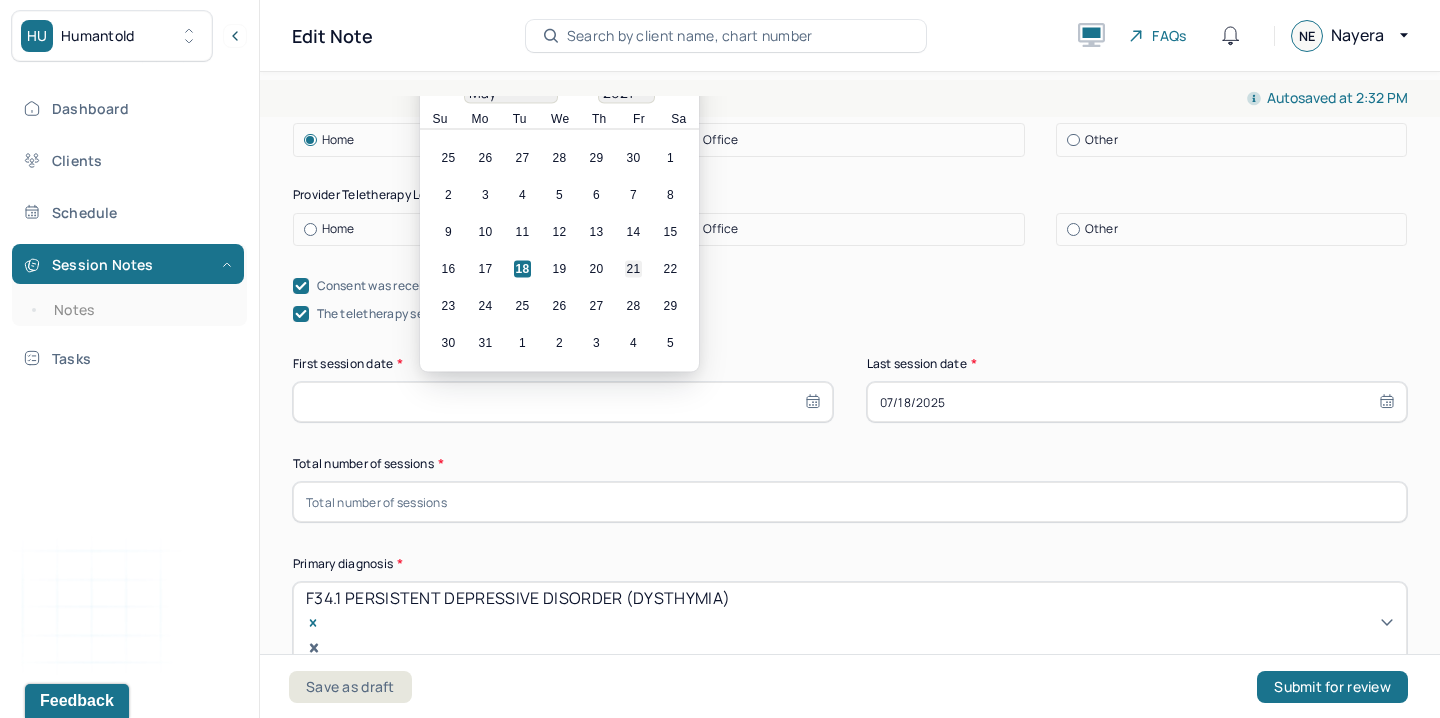 click on "21" at bounding box center [633, 269] 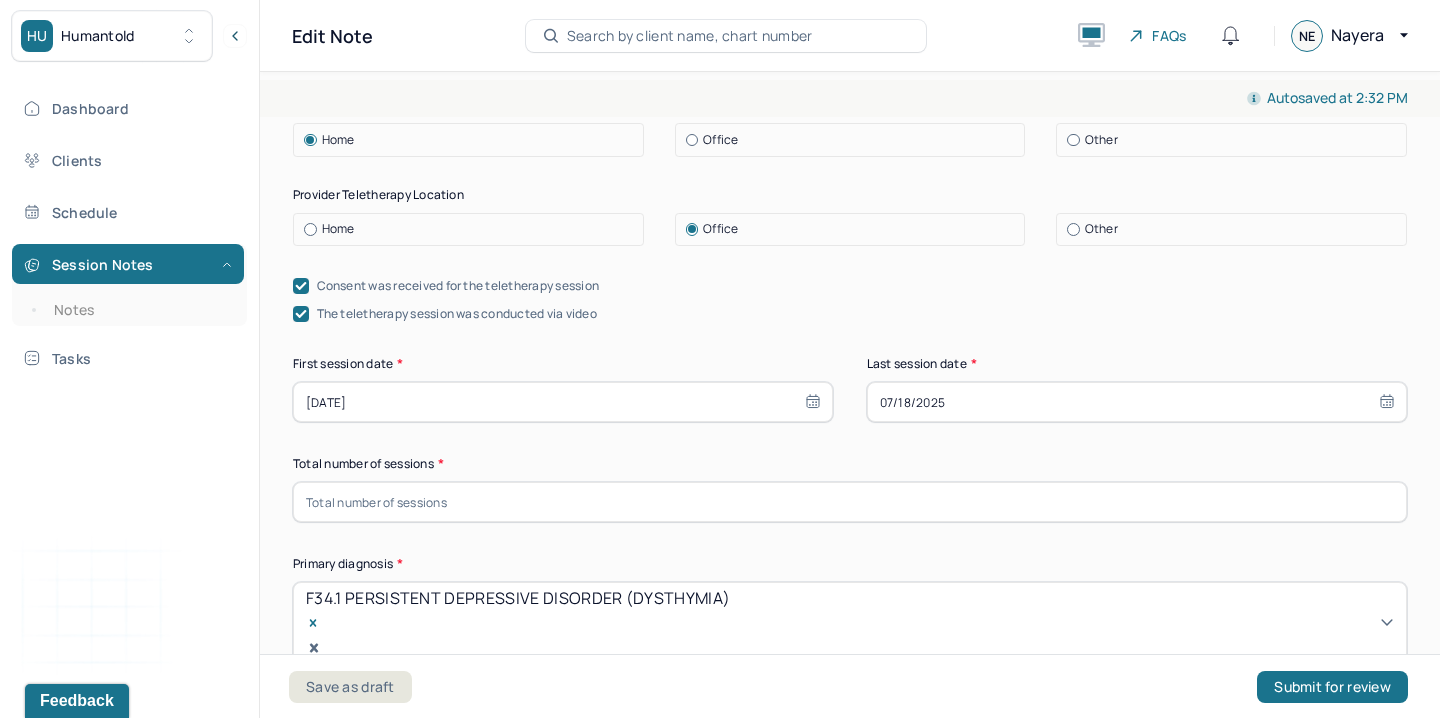 select on "4" 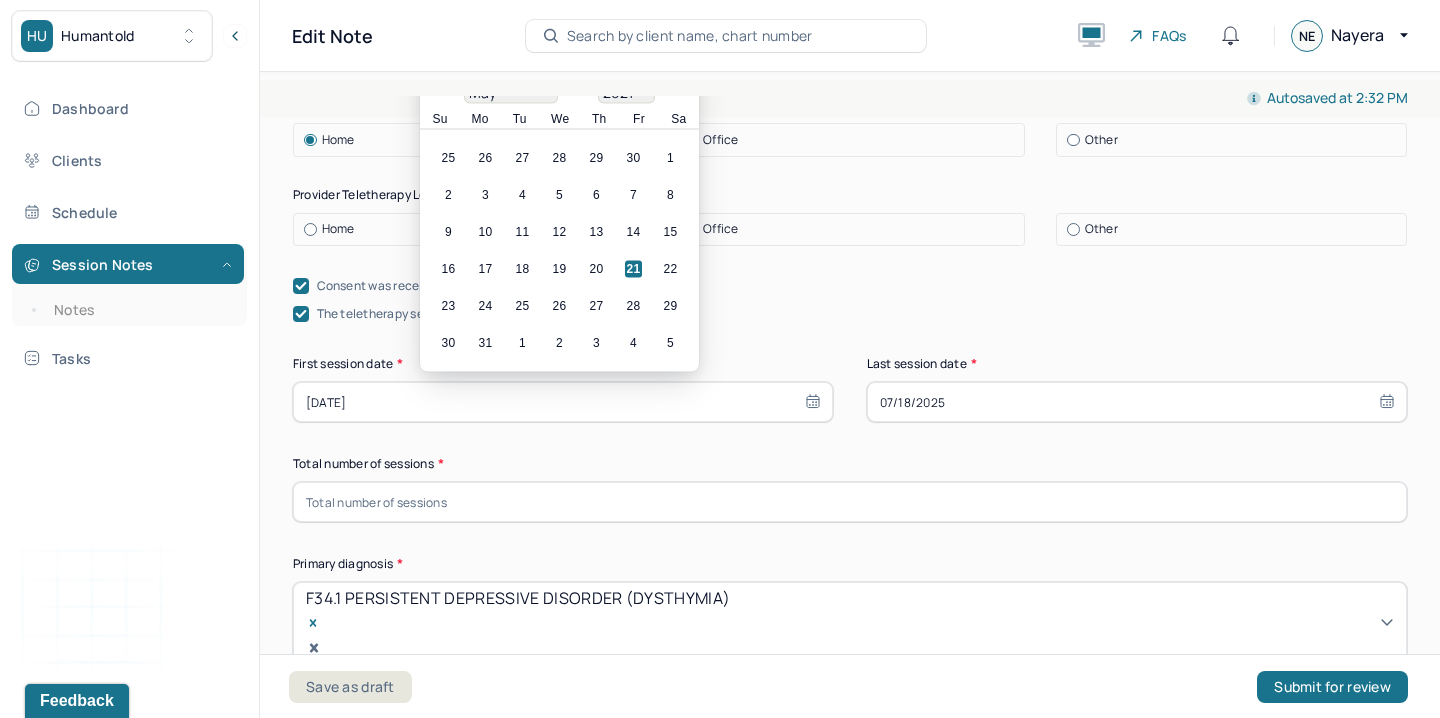 click on "Appointment location * Teletherapy Client Teletherapy Location Home Office Other Provider Teletherapy Location Home Office Other Consent was received for the teletherapy session The teletherapy session was conducted via video First session date * [DATE] Previous Month Next Month May [YEAR] January February March April May June July August September October November December 1900 1901 1902 1903 1904 1905 1906 1907 1908 1909 1910 1911 1912 1913 1914 1915 1916 1917 1918 1919 1920 1921 1922 1923 1924 1925 1926 1927 1928 1929 1930 1931 1932 1933 1934 1935 1936 1937 1938 1939 1940 1941 1942 1943 1944 1945 1946 1947 1948 1949 1950 1951 1952 1953 1954 1955 1956 1957 1958 1959 1960 1961 1962 1963 1964 1965 1966 1967 1968 1969 1970 1971 1972 1973 1974 1975 1976 1977 1978 1979 1980 1981 1982 1983 1984 1985 1986 1987 1988 1989 1990 1991 1992 1993 1994 1995 1996 1997 1998 1999 2000 2001 2002 2003 2004 2005 2006 2007 2008 2009 2010 2011 2012 2013 2014 2015 2016 2017 2018 2019 2020 2021 2022 2023 2024 2025 2026 2027 2028" at bounding box center (850, 1122) 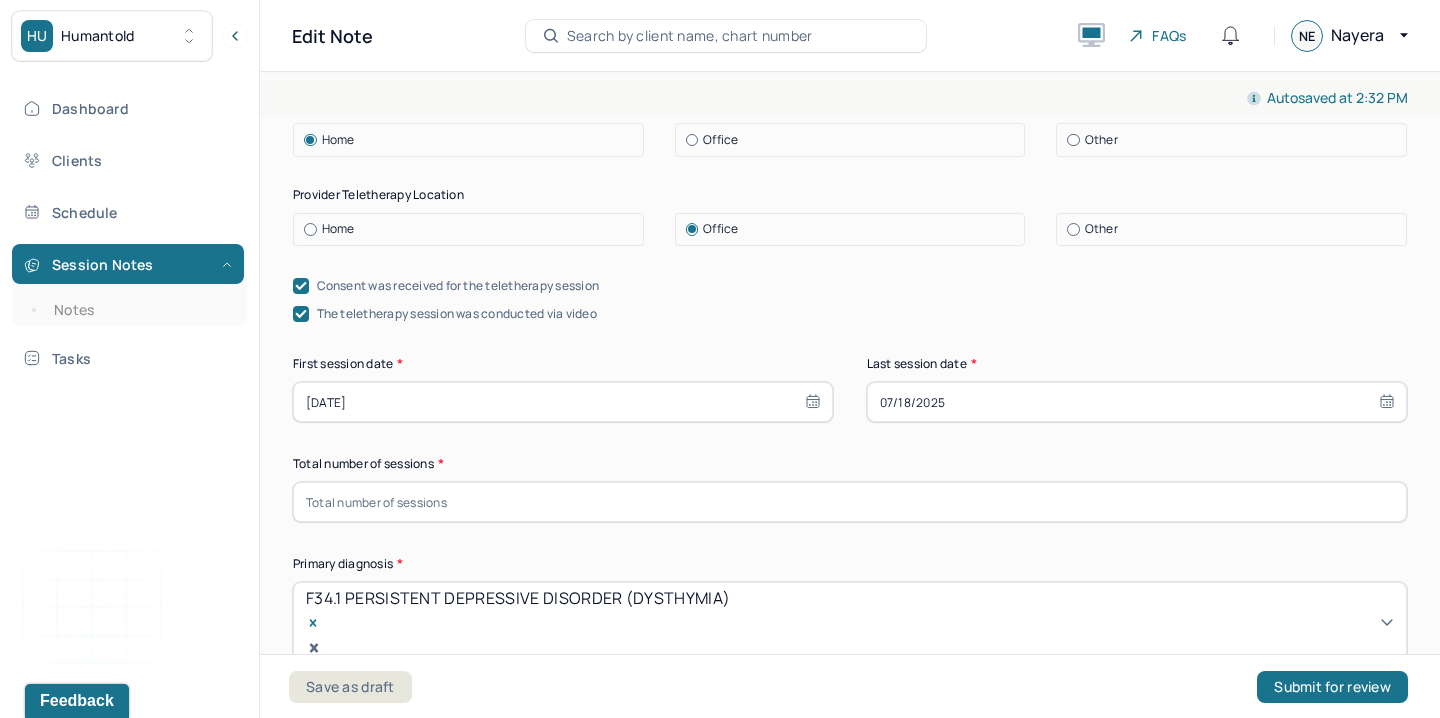 click at bounding box center (850, 502) 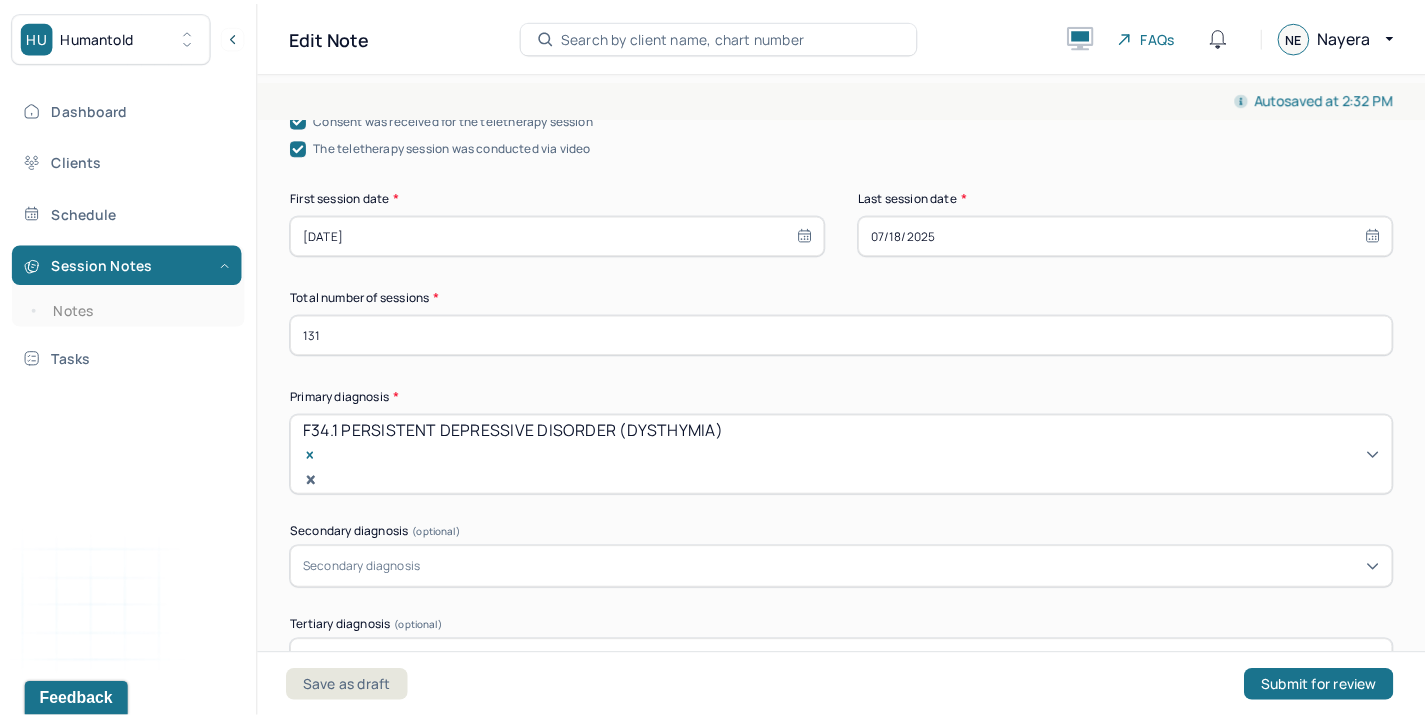 scroll, scrollTop: 681, scrollLeft: 0, axis: vertical 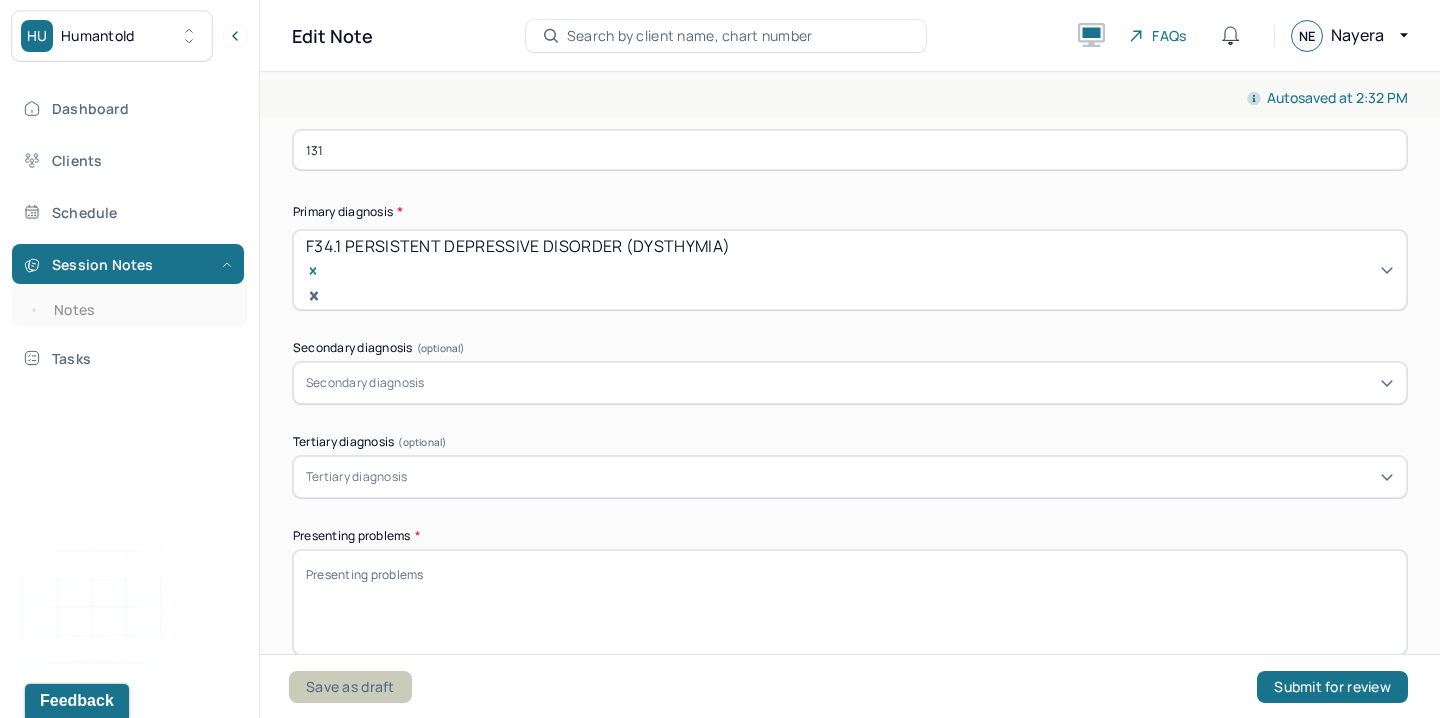 type on "131" 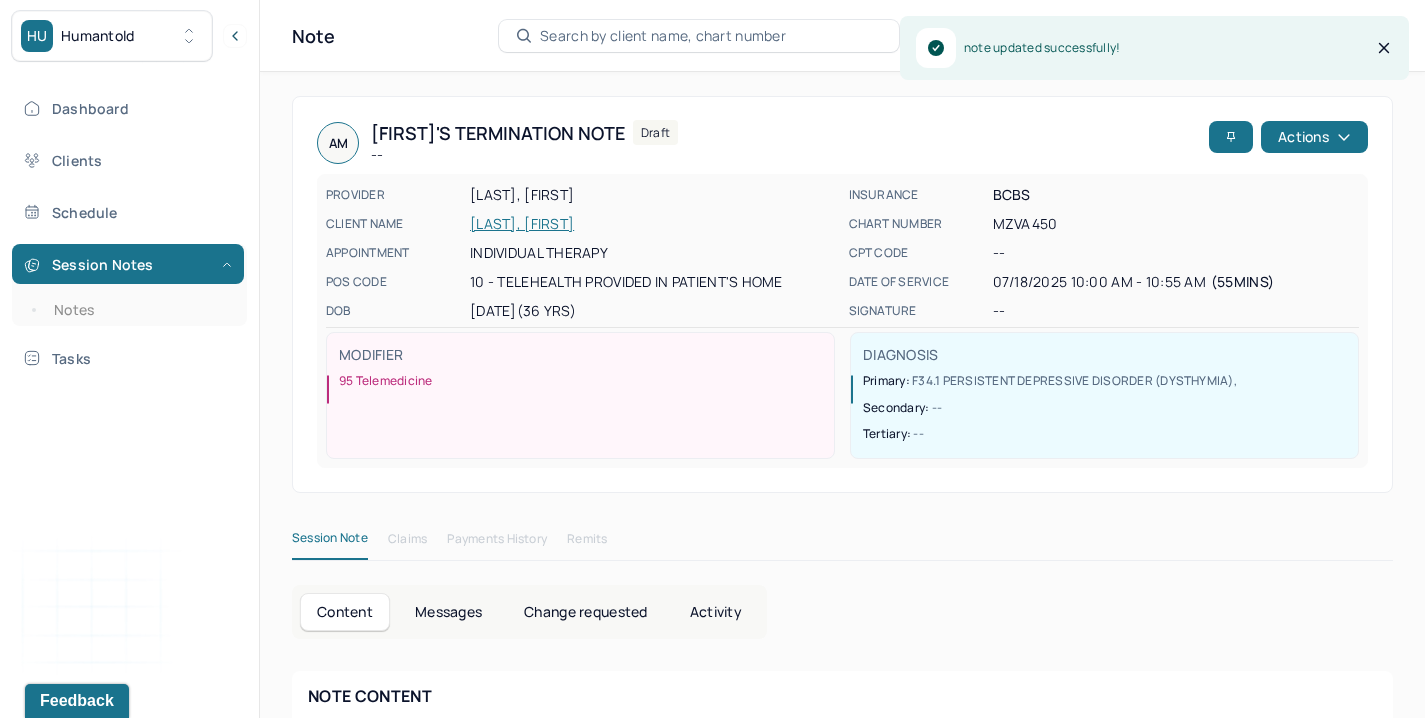 click on "[LAST], [FIRST]" at bounding box center (653, 224) 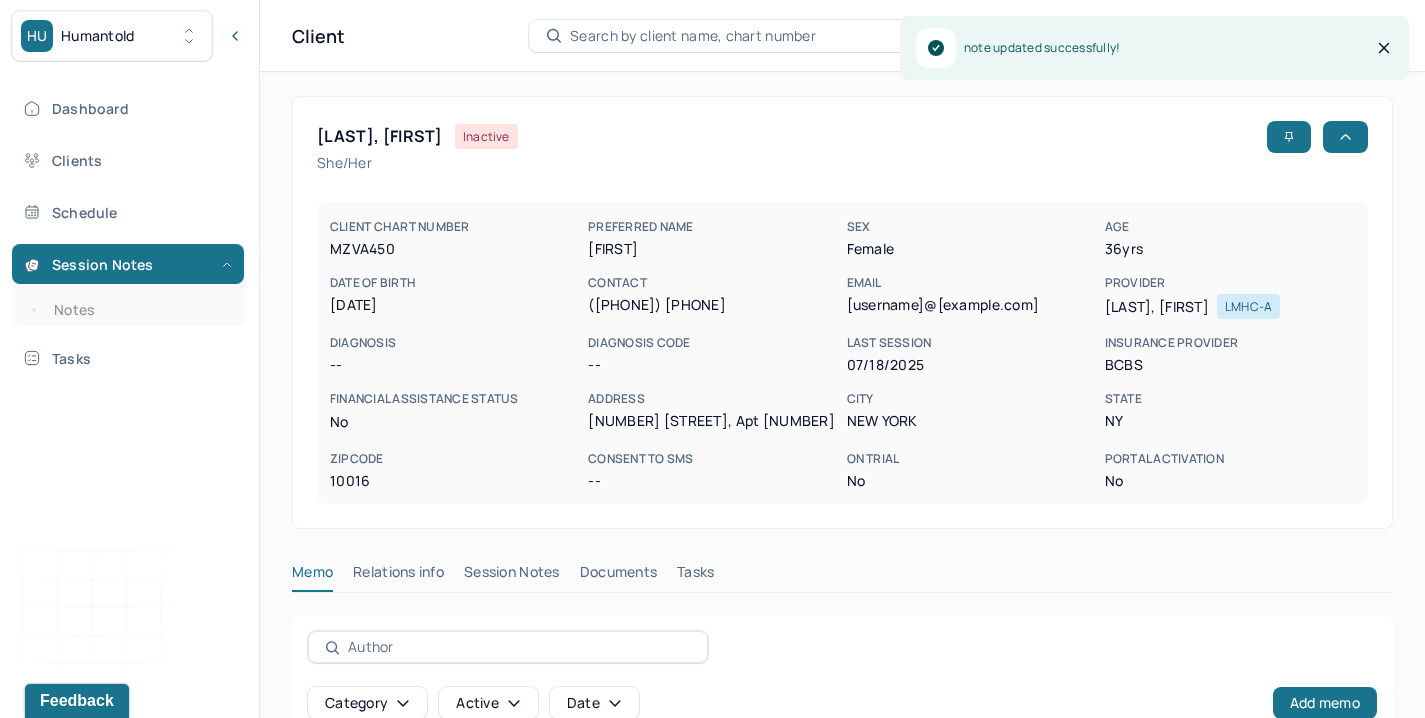 click on "Session Notes" at bounding box center [512, 576] 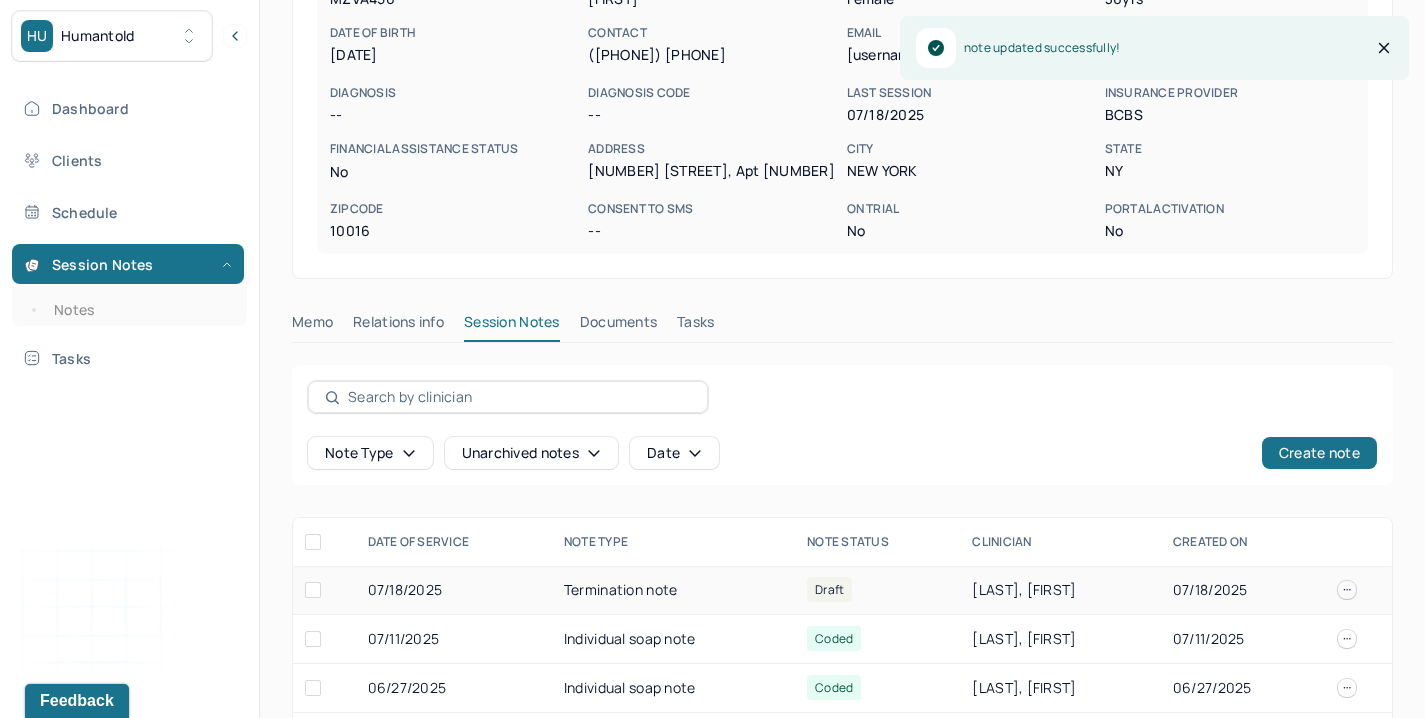 scroll, scrollTop: 290, scrollLeft: 0, axis: vertical 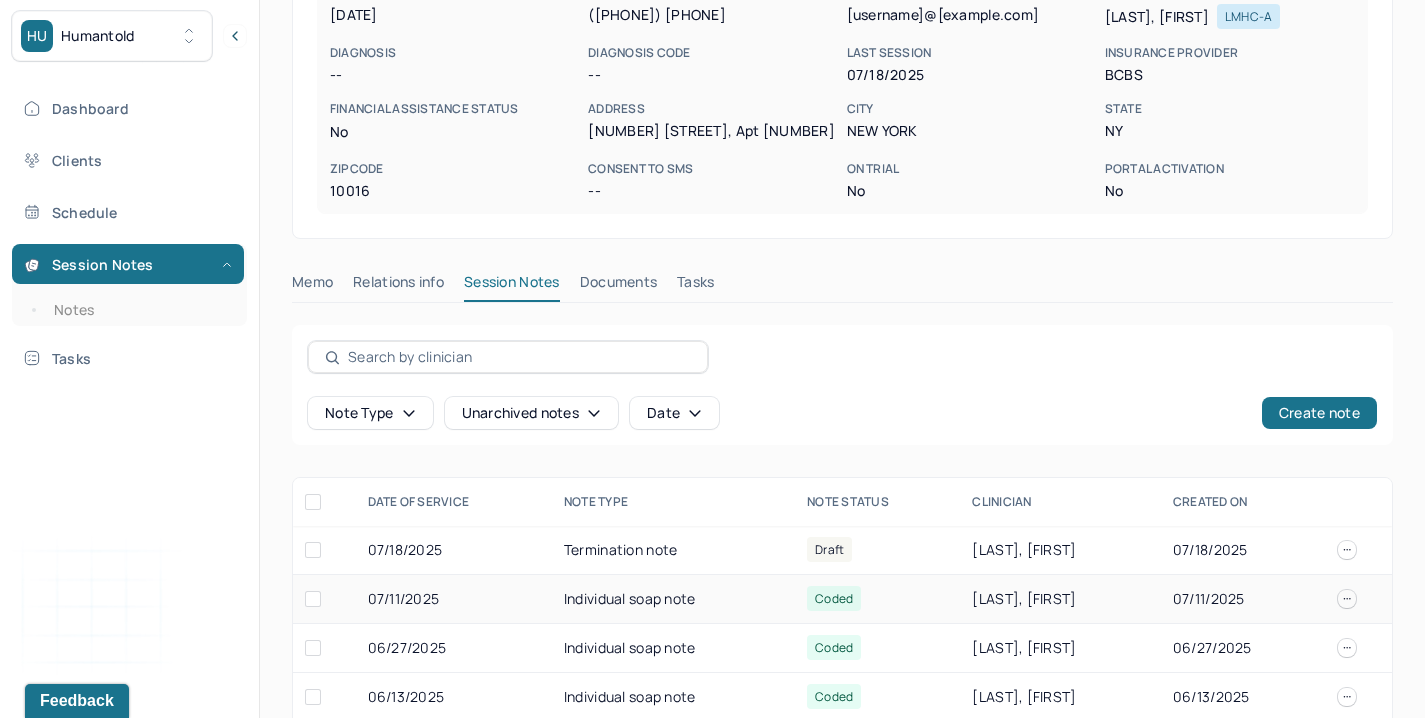 click on "07/11/2025" at bounding box center [454, 599] 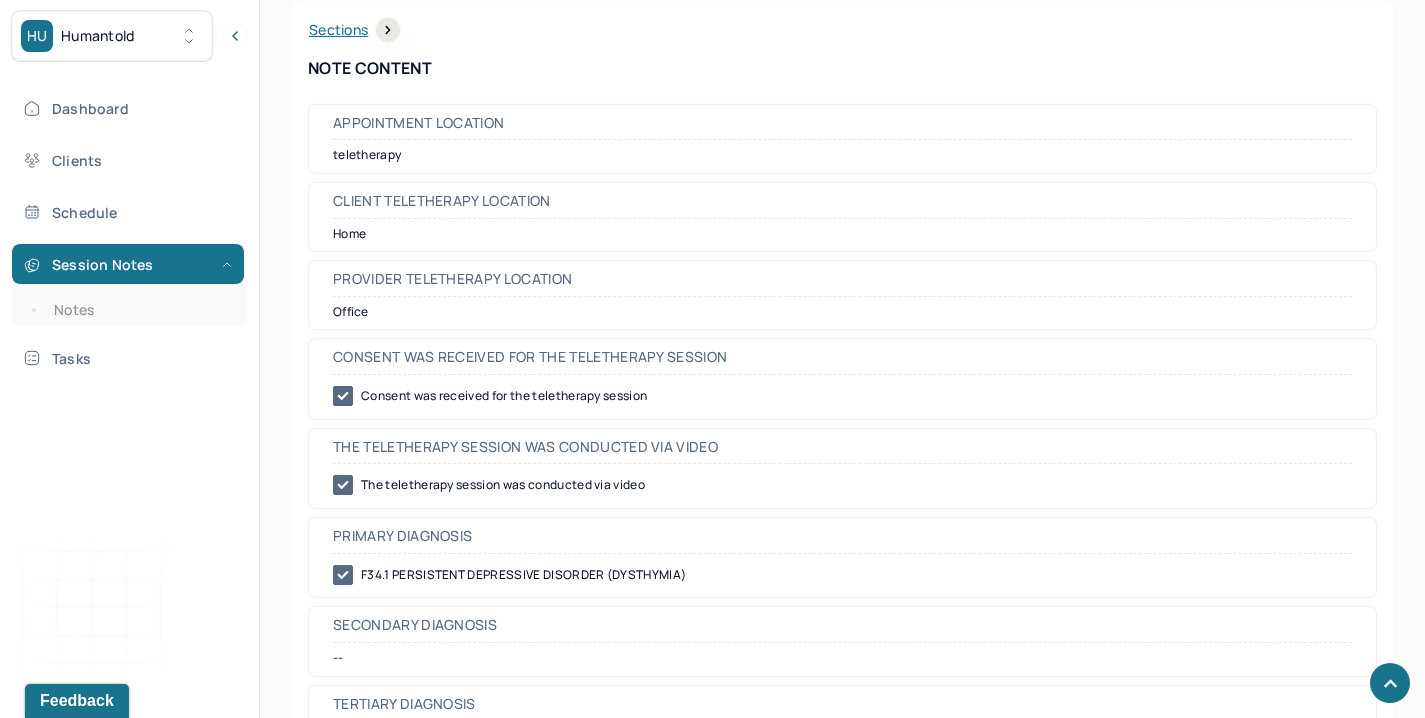 scroll, scrollTop: 855, scrollLeft: 0, axis: vertical 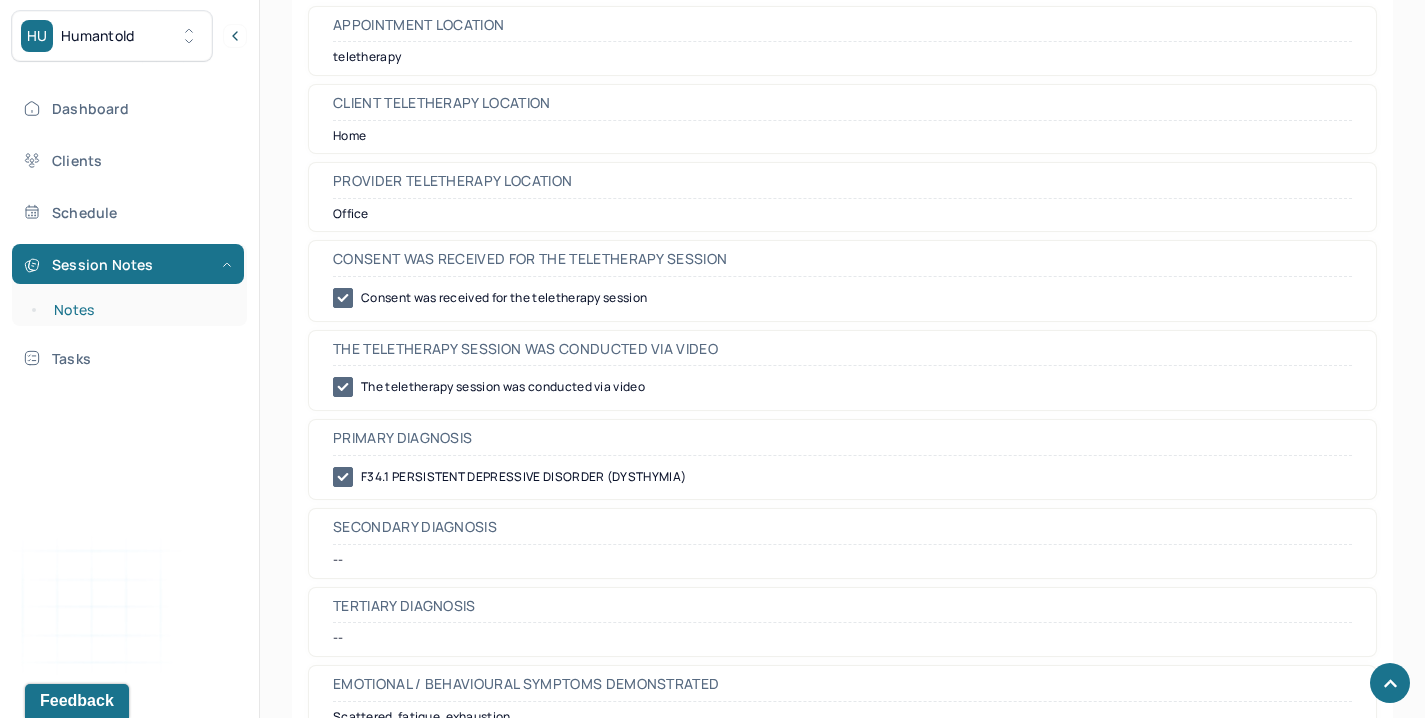 click on "Notes" at bounding box center [139, 310] 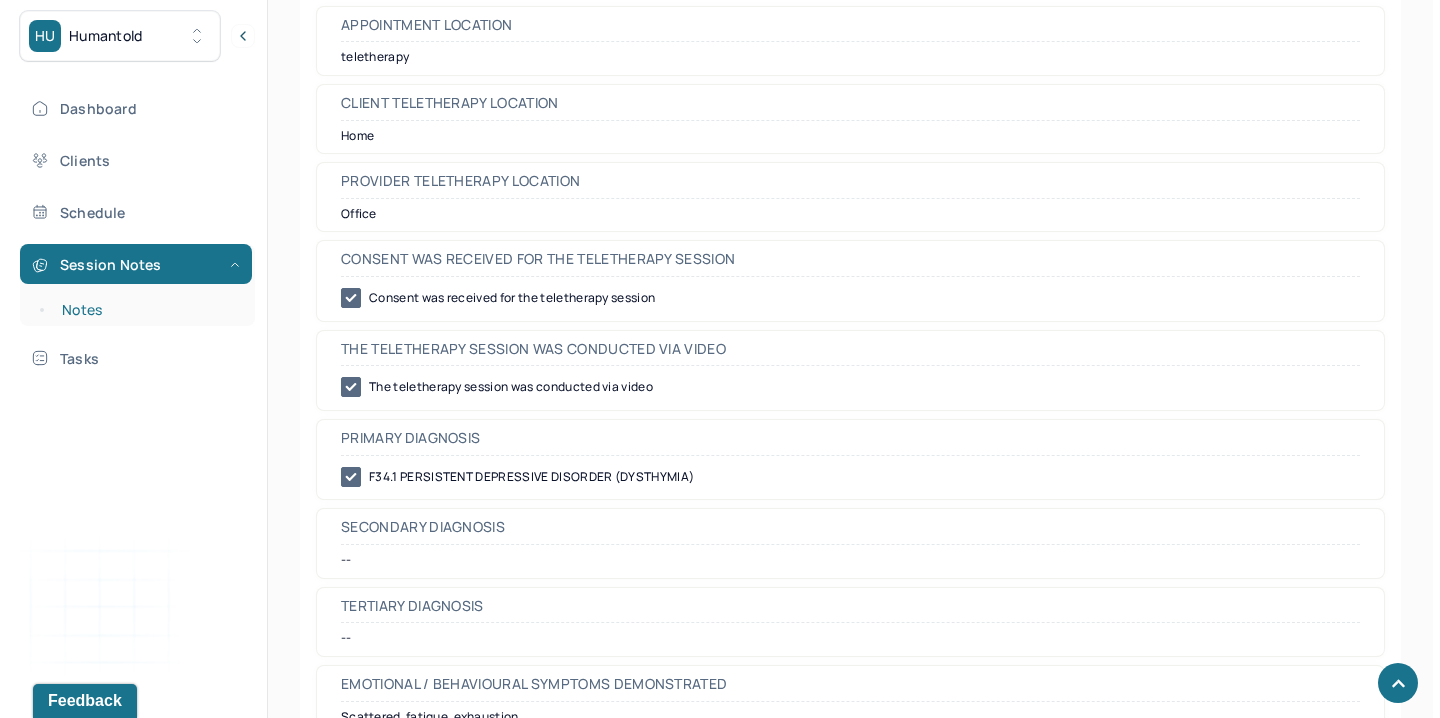 scroll, scrollTop: 0, scrollLeft: 0, axis: both 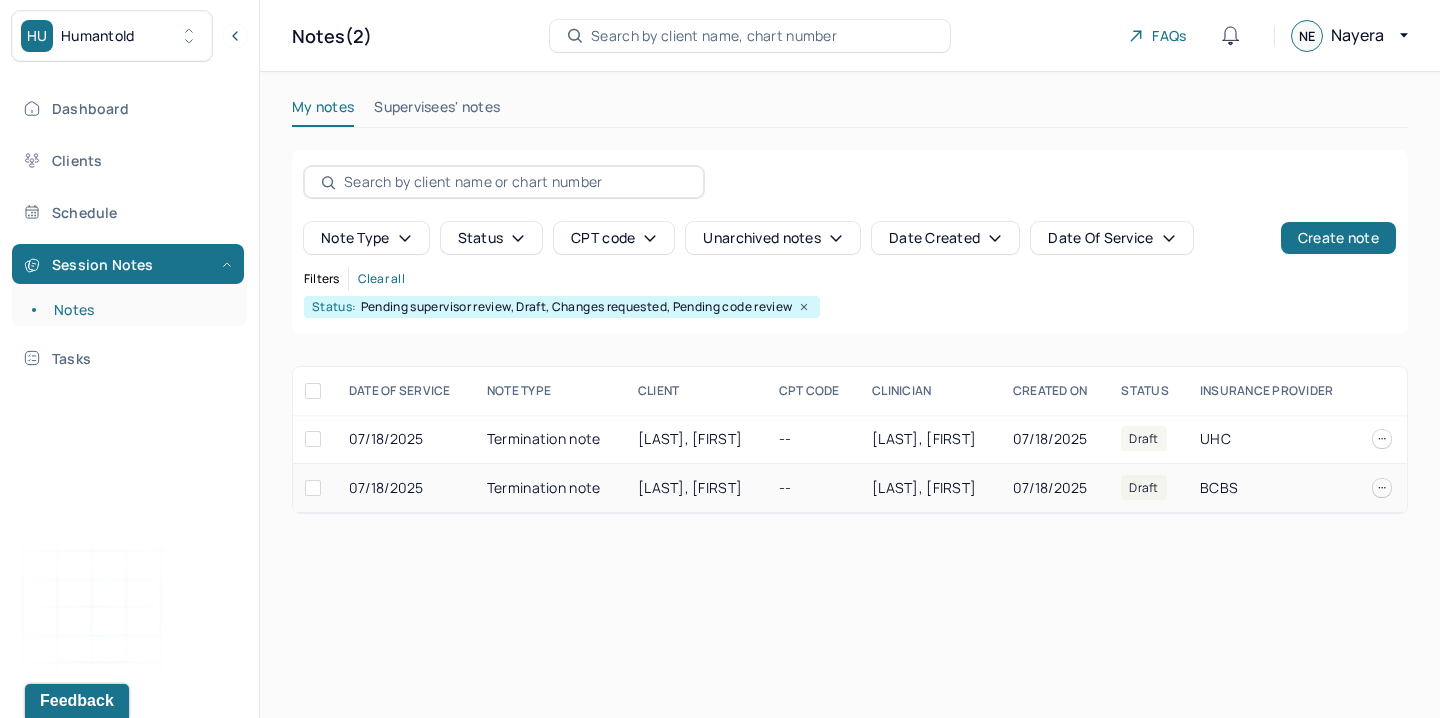 click on "[LAST], [FIRST]" at bounding box center [696, 488] 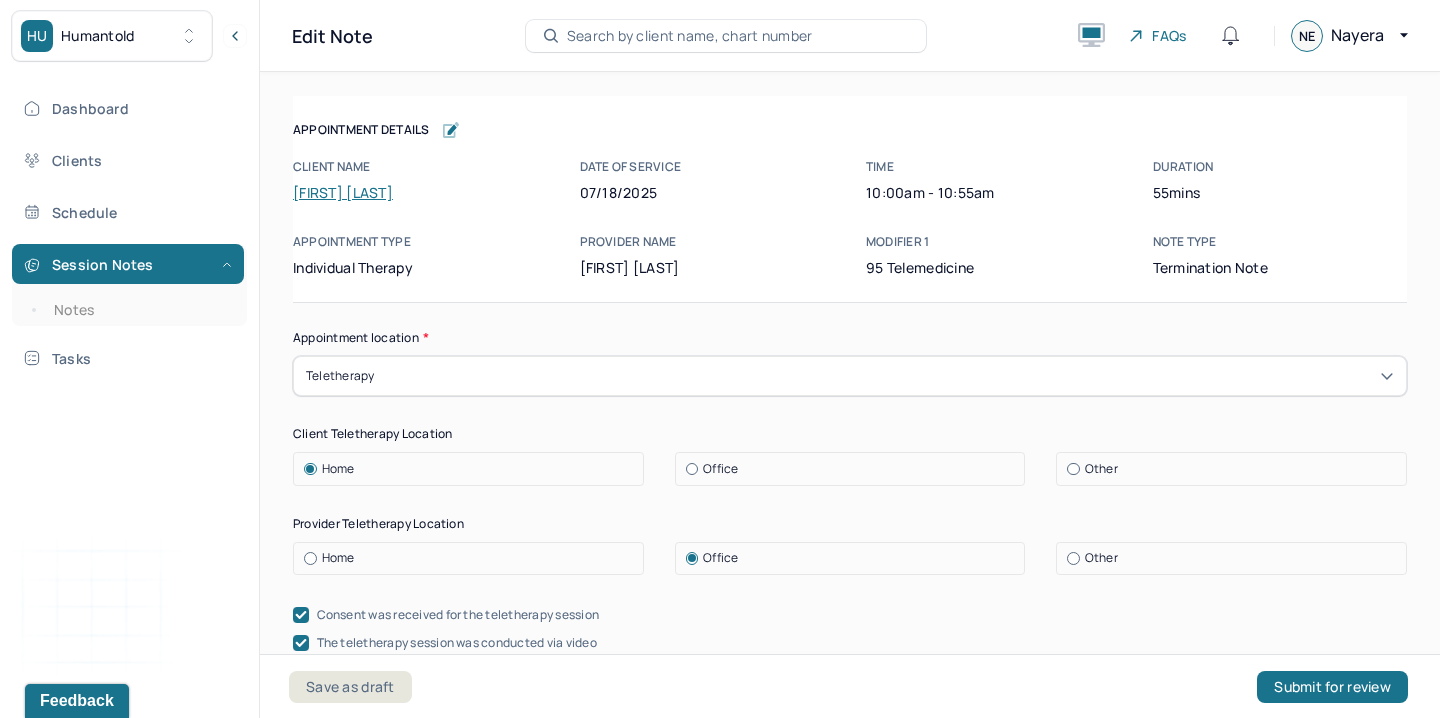 scroll, scrollTop: 693, scrollLeft: 0, axis: vertical 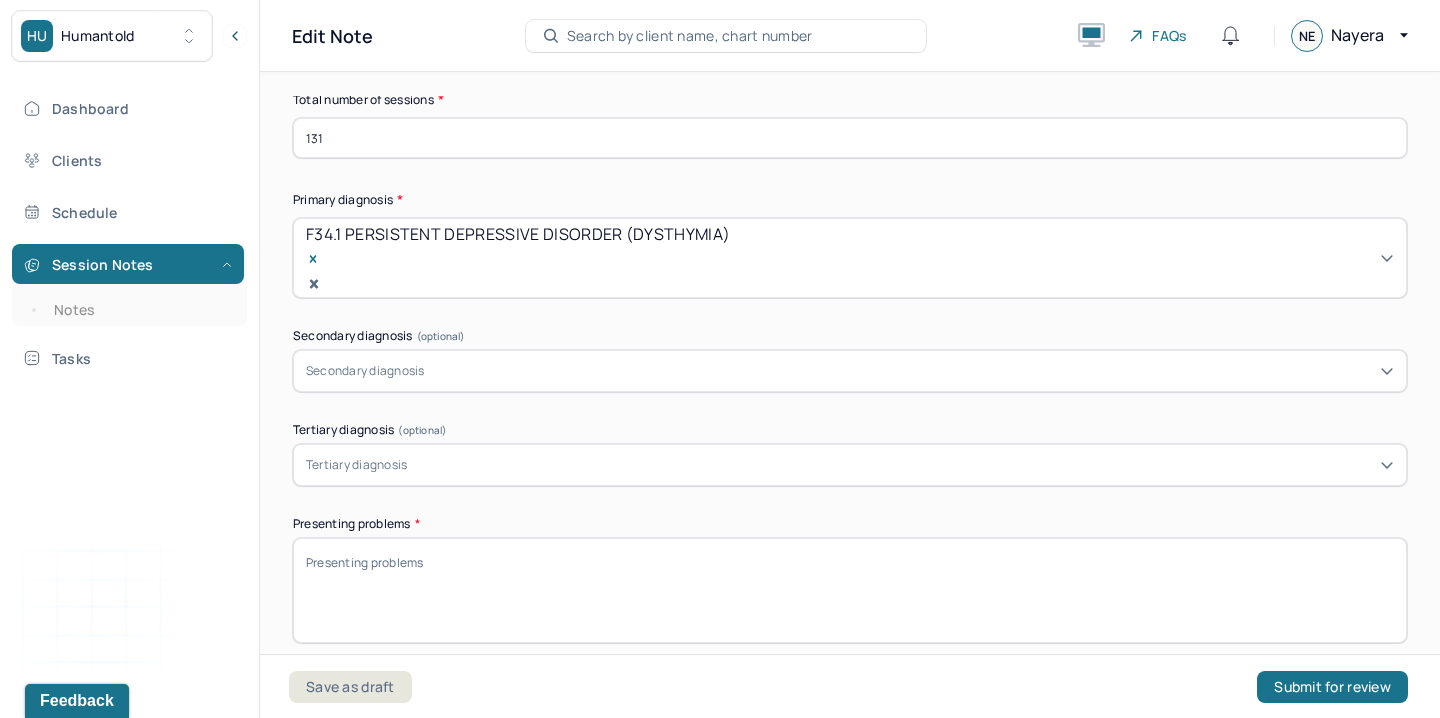 paste on "The client initially presented to therapy to process the impact of witnessing a toxic parental relationship during her formative years, which shaped her perceptions of love, marriage, and interpersonal dynamics. She reported struggling with symptoms of depression, burnout, imposter syndrome, and difficulties establishing boundaries—particularly in relation to her mother, whose expectations placed significant emotional strain on her. These issues were compounded by a high-stress work environment that contributed to repeated episodes of emotional exhaustion." 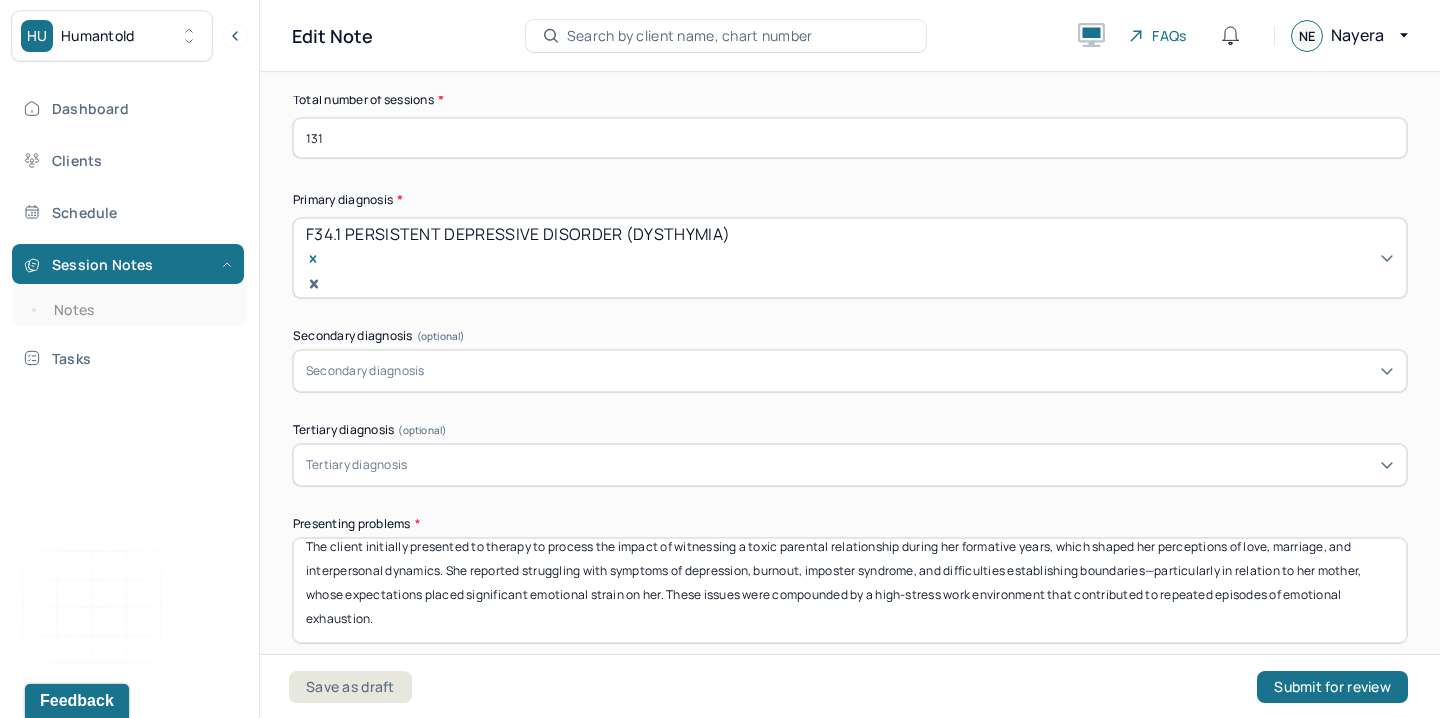 scroll, scrollTop: 12, scrollLeft: 0, axis: vertical 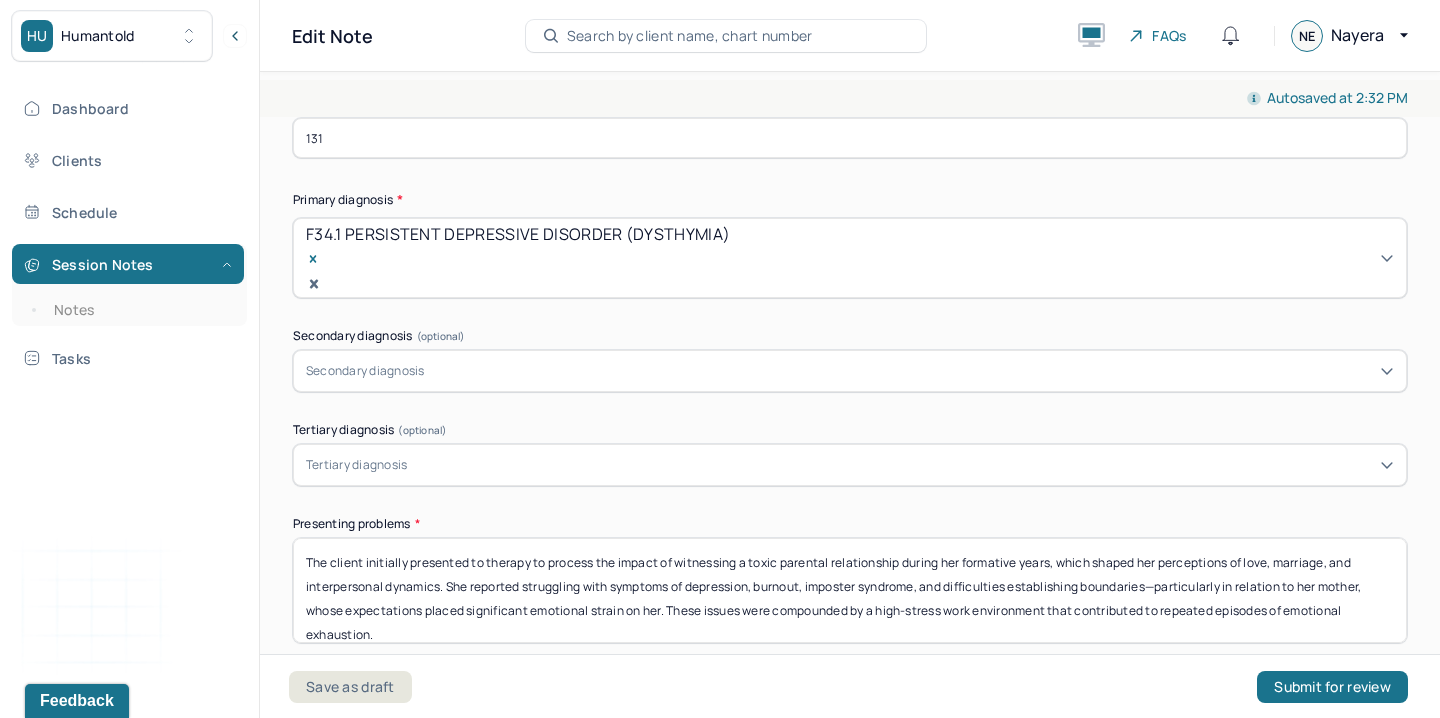 drag, startPoint x: 334, startPoint y: 510, endPoint x: 262, endPoint y: 503, distance: 72.33948 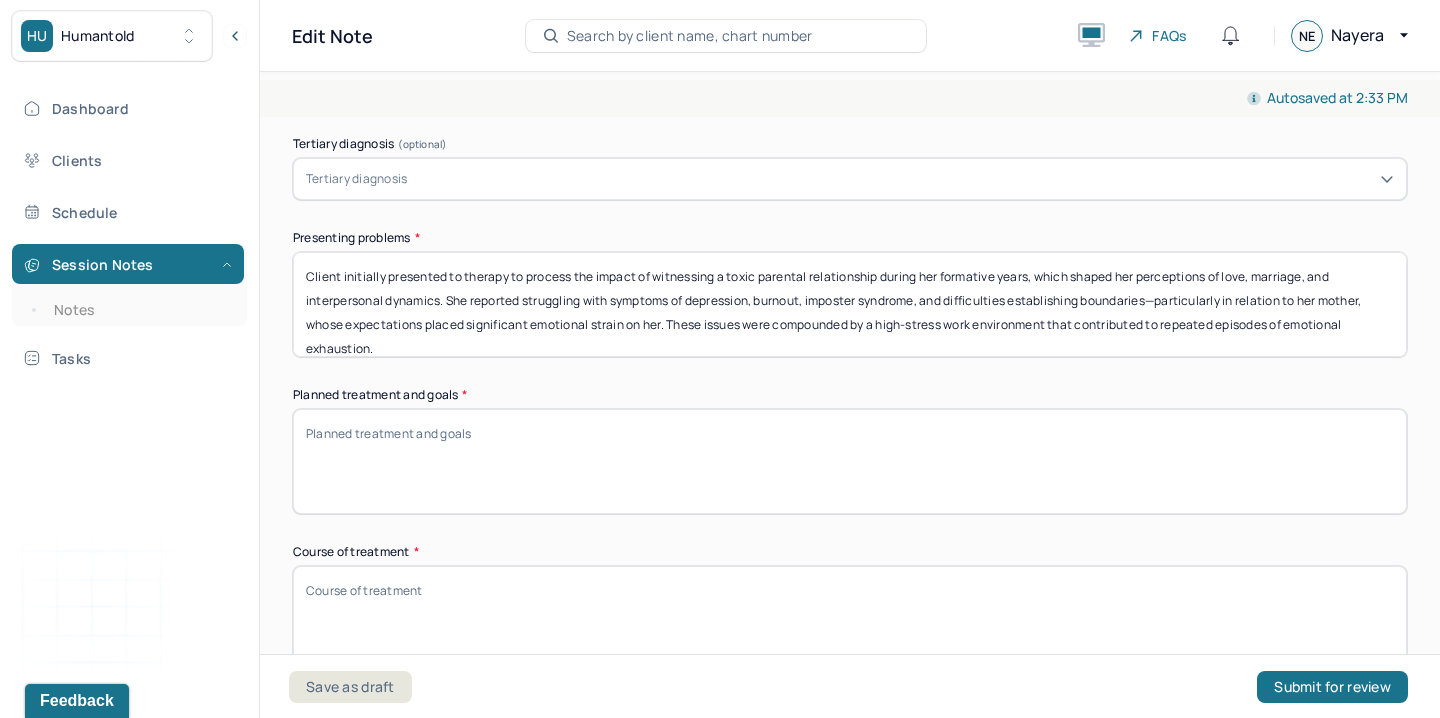 scroll, scrollTop: 987, scrollLeft: 0, axis: vertical 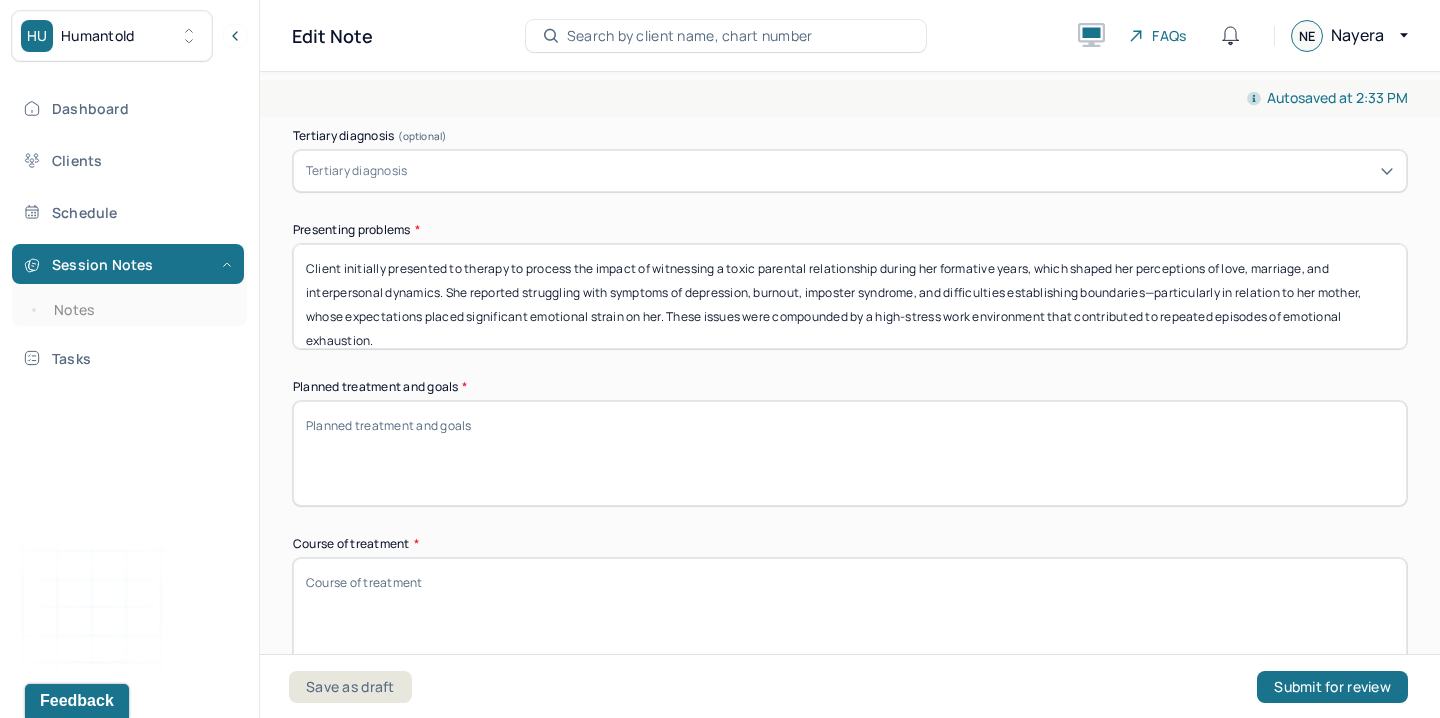 type on "Client initially presented to therapy to process the impact of witnessing a toxic parental relationship during her formative years, which shaped her perceptions of love, marriage, and interpersonal dynamics. She reported struggling with symptoms of depression, burnout, imposter syndrome, and difficulties establishing boundaries—particularly in relation to her mother, whose expectations placed significant emotional strain on her. These issues were compounded by a high-stress work environment that contributed to repeated episodes of emotional exhaustion." 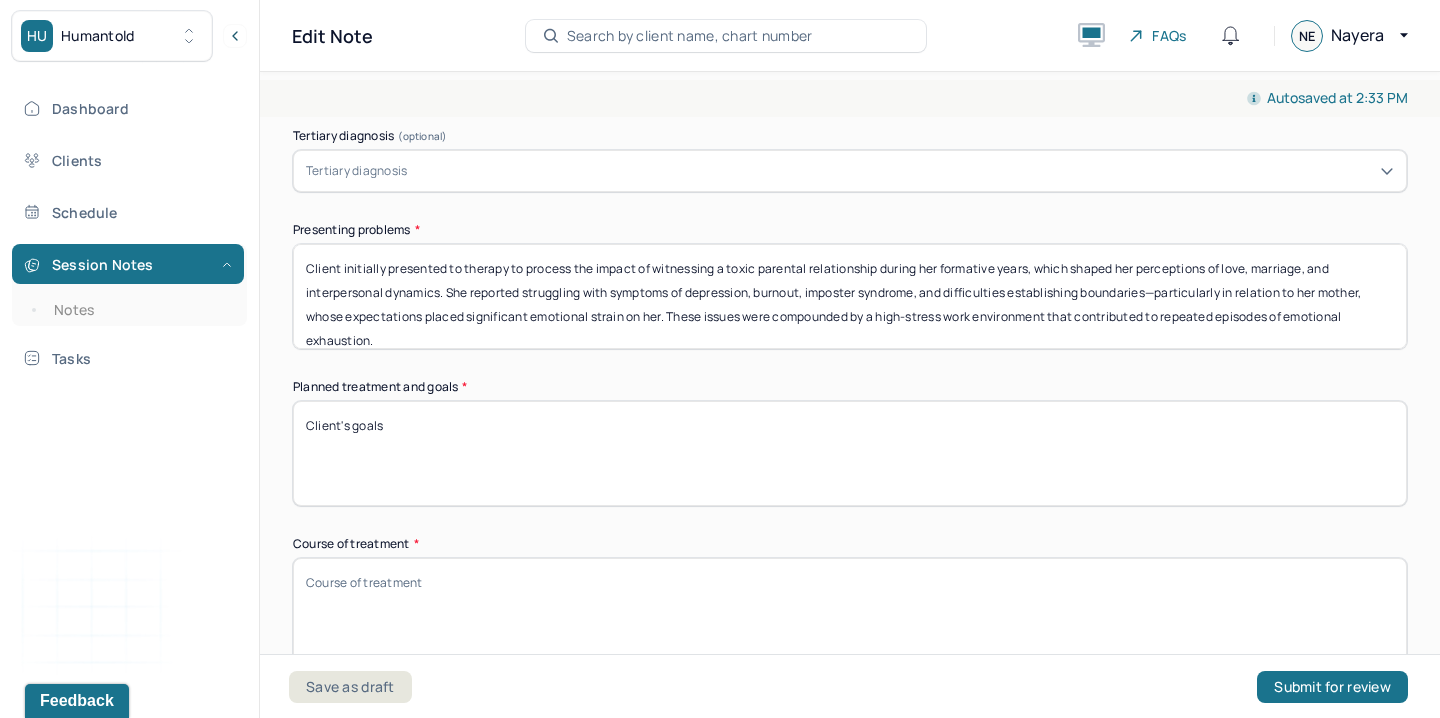 paste on "included recognizing and challenging negative core beliefs contributing to imposter syndrome, reducing depressive symptoms associated with overfunctioning, and exploring and setting boundaries related to unrealistic familial expectations—especially those tied to her mother’s well-being. Additional goals developed over the course of treatment included cultivating self-care routines, building passion-driven hobbies, and establishing a more values-aligned personal identity apart from parental influence." 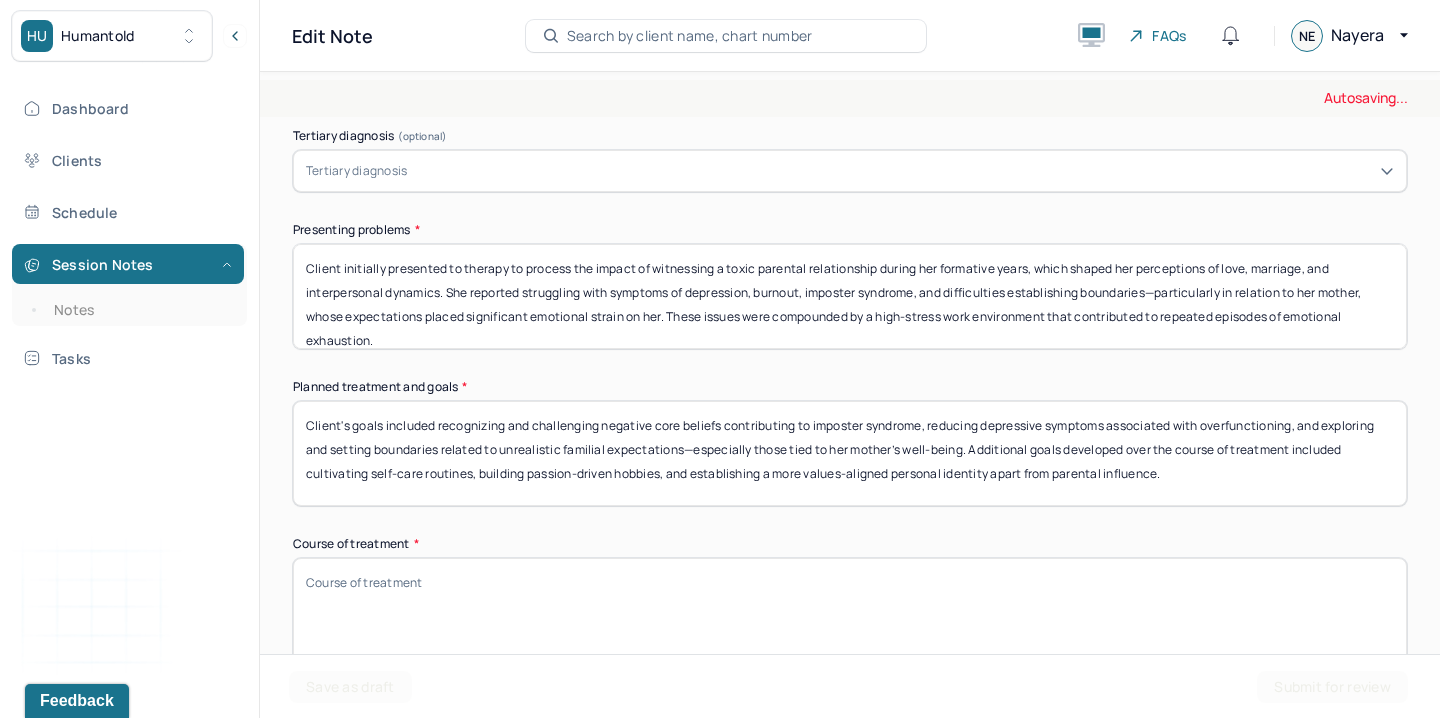type on "Client's goals included recognizing and challenging negative core beliefs contributing to imposter syndrome, reducing depressive symptoms associated with overfunctioning, and exploring and setting boundaries related to unrealistic familial expectations—especially those tied to her mother’s well-being. Additional goals developed over the course of treatment included cultivating self-care routines, building passion-driven hobbies, and establishing a more values-aligned personal identity apart from parental influence." 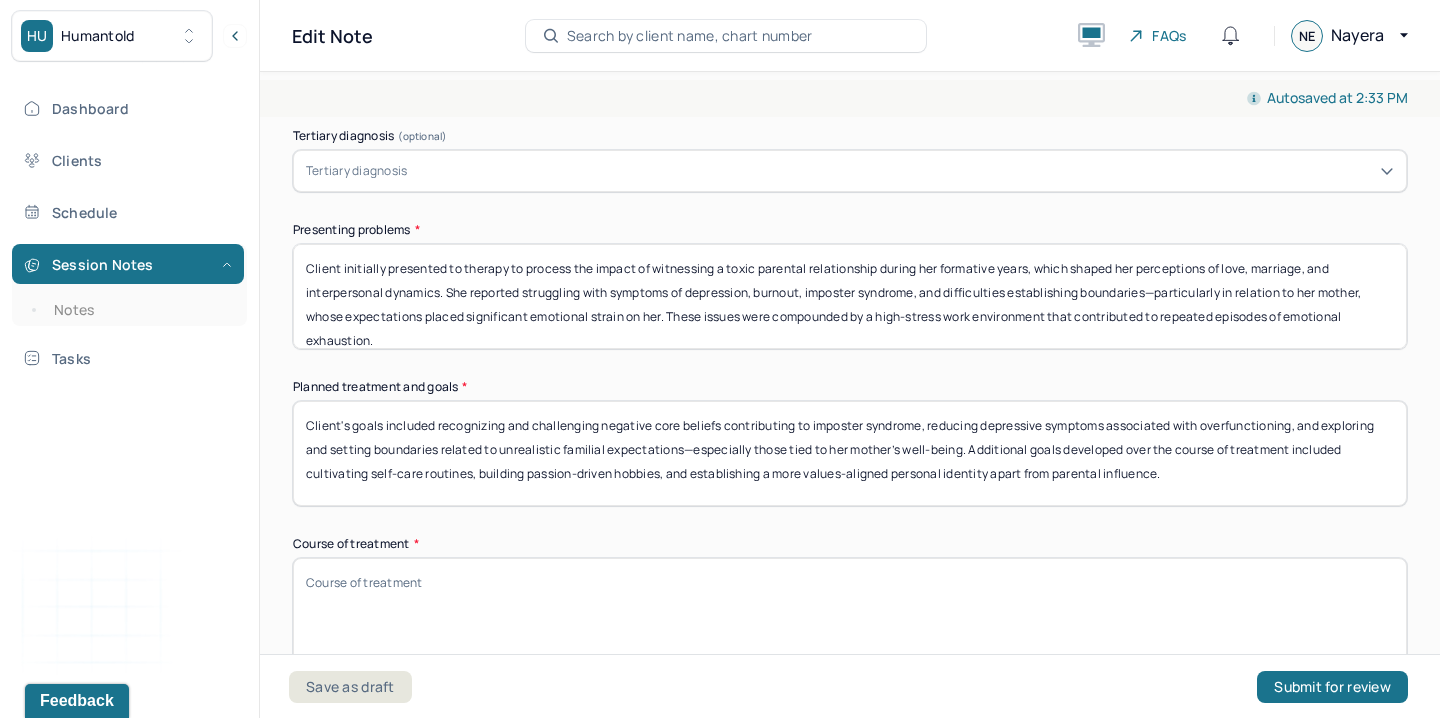 paste on "Treatment integrated a combination of psychodynamic therapy, trauma-focused CBT, relational work, ACT, and strengths-based approaches. Over the course of therapy, the client developed increased insight into how her childhood experiences—particularly her parents' dysfunctional relationship—conditioned her to neglect her needs in favor of maintaining emotional harmony. As she transitioned between professional roles, stressors persisted, often triggering old patterns of burnout and self-doubt. However, the client demonstrated growth in recognizing these patterns and actively worked toward addressing them. She showed increased ability to reflect on her values, practice self-compassion, and identify the necessity of boundaries despite ongoing emotional conflict around disappointing her parents." 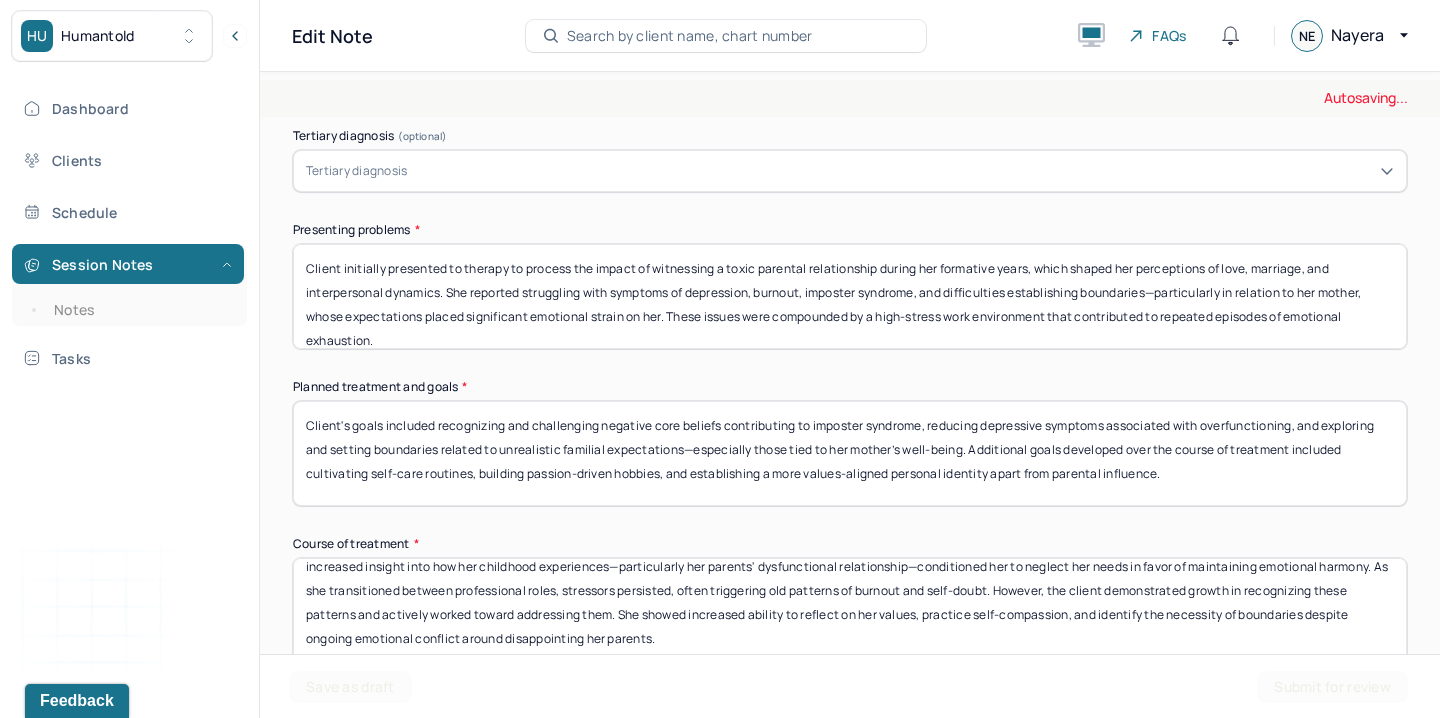 scroll, scrollTop: 0, scrollLeft: 0, axis: both 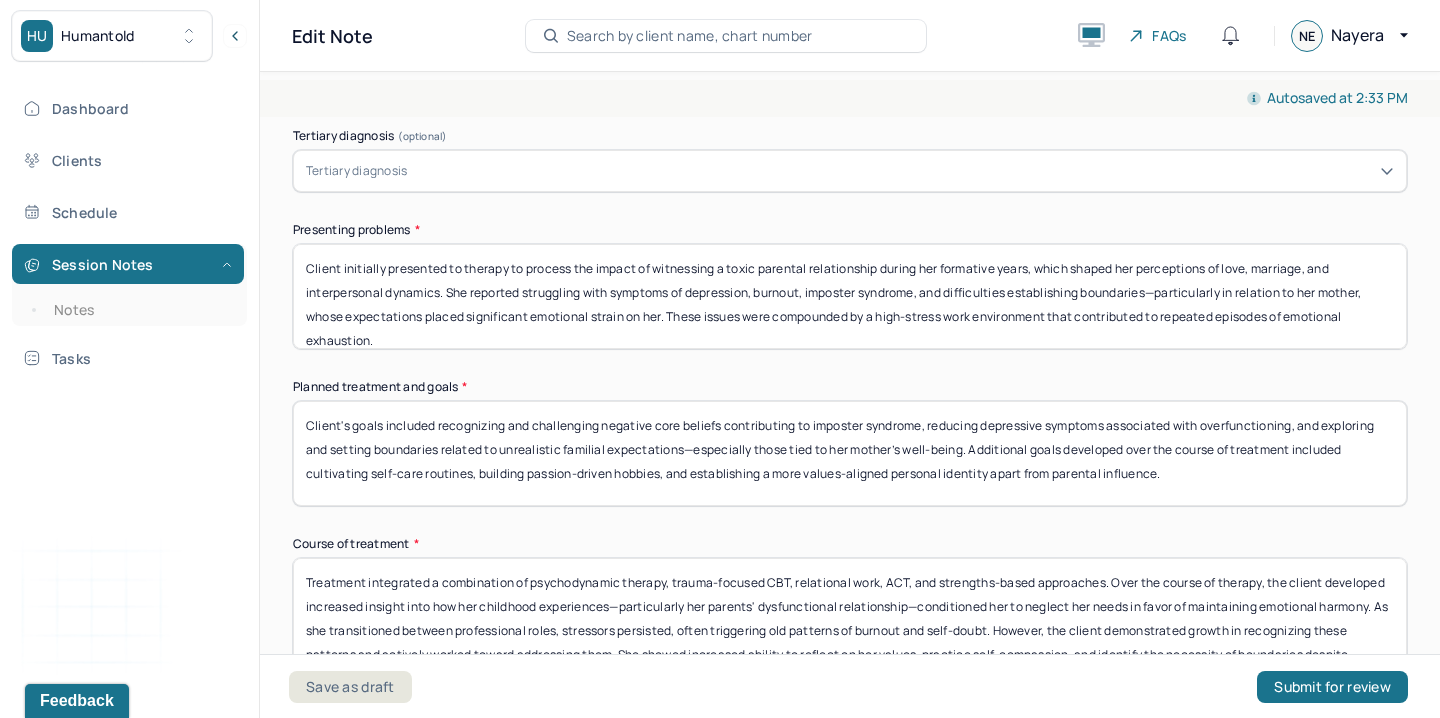 click on "Treatment integrated a combination of psychodynamic therapy, trauma-focused CBT, relational work, ACT, and strengths-based approaches. Over the course of therapy, the client developed increased insight into how her childhood experiences—particularly her parents' dysfunctional relationship—conditioned her to neglect her needs in favor of maintaining emotional harmony. As she transitioned between professional roles, stressors persisted, often triggering old patterns of burnout and self-doubt. However, the client demonstrated growth in recognizing these patterns and actively worked toward addressing them. She showed increased ability to reflect on her values, practice self-compassion, and identify the necessity of boundaries despite ongoing emotional conflict around disappointing her parents." at bounding box center (850, 610) 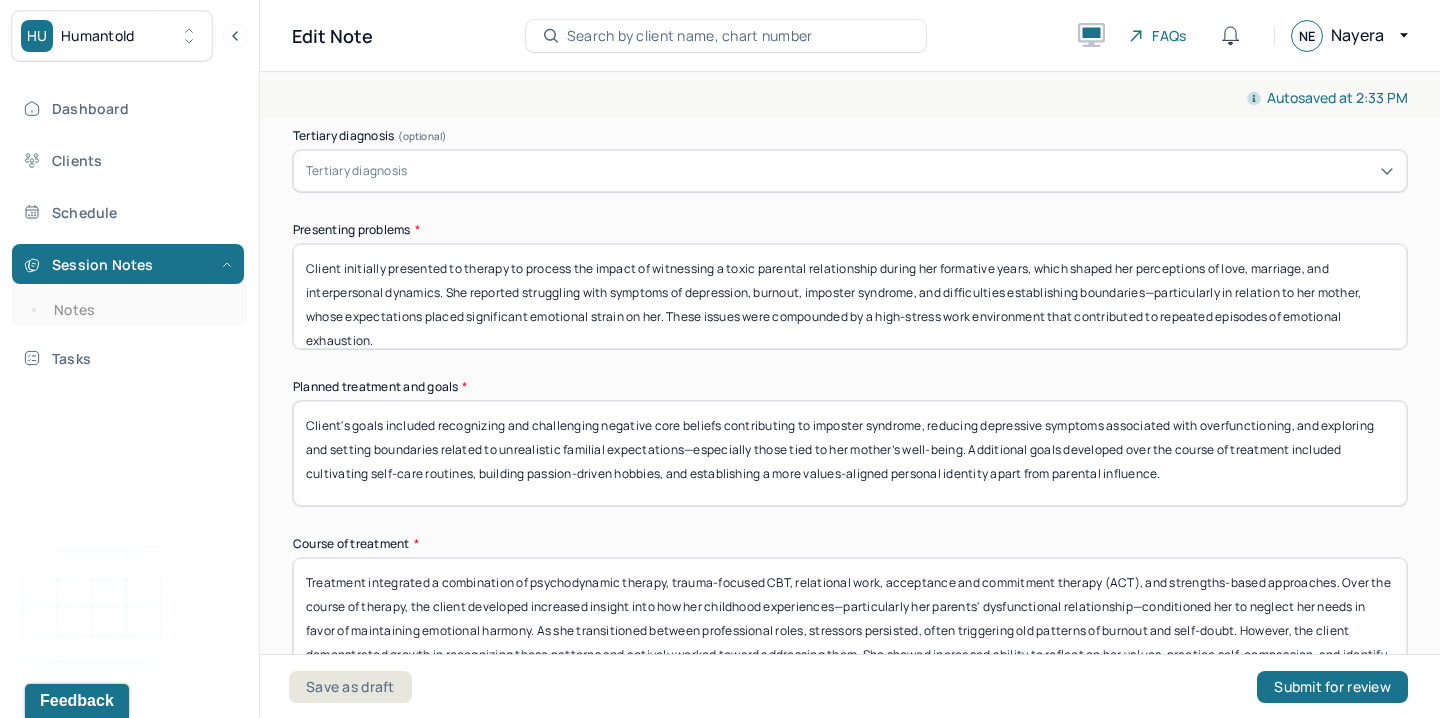 drag, startPoint x: 1109, startPoint y: 539, endPoint x: 890, endPoint y: 539, distance: 219 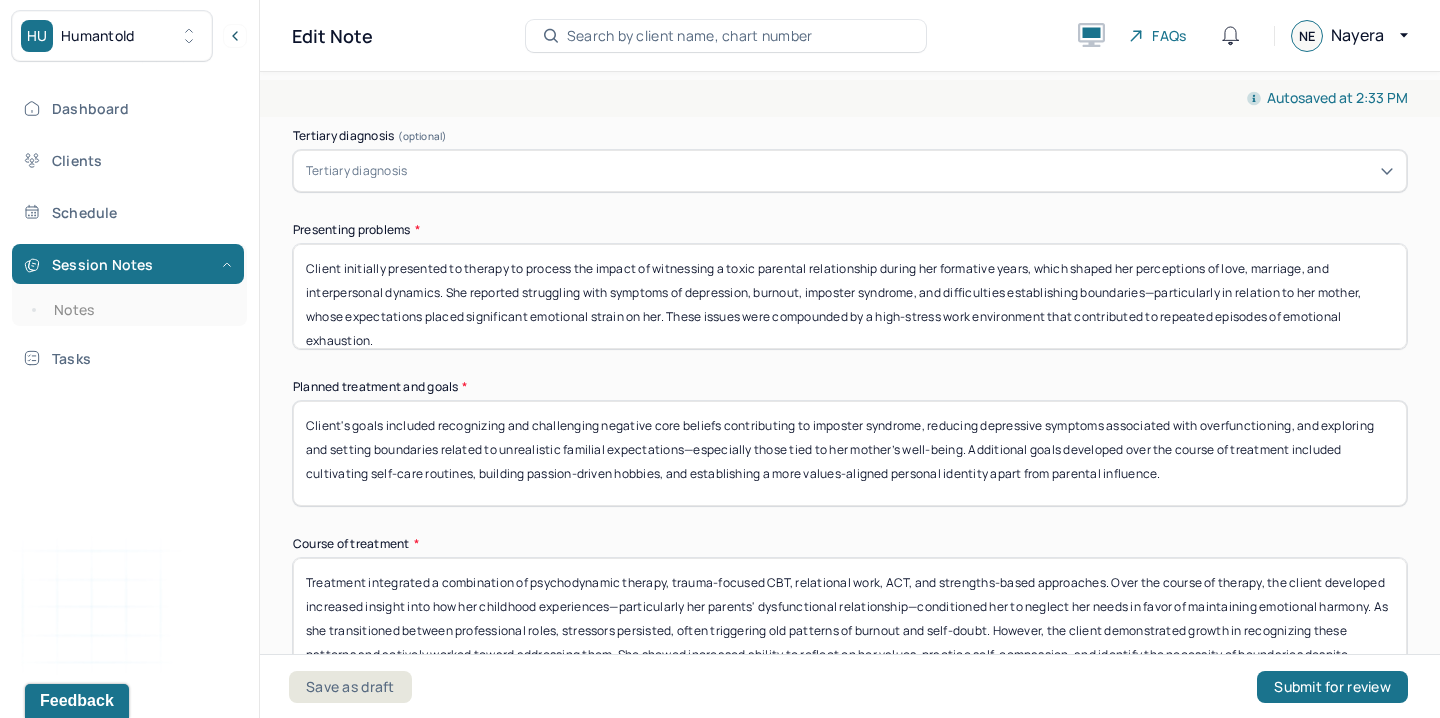 click on "Treatment integrated a combination of psychodynamic therapy, trauma-focused CBT, relational work, ACT, and strengths-based approaches. Over the course of therapy, the client developed increased insight into how her childhood experiences—particularly her parents' dysfunctional relationship—conditioned her to neglect her needs in favor of maintaining emotional harmony. As she transitioned between professional roles, stressors persisted, often triggering old patterns of burnout and self-doubt. However, the client demonstrated growth in recognizing these patterns and actively worked toward addressing them. She showed increased ability to reflect on her values, practice self-compassion, and identify the necessity of boundaries despite ongoing emotional conflict around disappointing her parents." at bounding box center [850, 610] 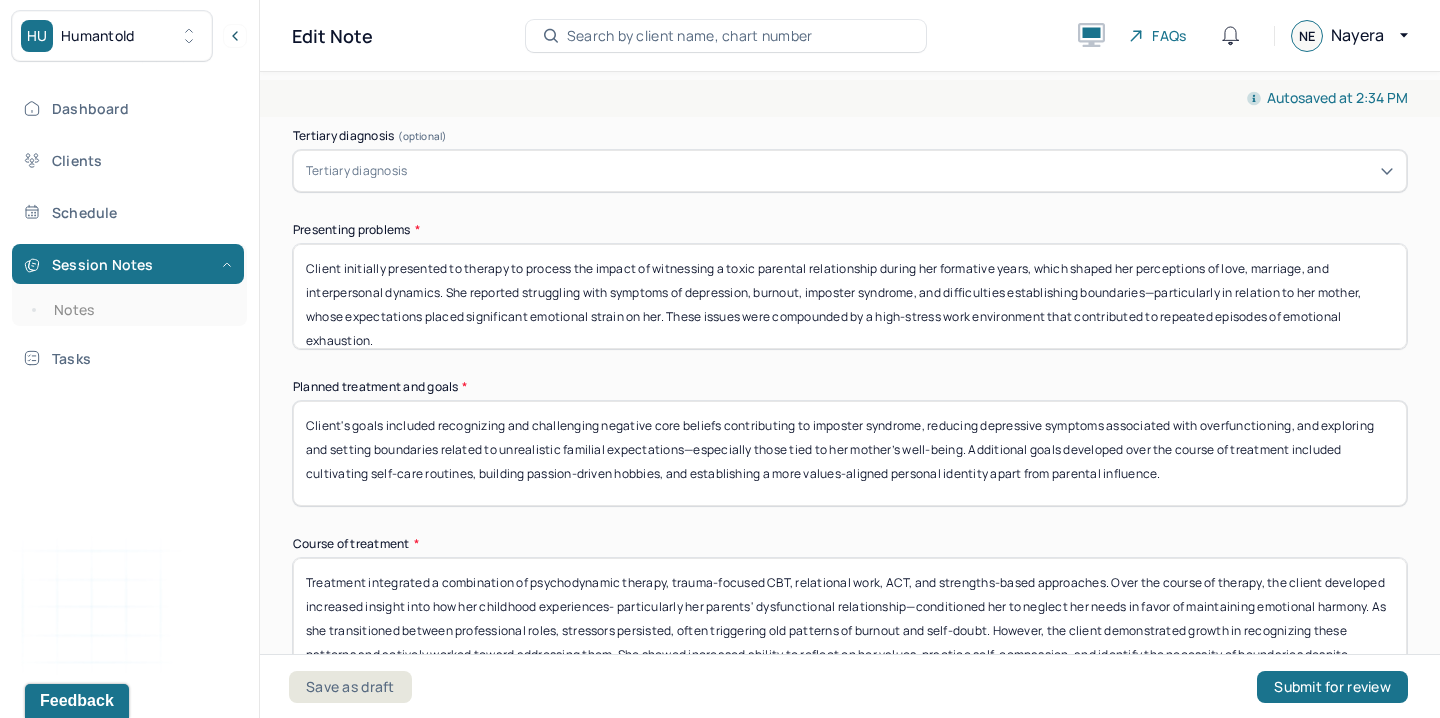 click on "Treatment integrated a combination of psychodynamic therapy, trauma-focused CBT, relational work, ACT, and strengths-based approaches. Over the course of therapy, the client developed increased insight into how her childhood experiences- particularly her parents' dysfunctional relationship—conditioned her to neglect her needs in favor of maintaining emotional harmony. As she transitioned between professional roles, stressors persisted, often triggering old patterns of burnout and self-doubt. However, the client demonstrated growth in recognizing these patterns and actively worked toward addressing them. She showed increased ability to reflect on her values, practice self-compassion, and identify the necessity of boundaries despite ongoing emotional conflict around disappointing her parents." at bounding box center (850, 610) 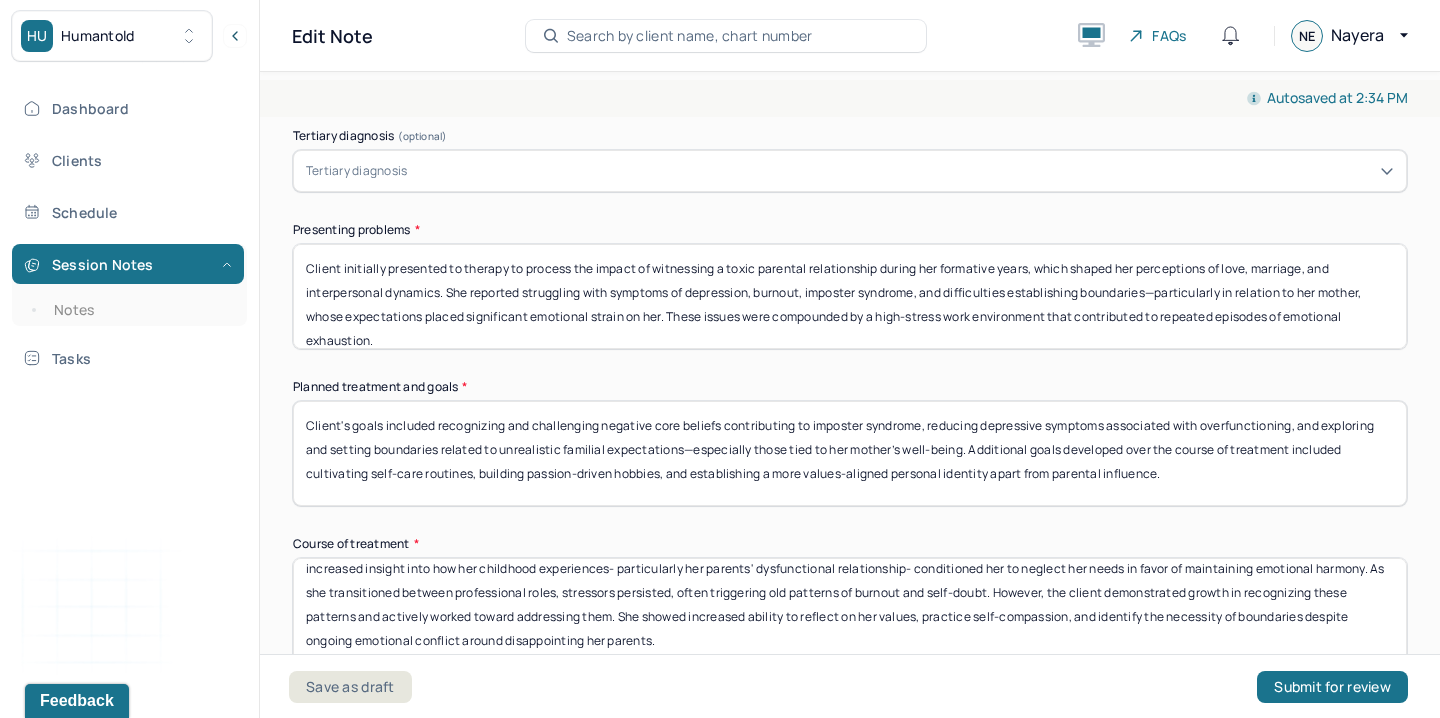 scroll, scrollTop: 39, scrollLeft: 0, axis: vertical 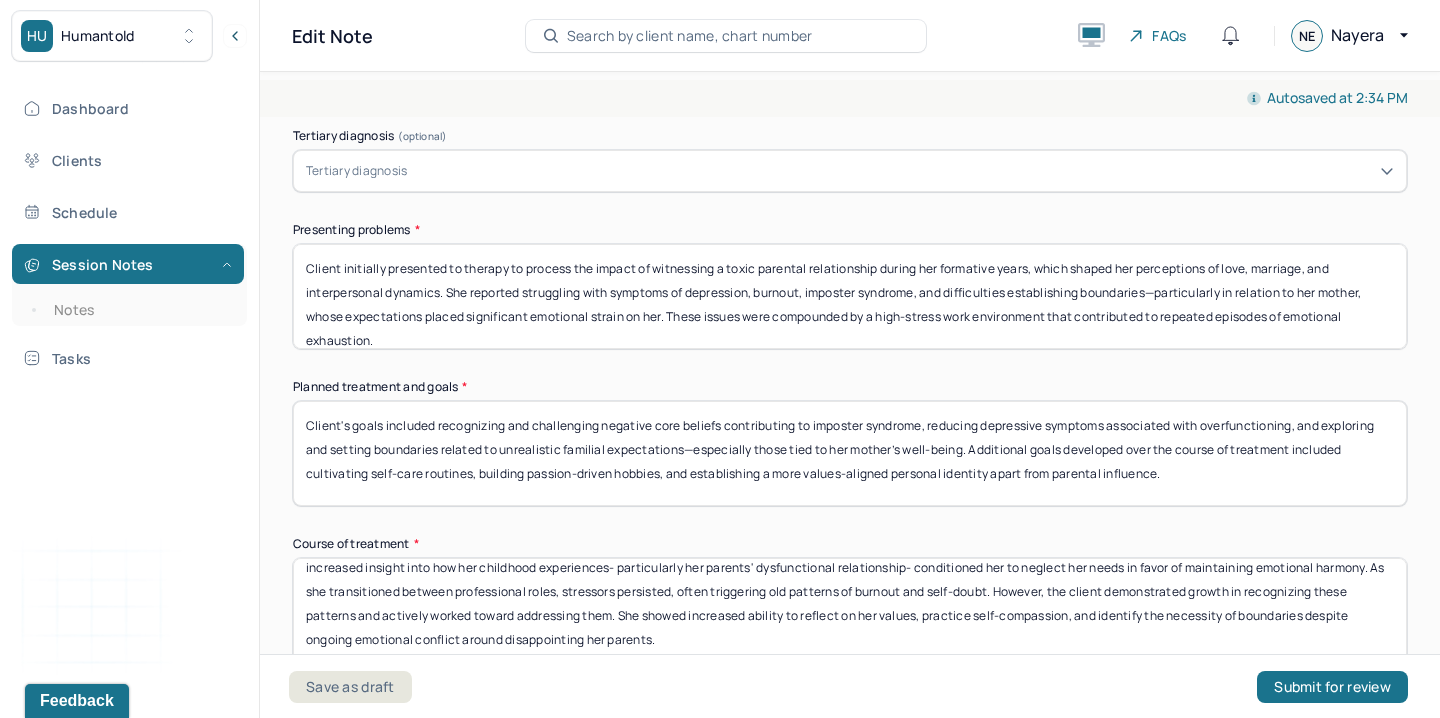 drag, startPoint x: 1217, startPoint y: 549, endPoint x: 1131, endPoint y: 550, distance: 86.00581 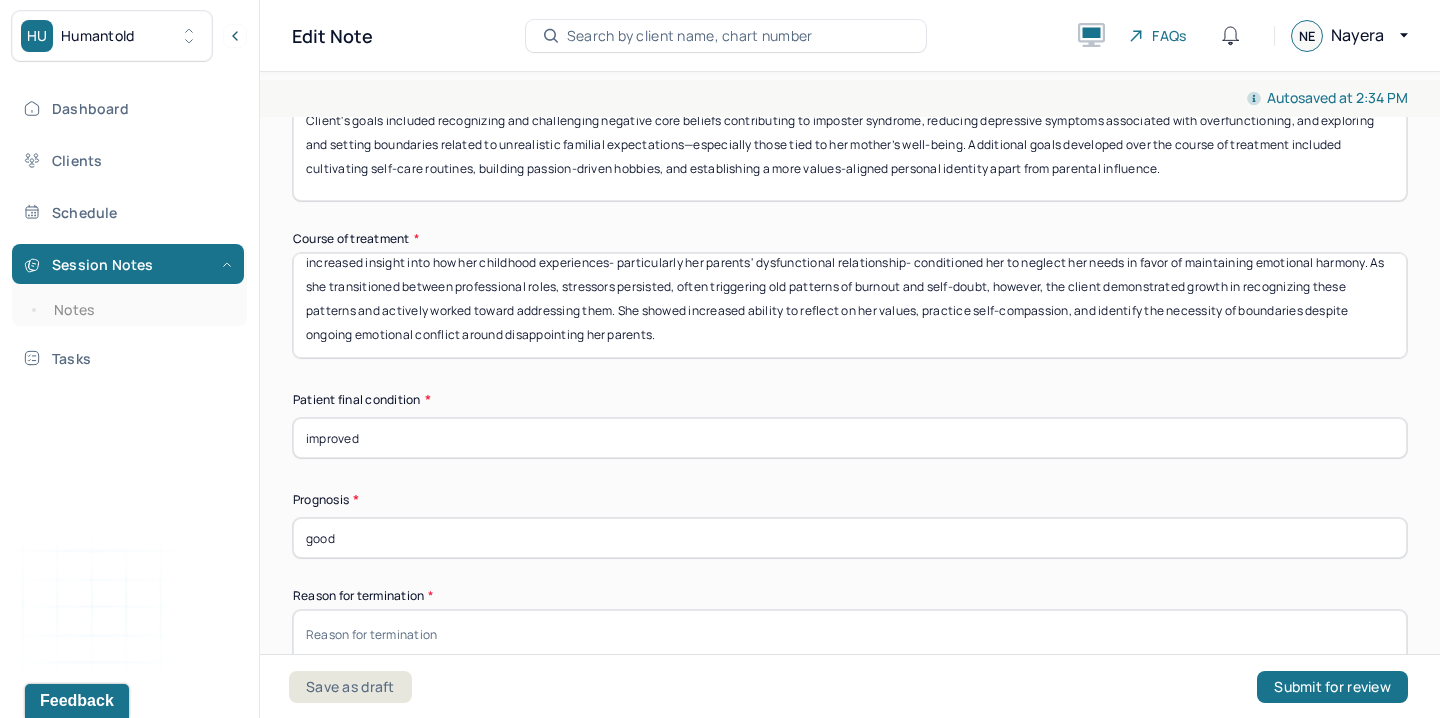 scroll, scrollTop: 1435, scrollLeft: 0, axis: vertical 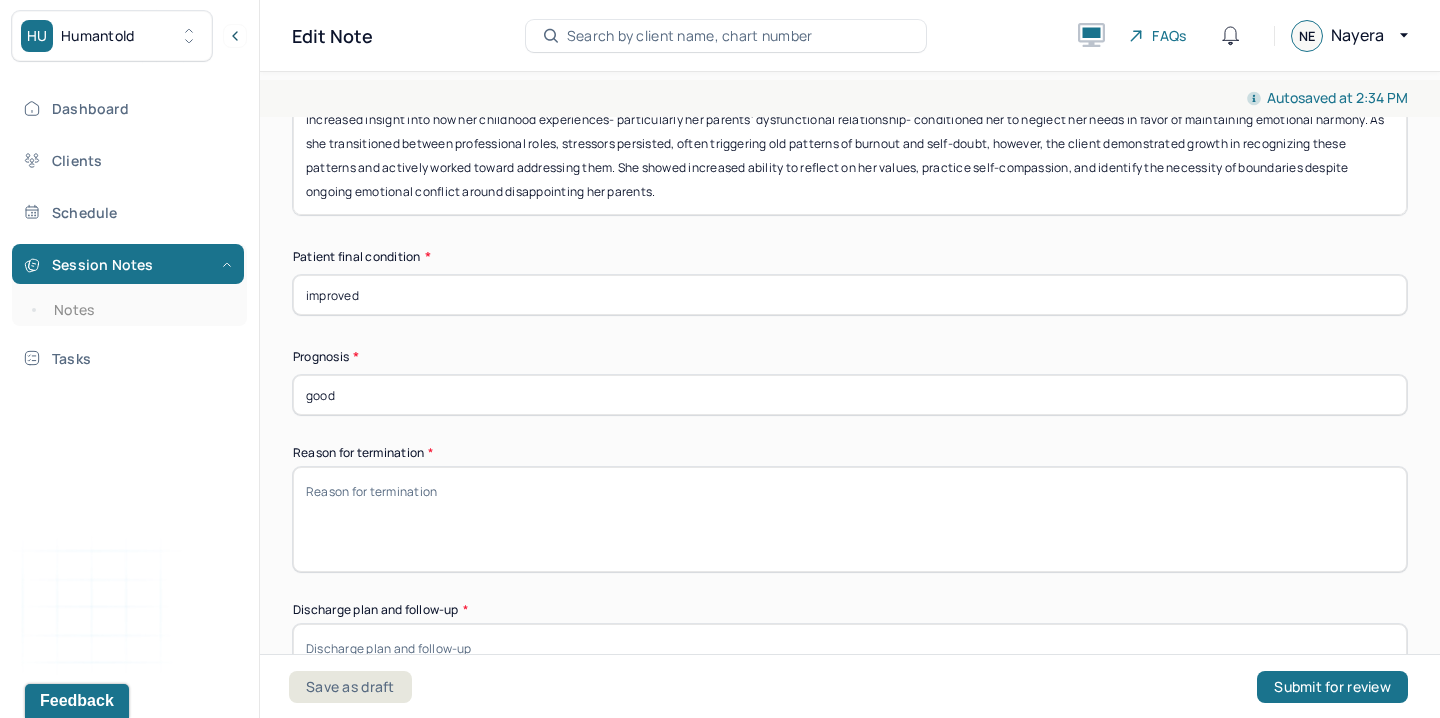 type on "Treatment integrated a combination of psychodynamic therapy, trauma-focused CBT, relational work, ACT, and strengths-based approaches. Over the course of therapy, the client developed increased insight into how her childhood experiences- particularly her parents' dysfunctional relationship- conditioned her to neglect her needs in favor of maintaining emotional harmony. As she transitioned between professional roles, stressors persisted, often triggering old patterns of burnout and self-doubt, however, the client demonstrated growth in recognizing these patterns and actively worked toward addressing them. She showed increased ability to reflect on her values, practice self-compassion, and identify the necessity of boundaries despite ongoing emotional conflict around disappointing her parents." 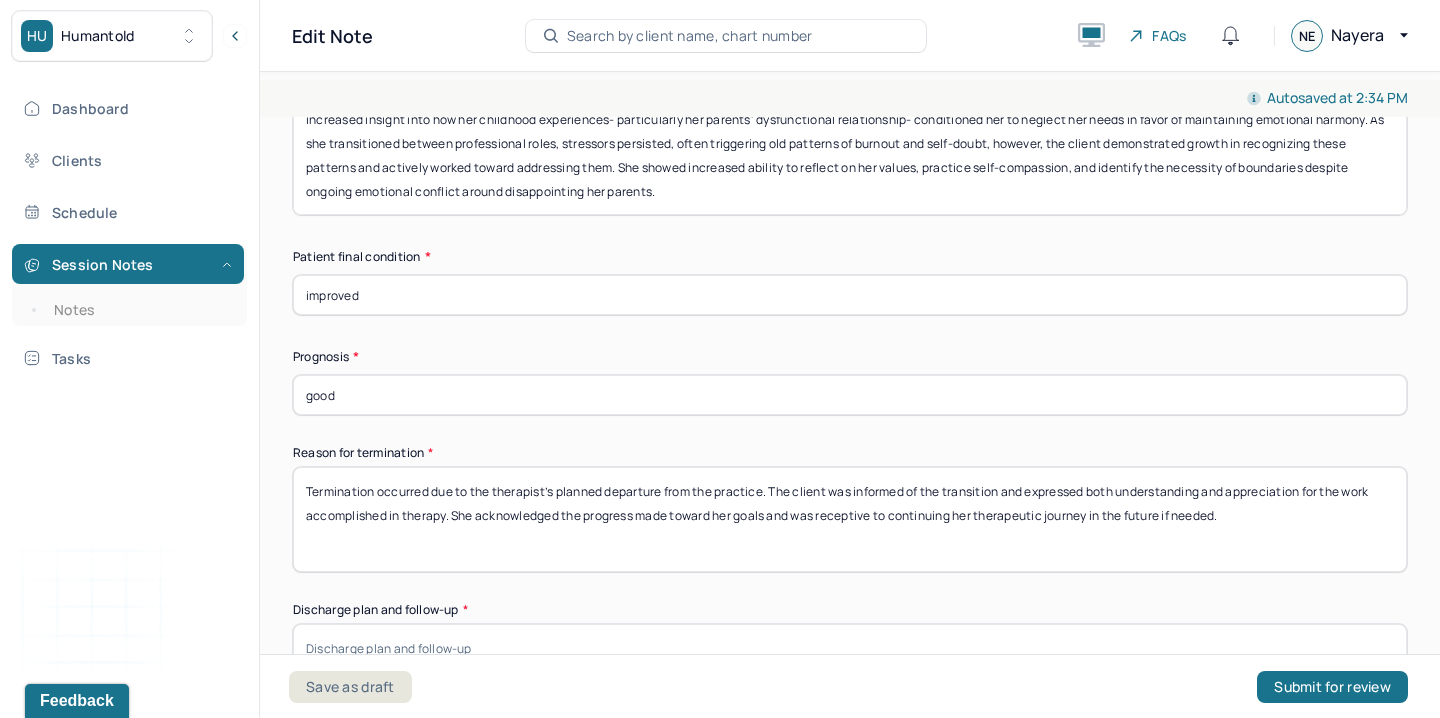 type on "Termination occurred due to the therapist’s planned departure from the practice. The client was informed of the transition and expressed both understanding and appreciation for the work accomplished in therapy. She acknowledged the progress made toward her goals and was receptive to continuing her therapeutic journey in the future if needed." 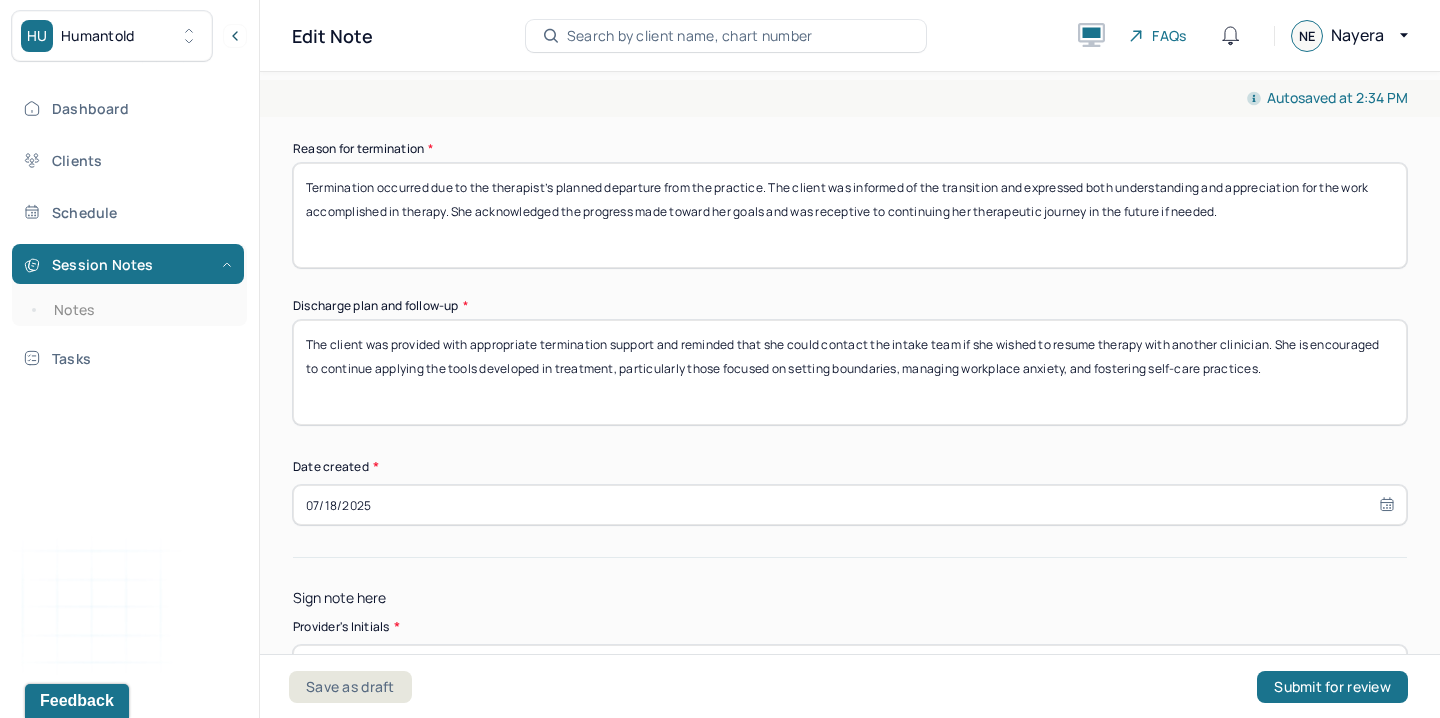 scroll, scrollTop: 1790, scrollLeft: 0, axis: vertical 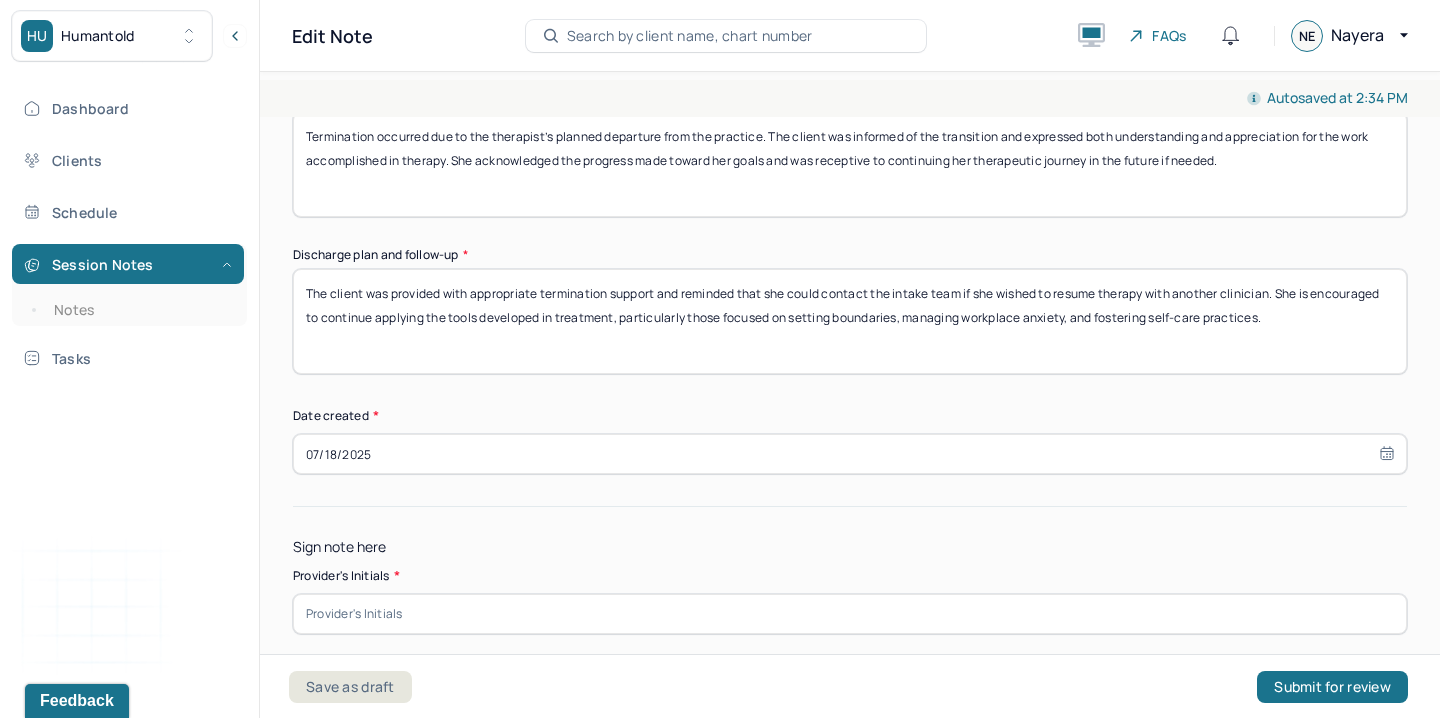 type on "The client was provided with appropriate termination support and reminded that she could contact the intake team if she wished to resume therapy with another clinician. She is encouraged to continue applying the tools developed in treatment, particularly those focused on setting boundaries, managing workplace anxiety, and fostering self-care practices." 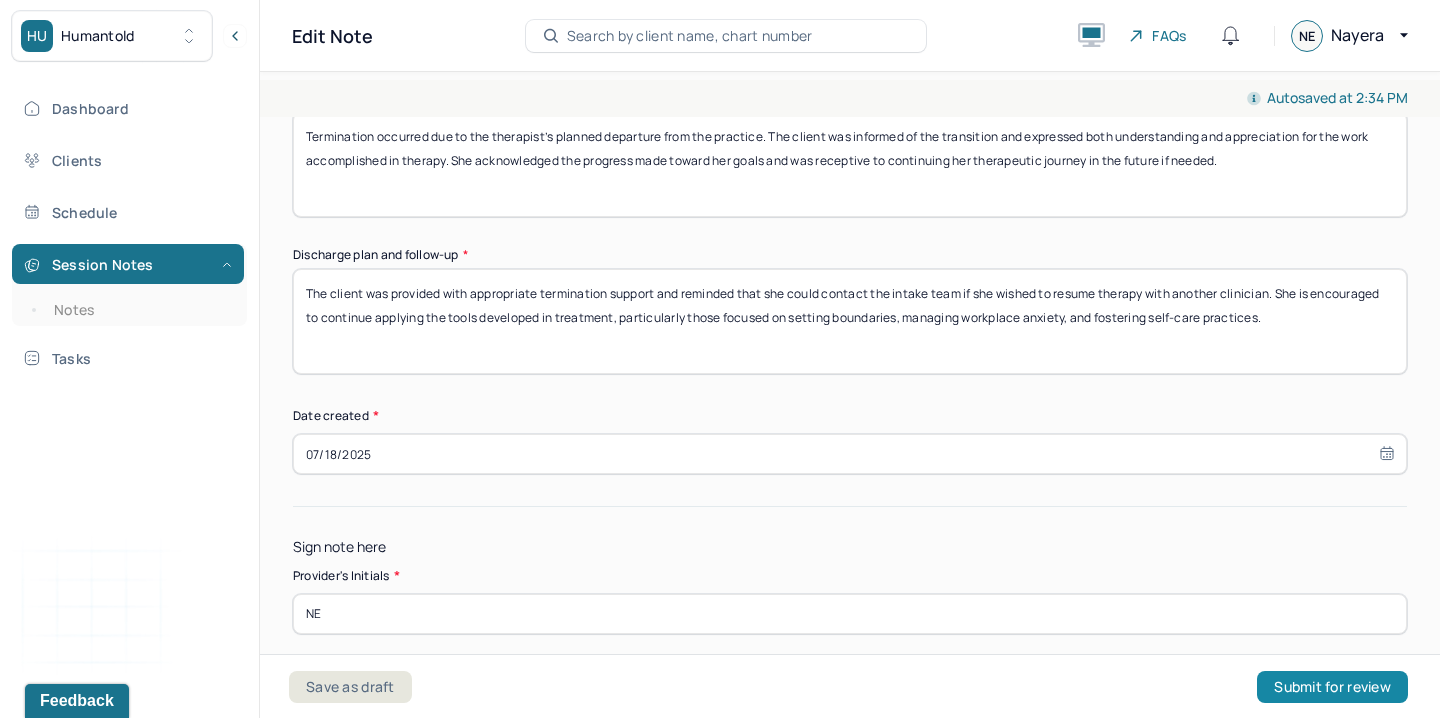 type on "NE" 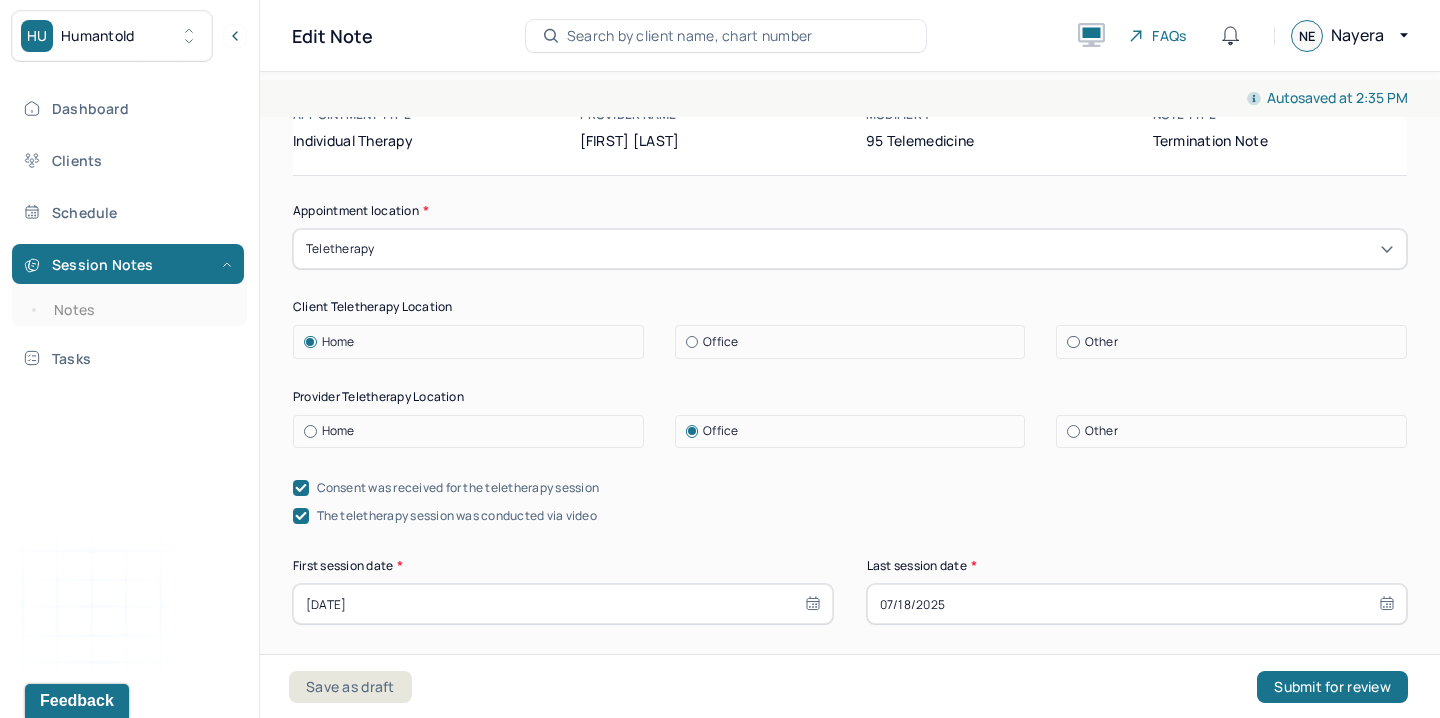 scroll, scrollTop: 0, scrollLeft: 0, axis: both 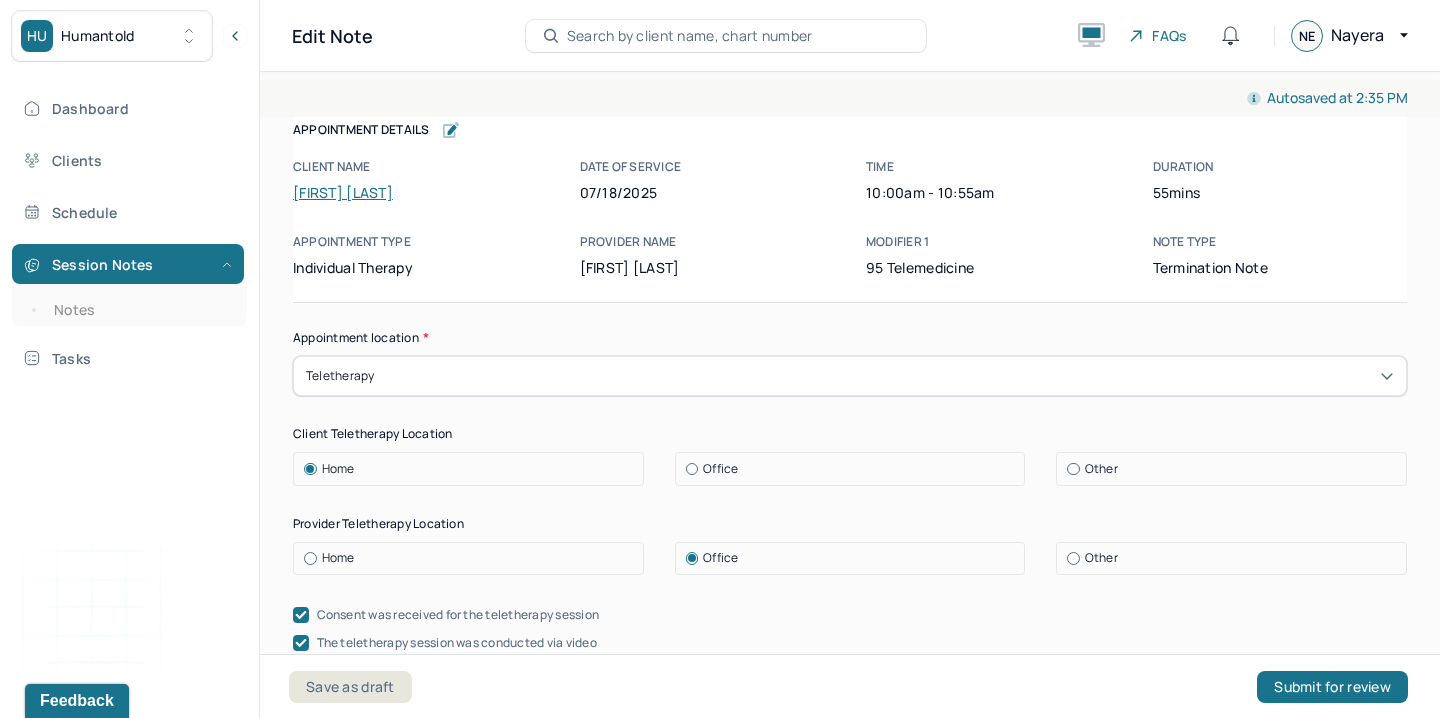 click on "Save as draft     Submit for review" at bounding box center [848, 686] 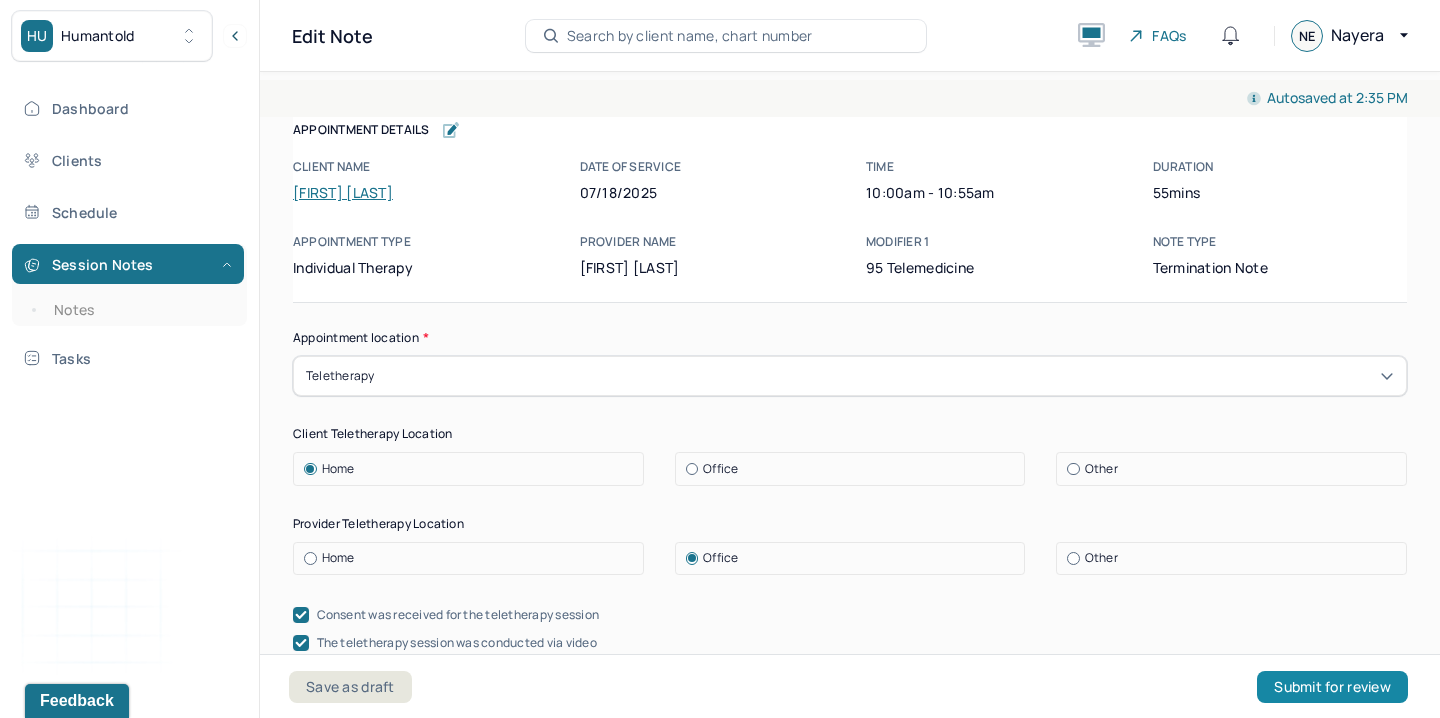 click on "Submit for review" at bounding box center (1332, 687) 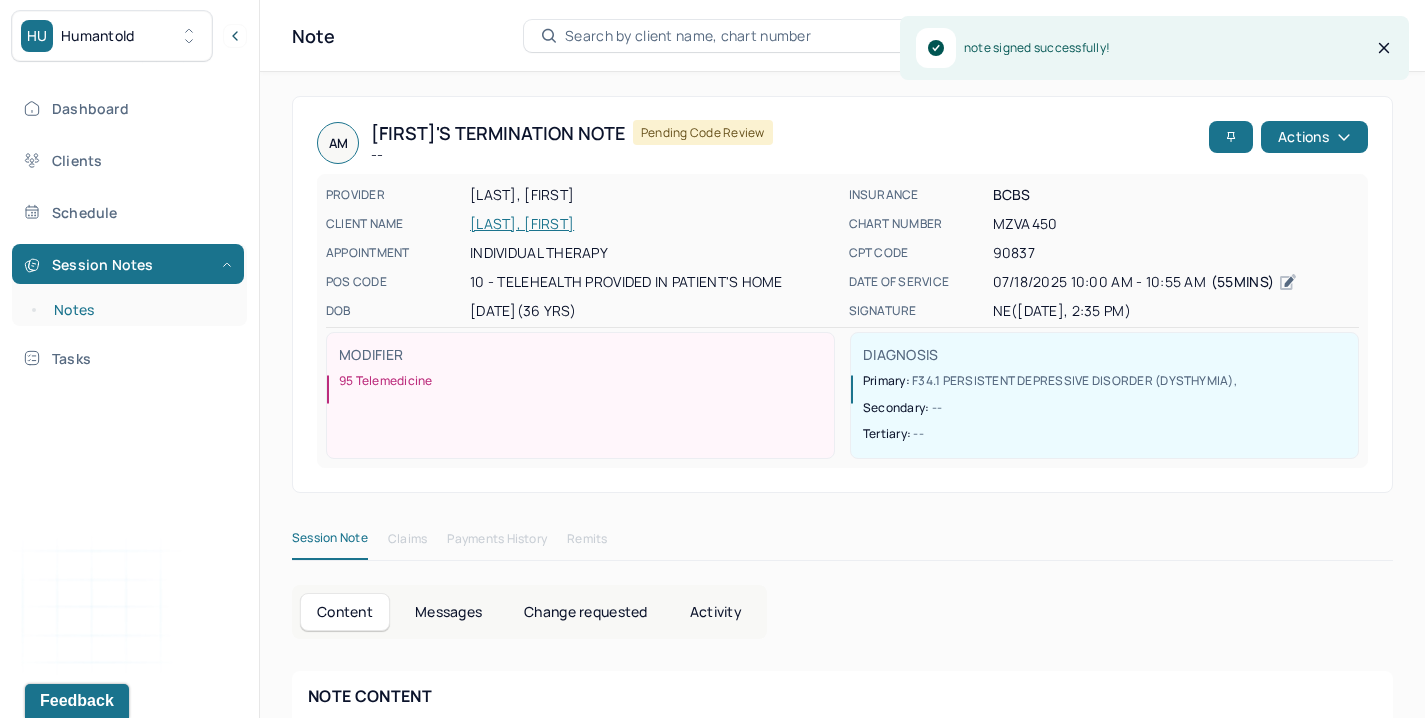 click on "Notes" at bounding box center (139, 310) 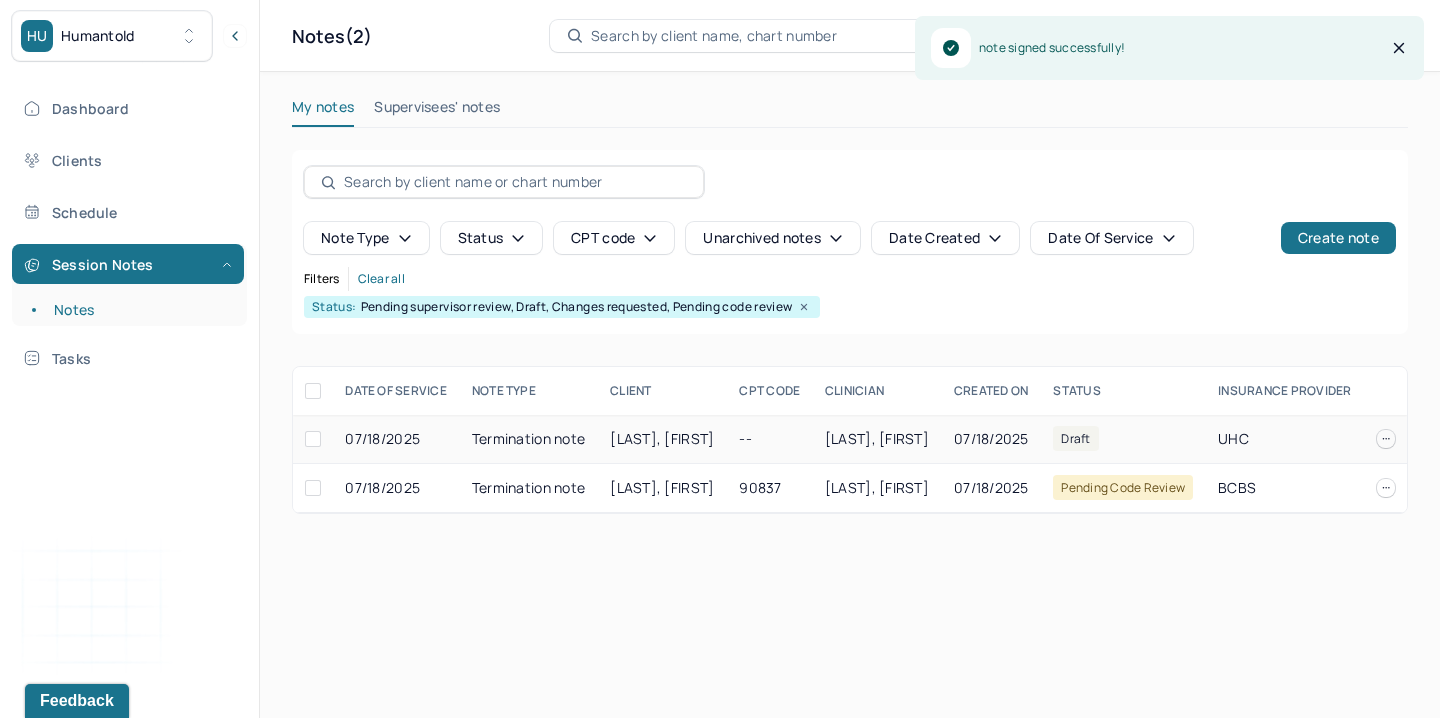 click on "Termination note" at bounding box center [529, 439] 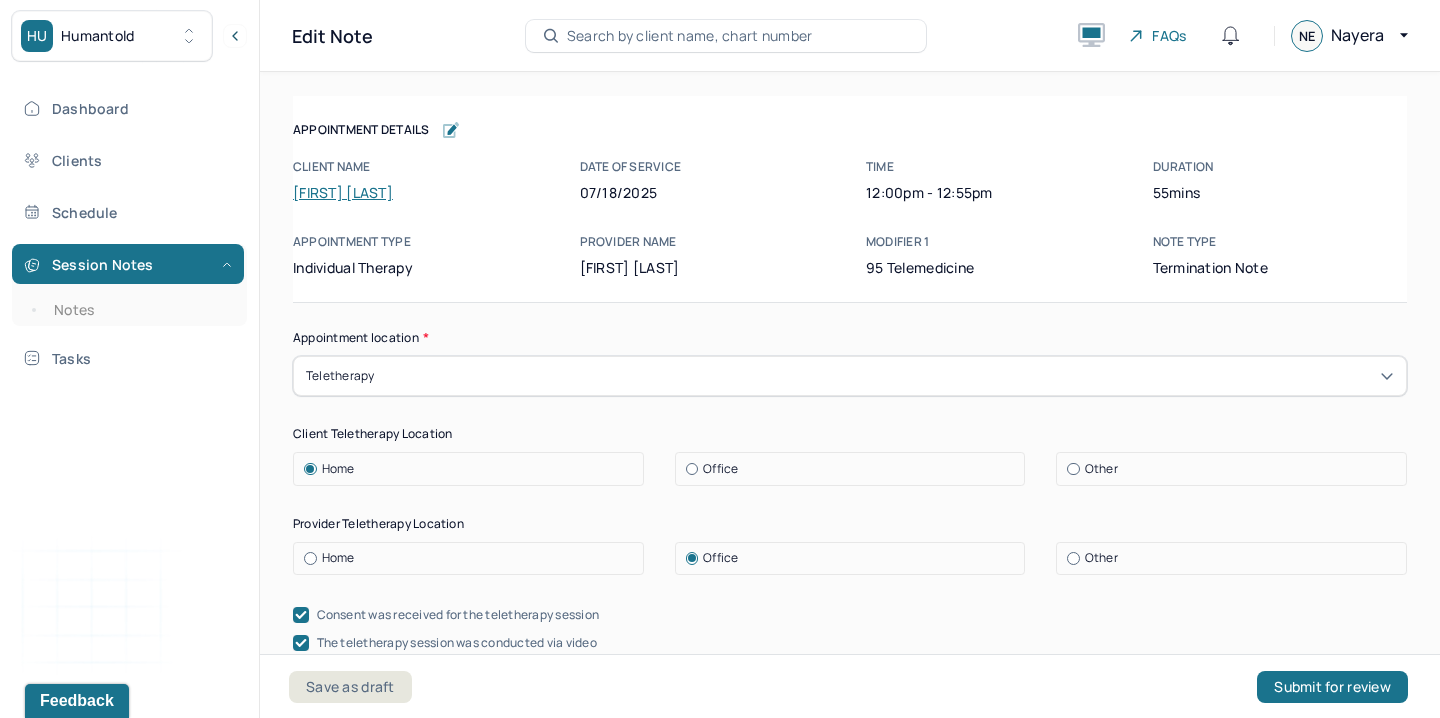 scroll, scrollTop: 353, scrollLeft: 0, axis: vertical 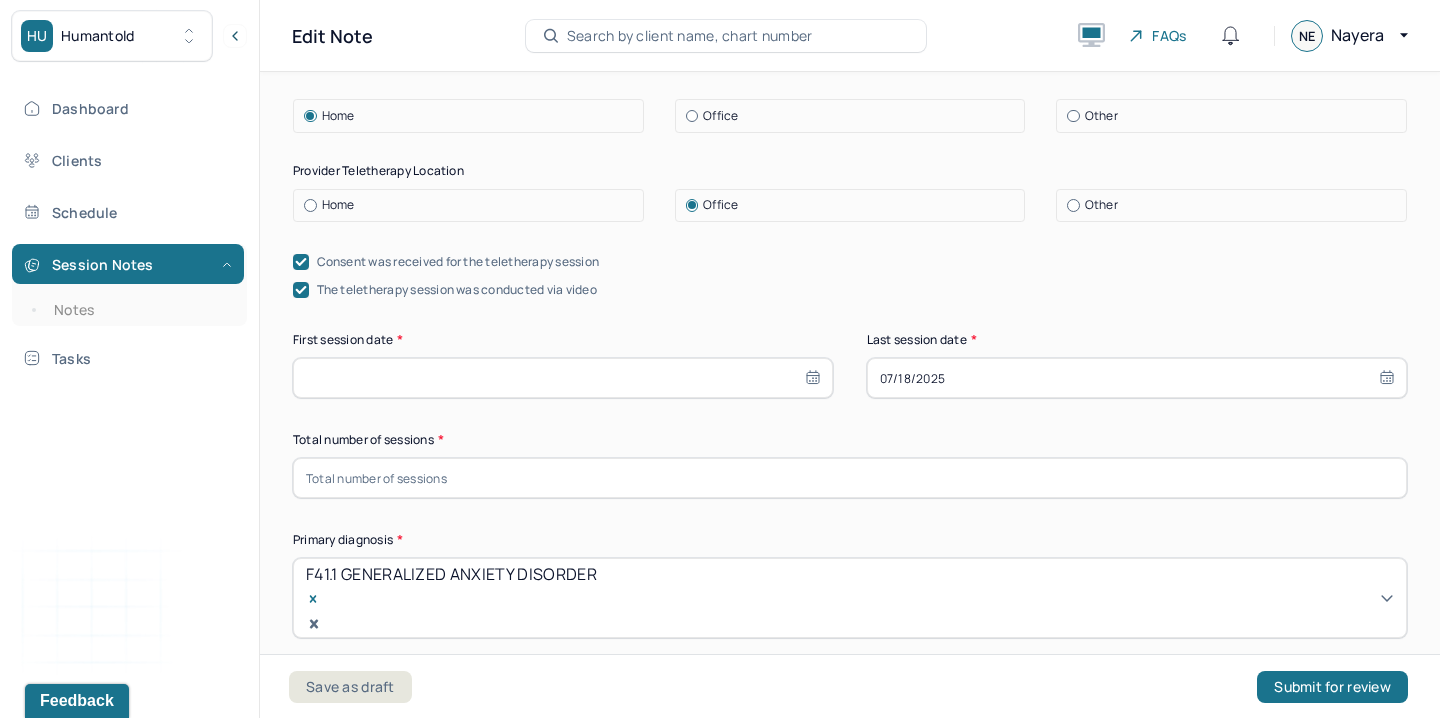 click at bounding box center [563, 378] 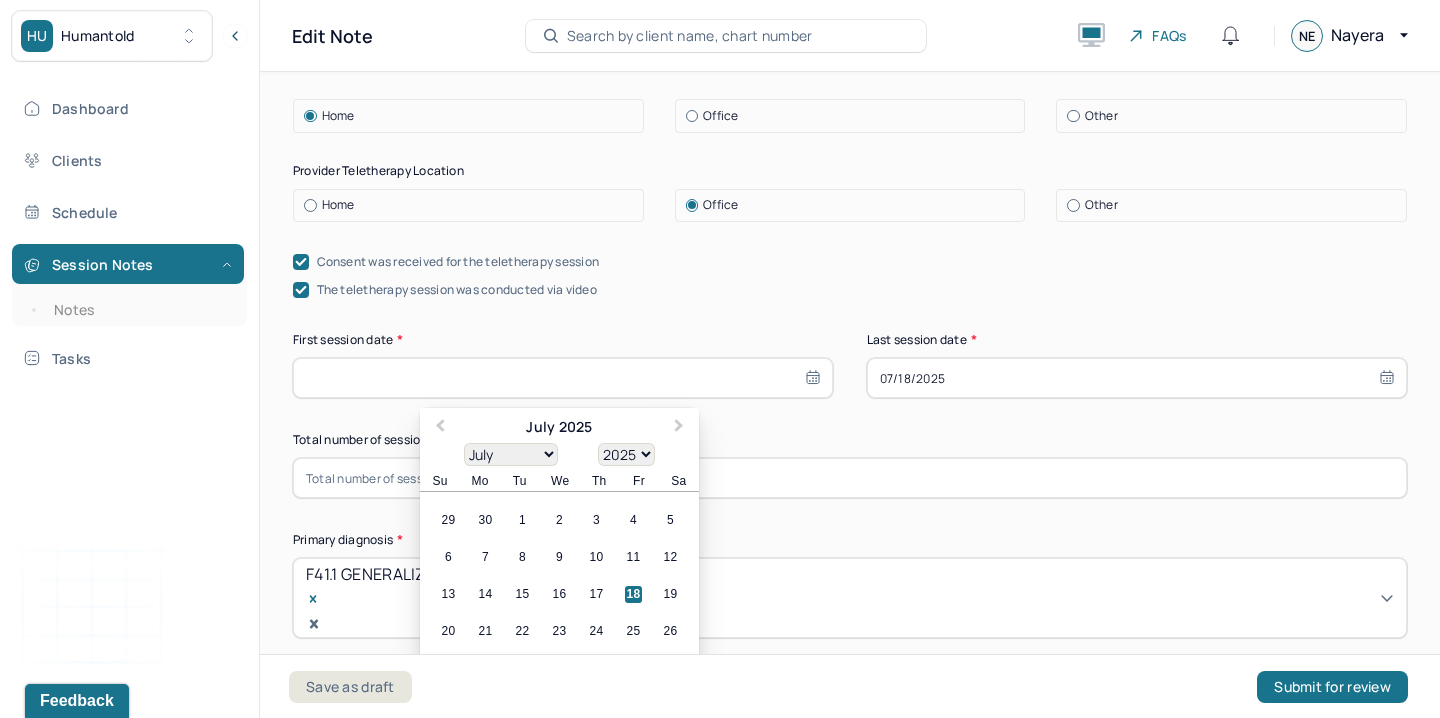 click on "January February March April May June July August September October November December 1900 1901 1902 1903 1904 1905 1906 1907 1908 1909 1910 1911 1912 1913 1914 1915 1916 1917 1918 1919 1920 1921 1922 1923 1924 1925 1926 1927 1928 1929 1930 1931 1932 1933 1934 1935 1936 1937 1938 1939 1940 1941 1942 1943 1944 1945 1946 1947 1948 1949 1950 1951 1952 1953 1954 1955 1956 1957 1958 1959 1960 1961 1962 1963 1964 1965 1966 1967 1968 1969 1970 1971 1972 1973 1974 1975 1976 1977 1978 1979 1980 1981 1982 1983 1984 1985 1986 1987 1988 1989 1990 1991 1992 1993 1994 1995 1996 1997 1998 1999 2000 2001 2002 2003 2004 2005 2006 2007 2008 2009 2010 2011 2012 2013 2014 2015 2016 2017 2018 2019 2020 2021 2022 2023 2024 2025 2026 2027 2028 2029 2030 2031 2032 2033 2034 2035 2036 2037 2038 2039 2040 2041 2042 2043 2044 2045 2046 2047 2048 2049 2050 2051 2052 2053 2054 2055 2056 2057 2058 2059 2060 2061 2062 2063 2064 2065 2066 2067 2068 2069 2070 2071 2072 2073 2074 2075 2076 2077 2078 2079 2080 2081 2082 2083 2084 2085 2086" at bounding box center [559, 454] 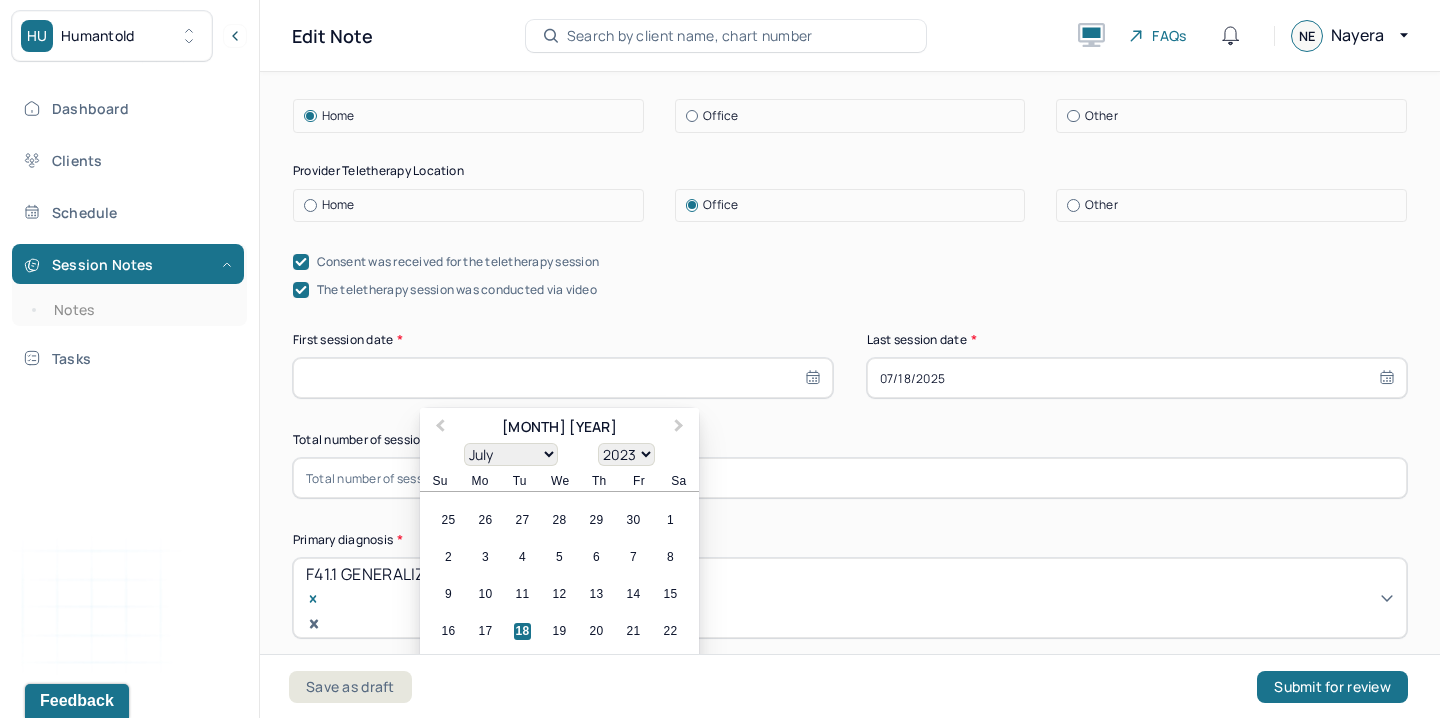 click on "January February March April May June July August September October November December" at bounding box center (511, 454) 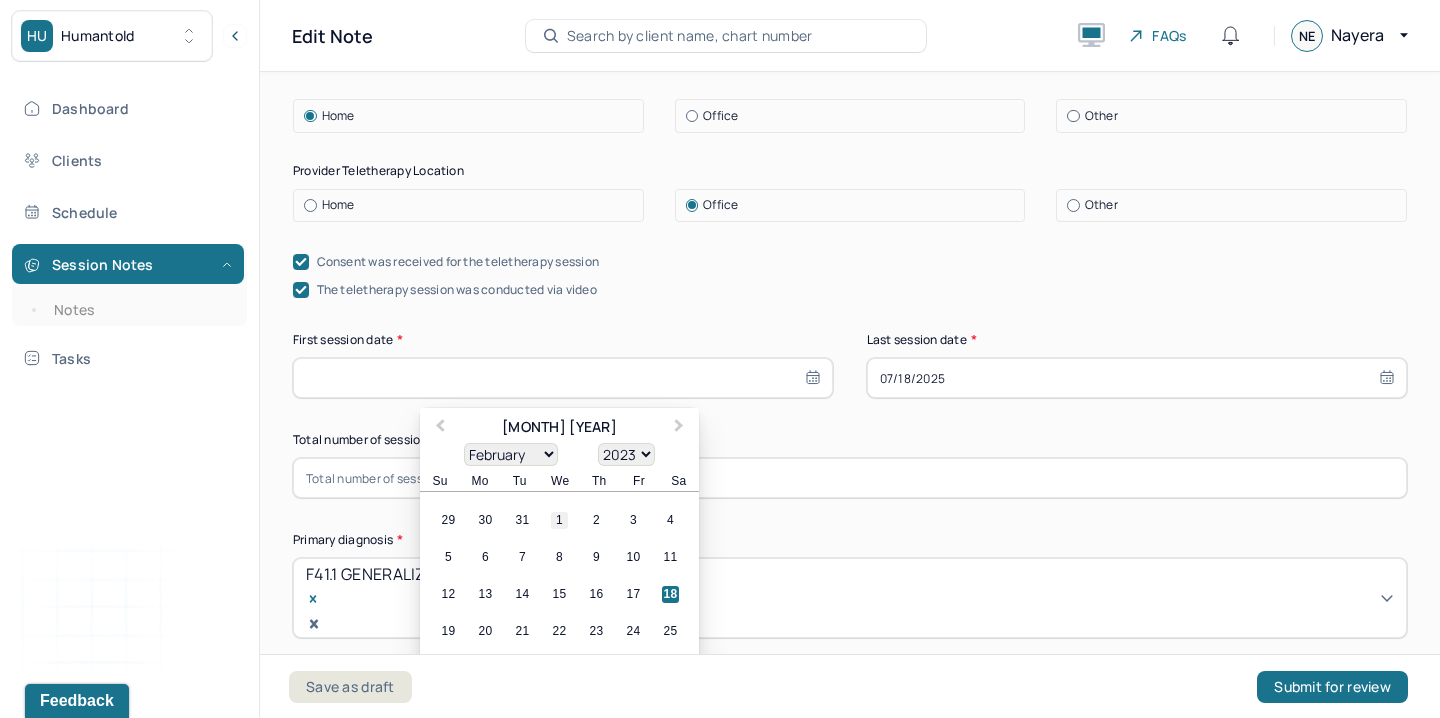 click on "1" at bounding box center [559, 520] 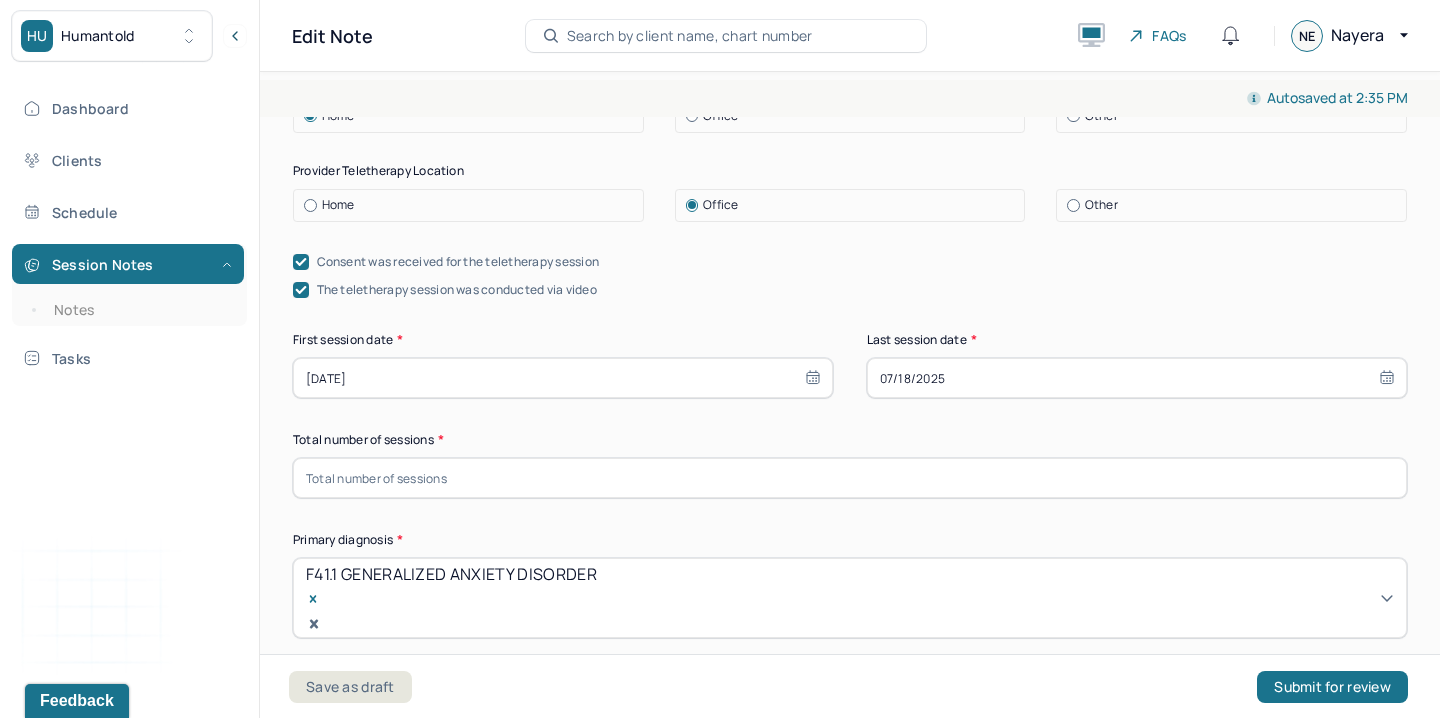 select on "1" 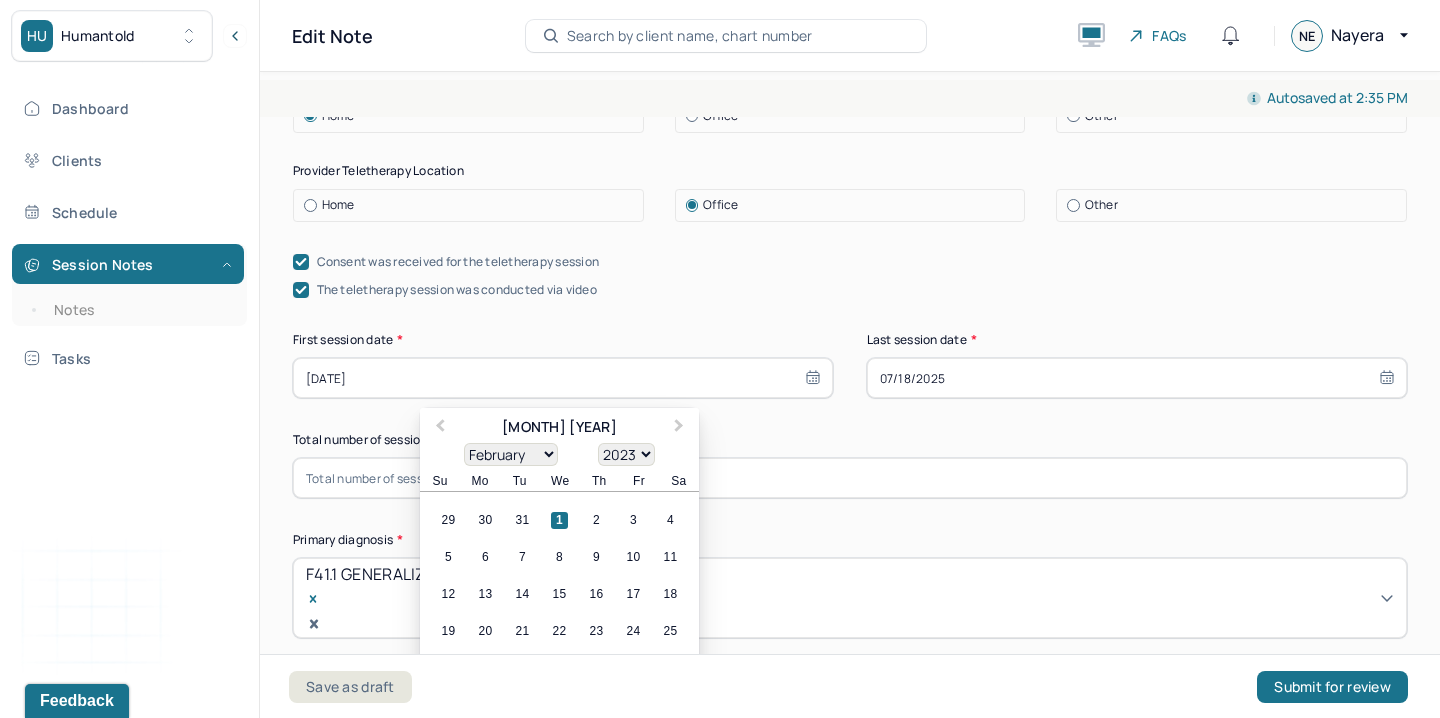 click at bounding box center (850, 478) 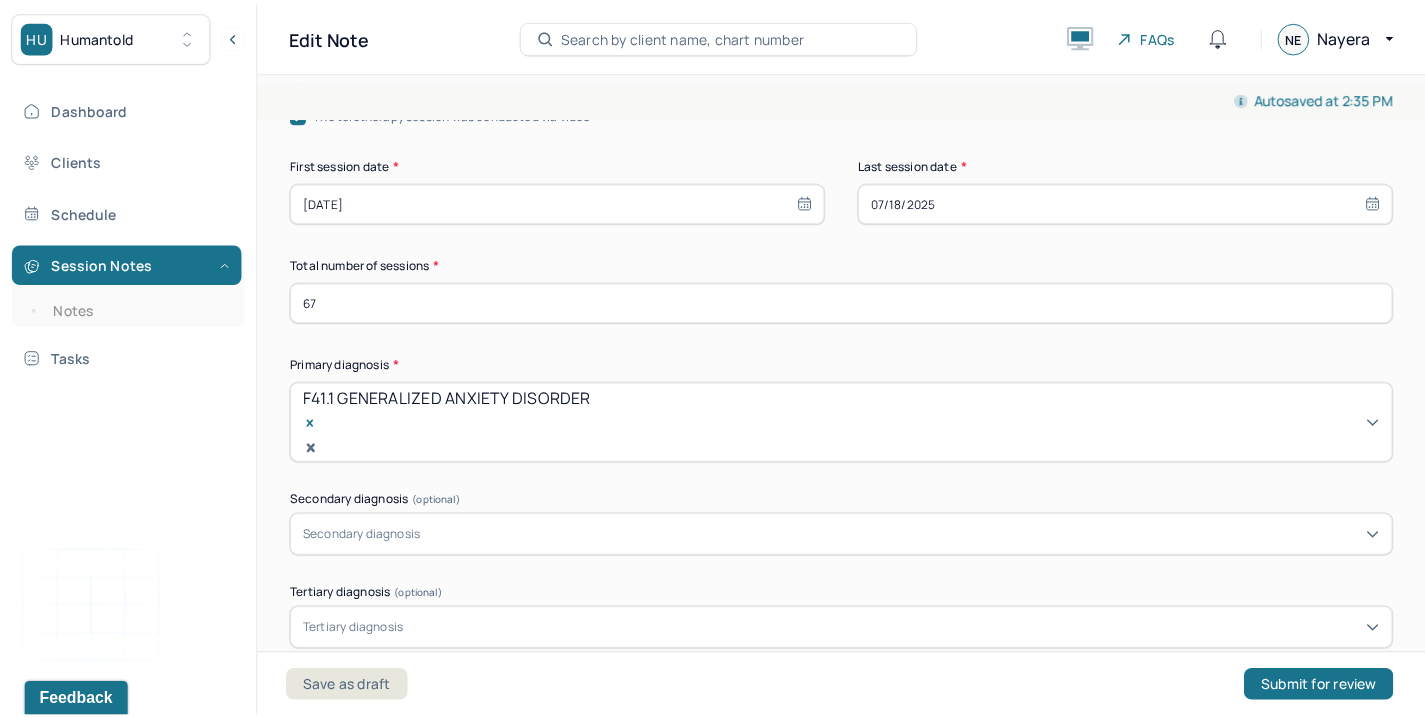 scroll, scrollTop: 668, scrollLeft: 0, axis: vertical 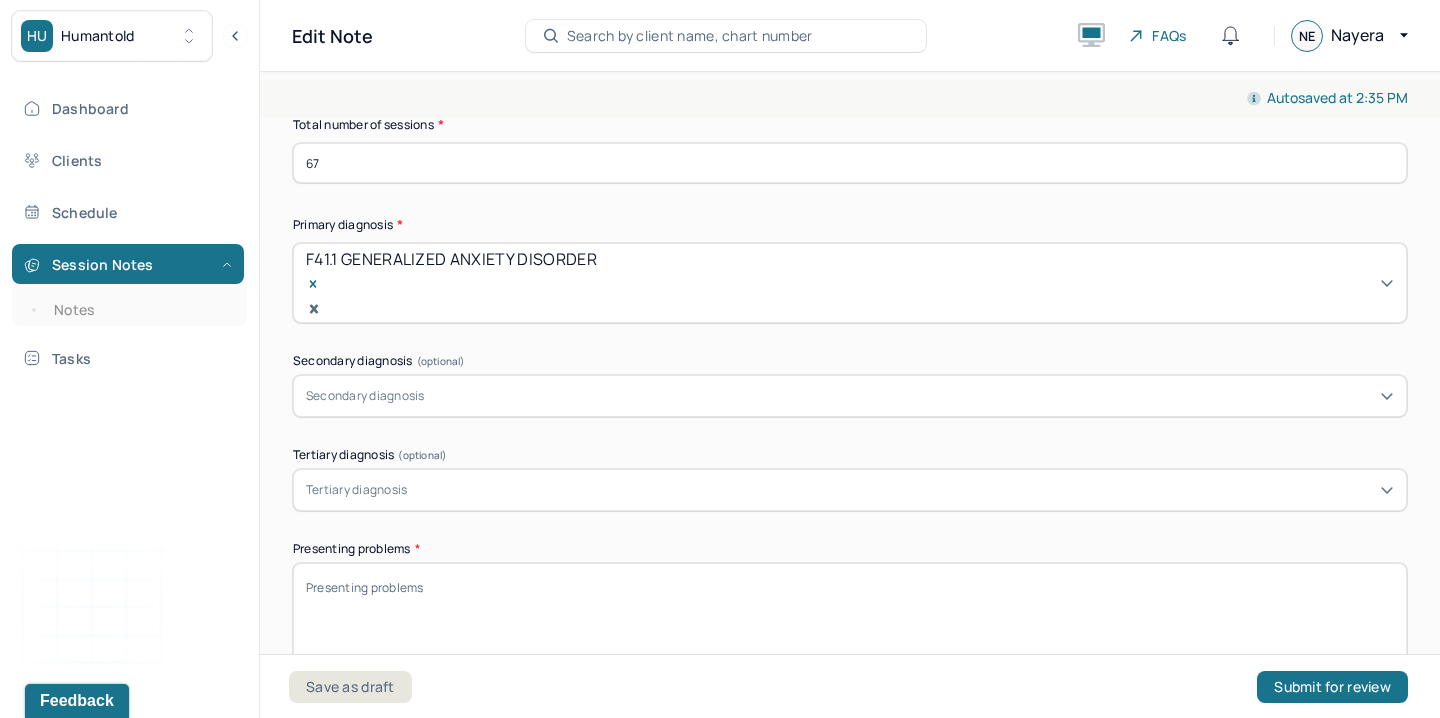 type on "67" 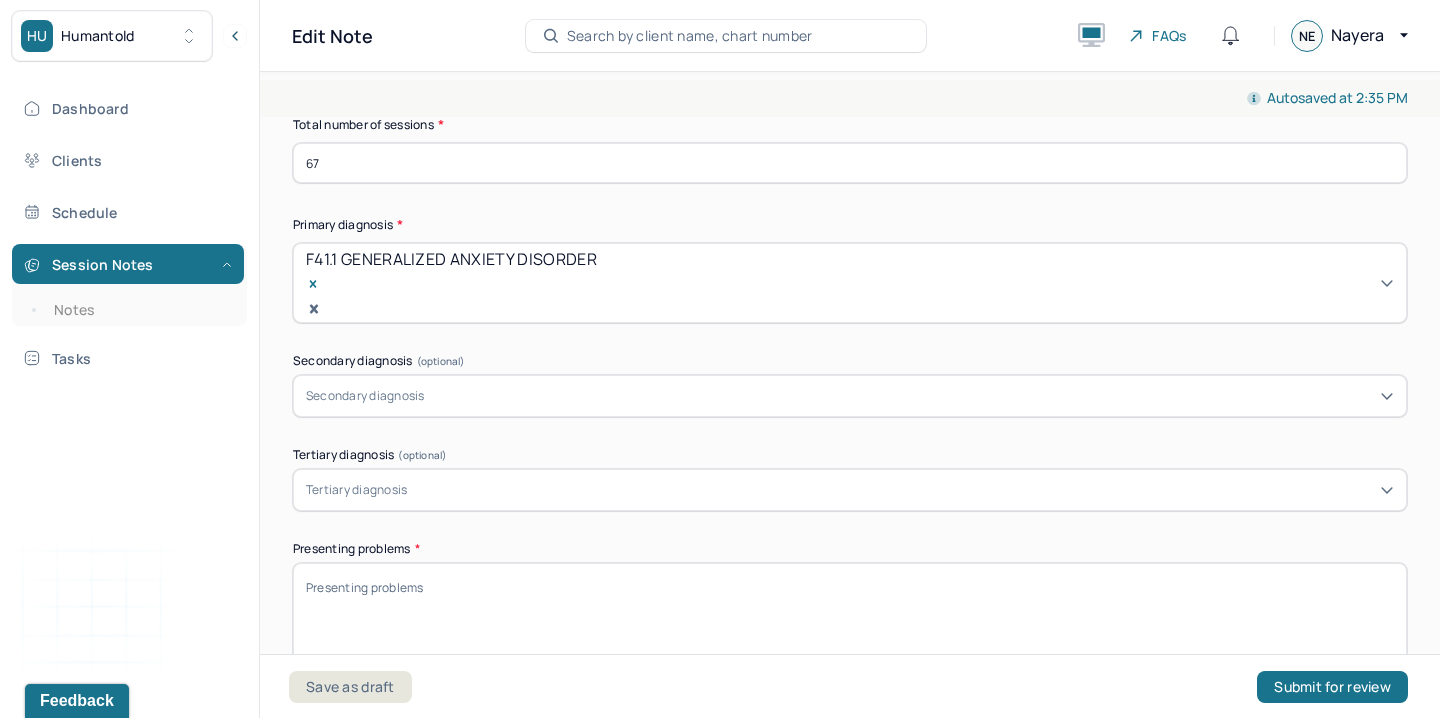 click on "Save as draft     Submit for review" at bounding box center [848, 686] 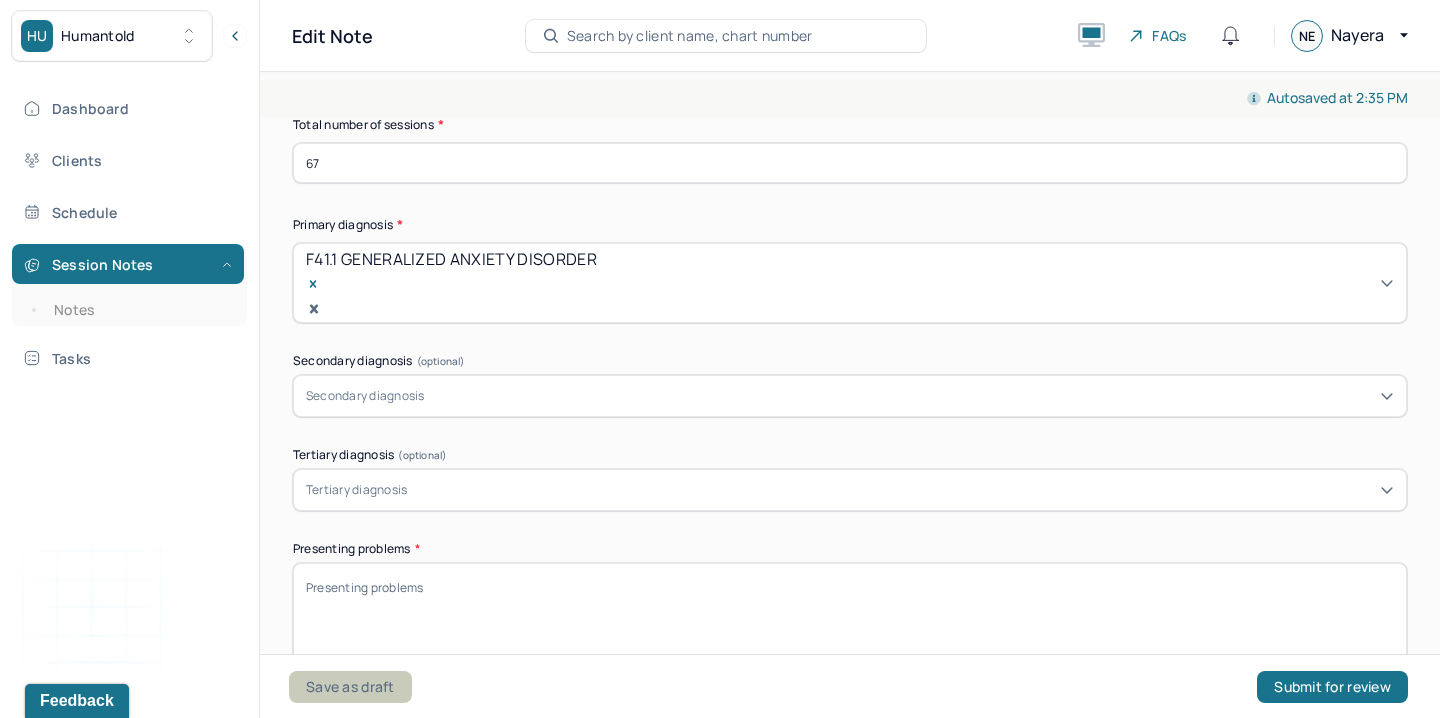 click on "Save as draft" at bounding box center (350, 687) 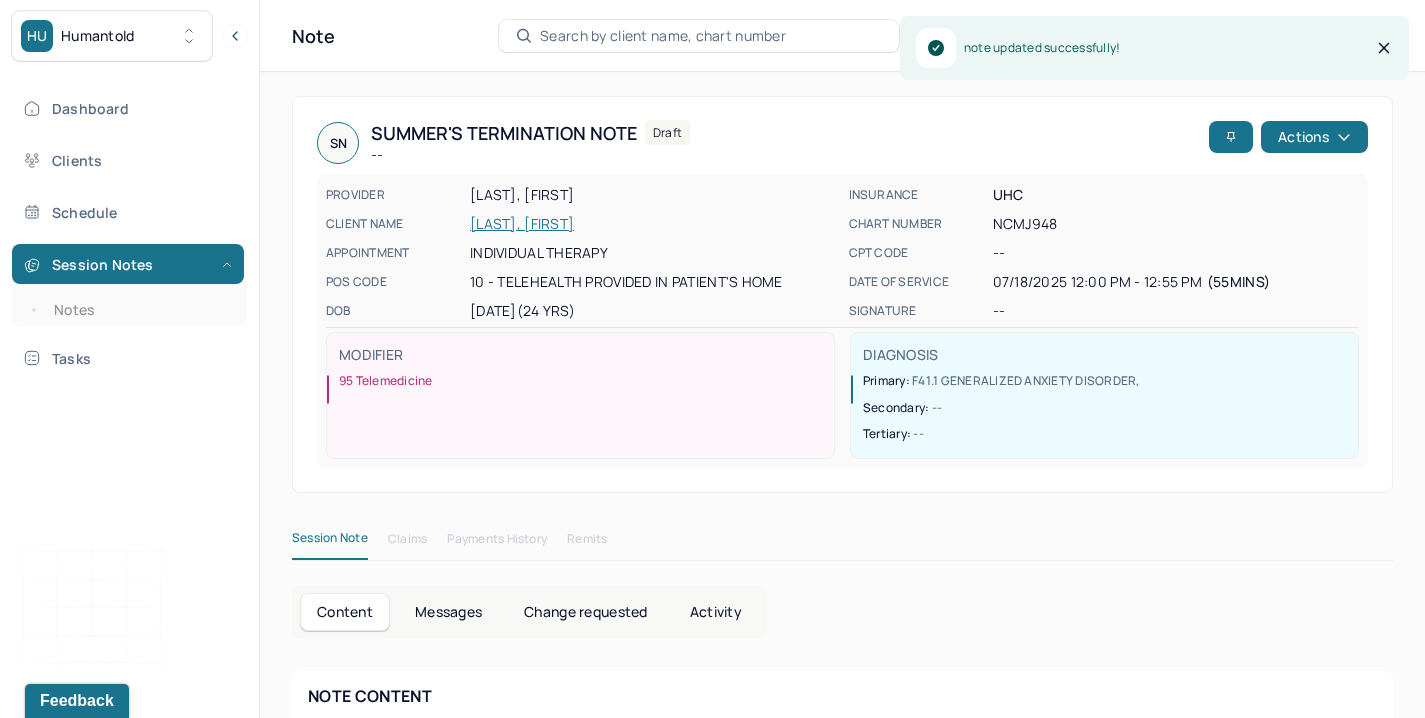 click on "[LAST], [FIRST]" at bounding box center (653, 224) 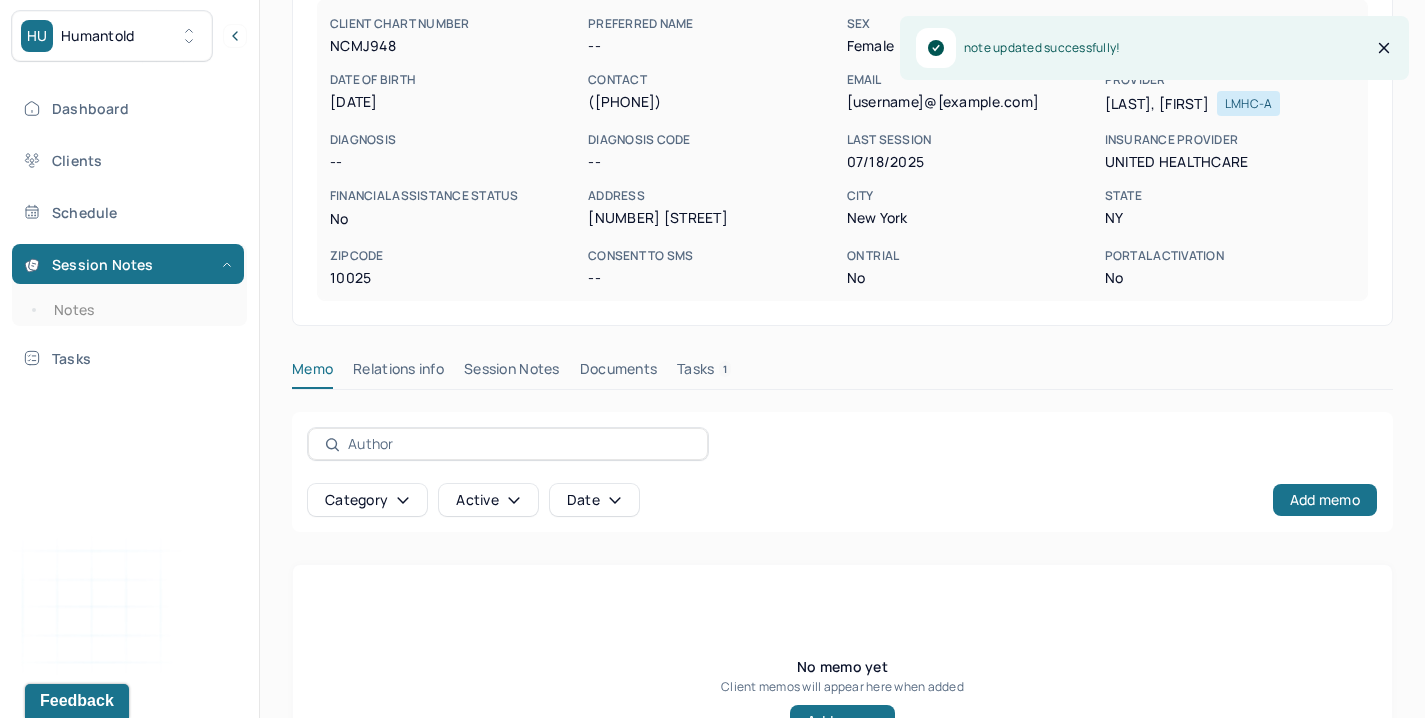 scroll, scrollTop: 339, scrollLeft: 0, axis: vertical 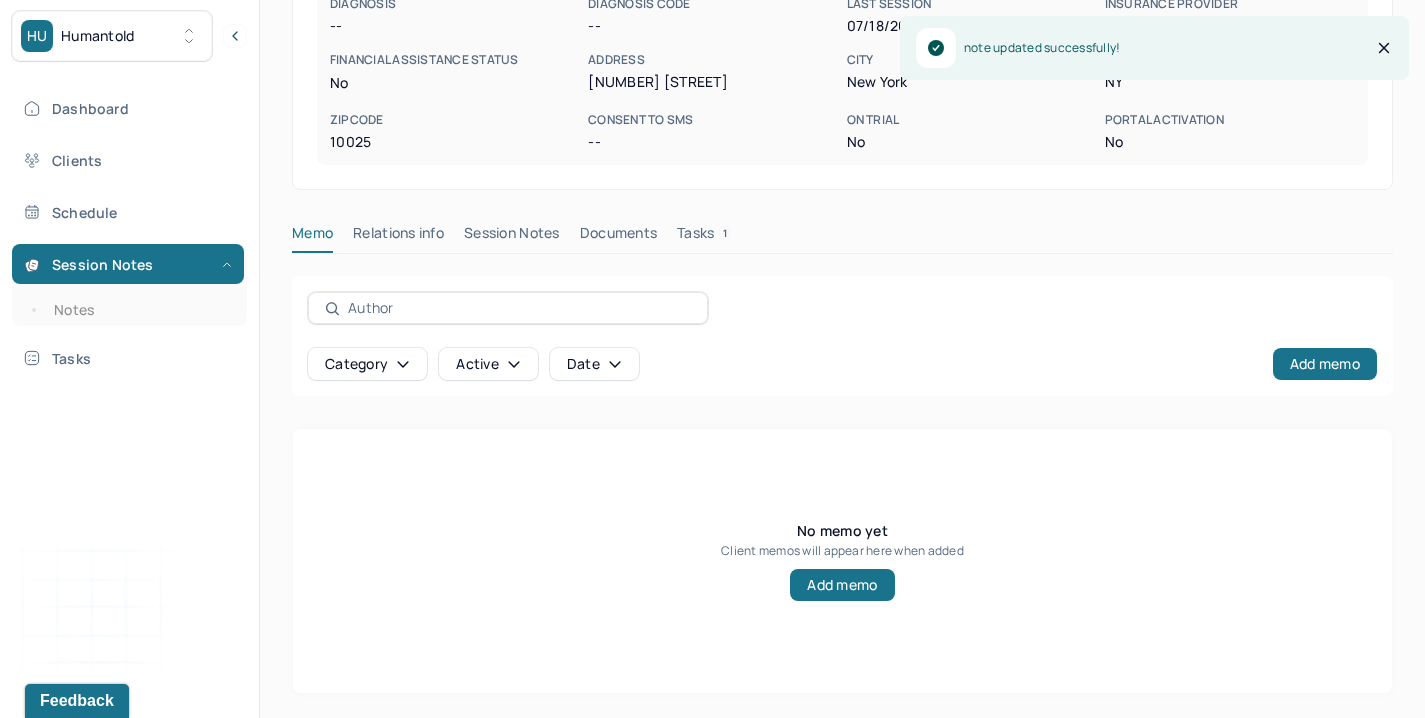 click on "[LAST], [FIRST] Inactive         she/her CLIENT CHART NUMBER NCMJ948 PREFERRED NAME -- SEX female AGE 24  yrs DATE OF BIRTH 08/29/2000  CONTACT [PHONE] EMAIL [EMAIL] PROVIDER ELSAYED, NAYERA LMHC-A DIAGNOSIS -- DIAGNOSIS CODE -- LAST SESSION 07/18/2025 insurance provider United Healthcare FINANCIAL ASSISTANCE STATUS no Address 70 W 109th Street City New York State NY Zipcode 10025 Consent to Sms -- On Trial No Portal Activation No   Memo     Relations info     Session Notes     Documents     Tasks 1     Category     active     Date     Add memo   No memo yet Client memos will appear here when added   Add memo" at bounding box center [842, 225] 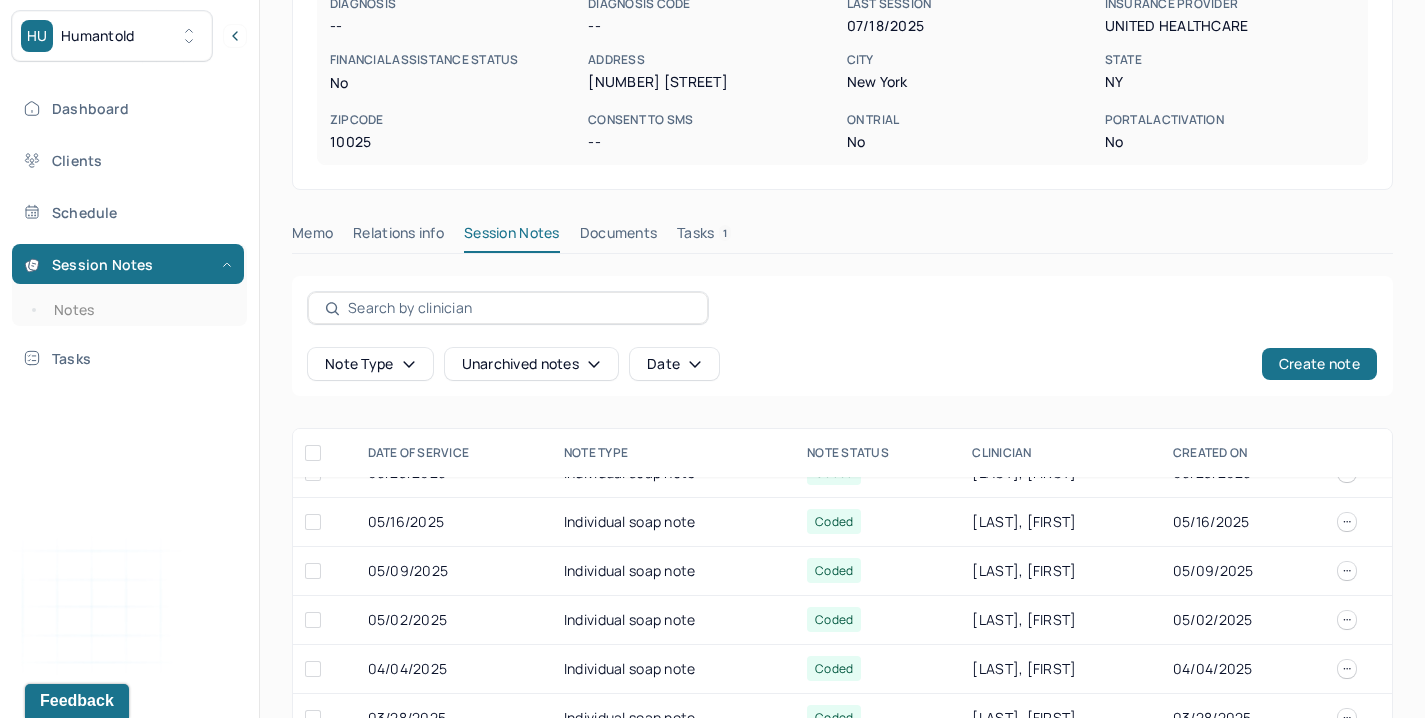 scroll, scrollTop: 386, scrollLeft: 0, axis: vertical 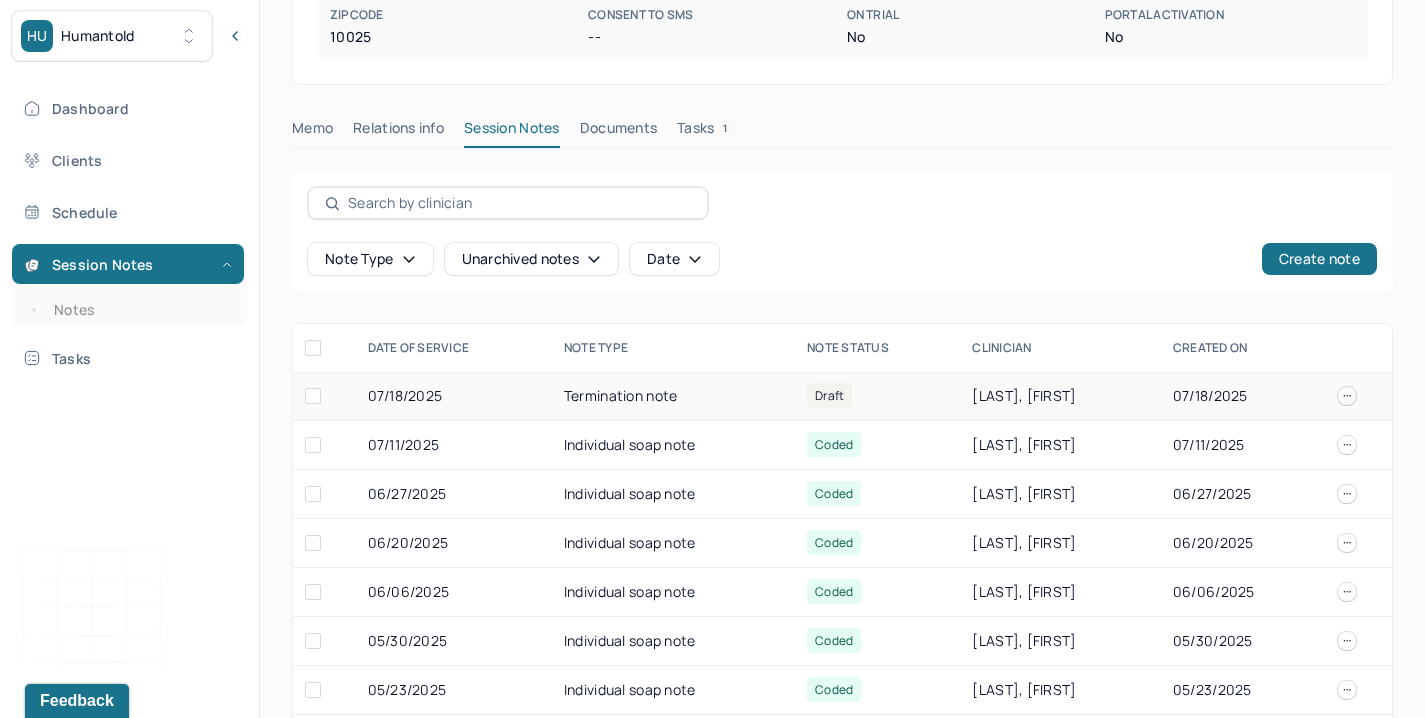 click on "Termination note" at bounding box center [673, 396] 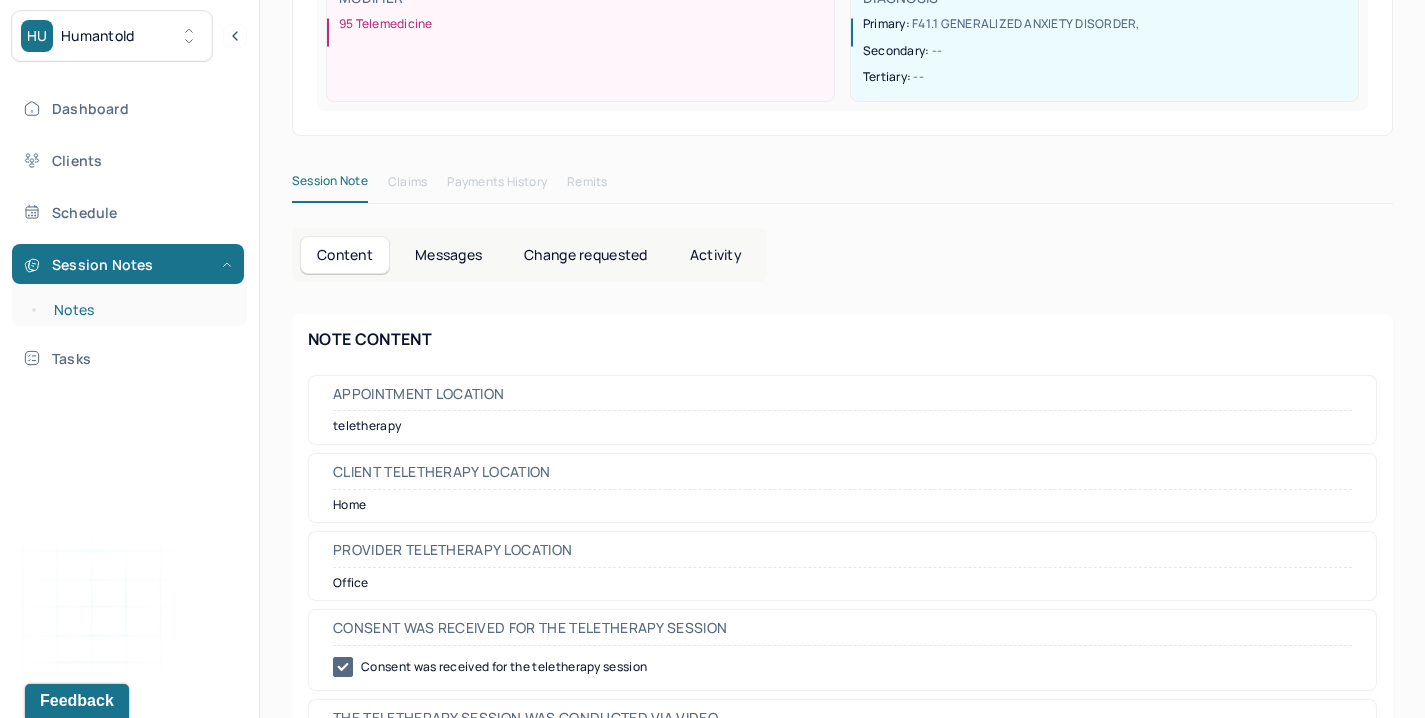 click on "Notes" at bounding box center [139, 310] 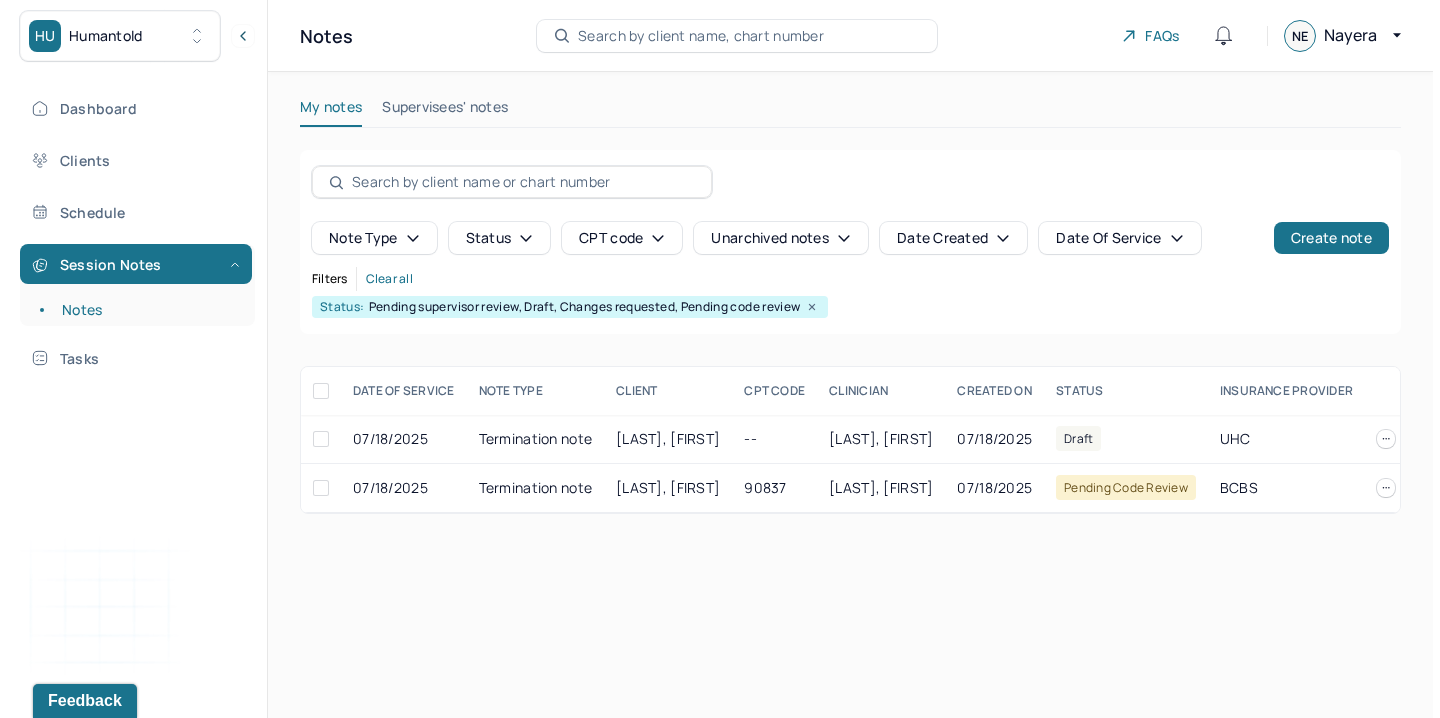 scroll, scrollTop: 0, scrollLeft: 0, axis: both 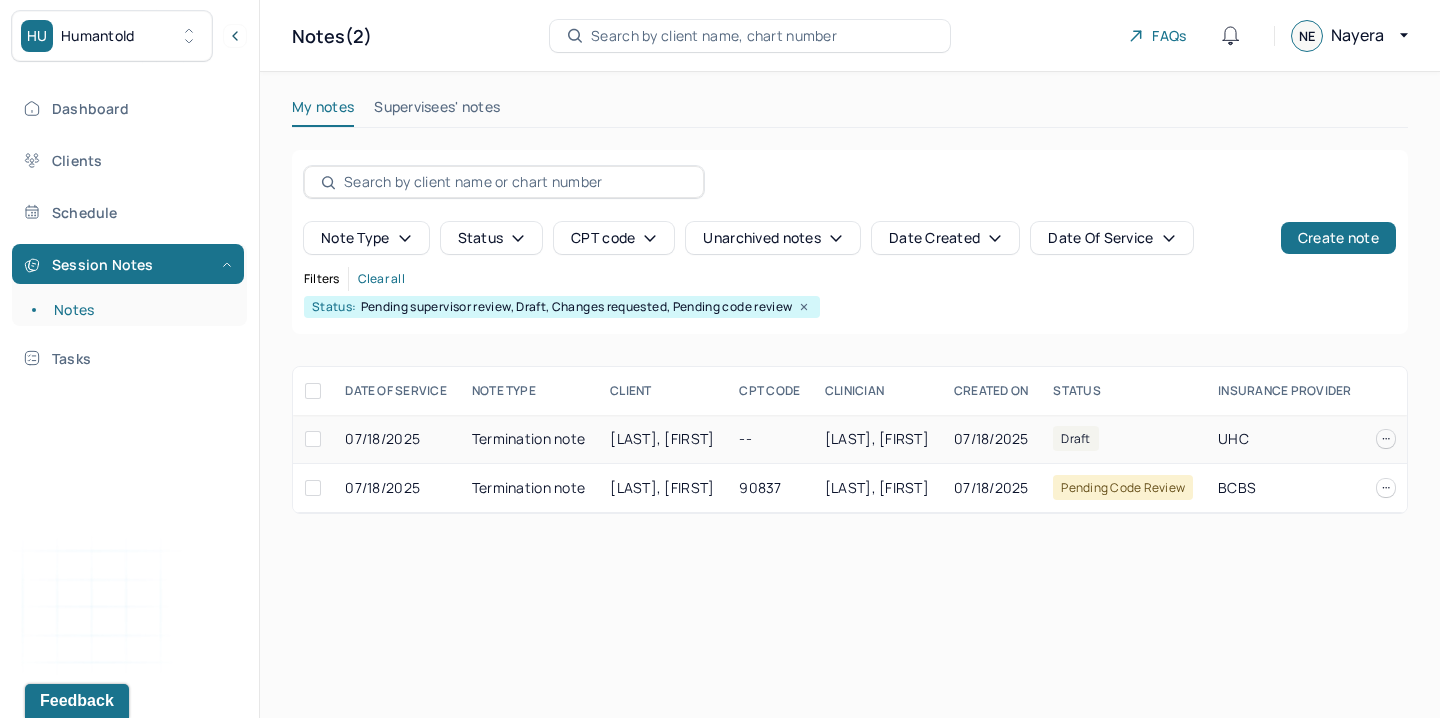 click on "--" at bounding box center (770, 439) 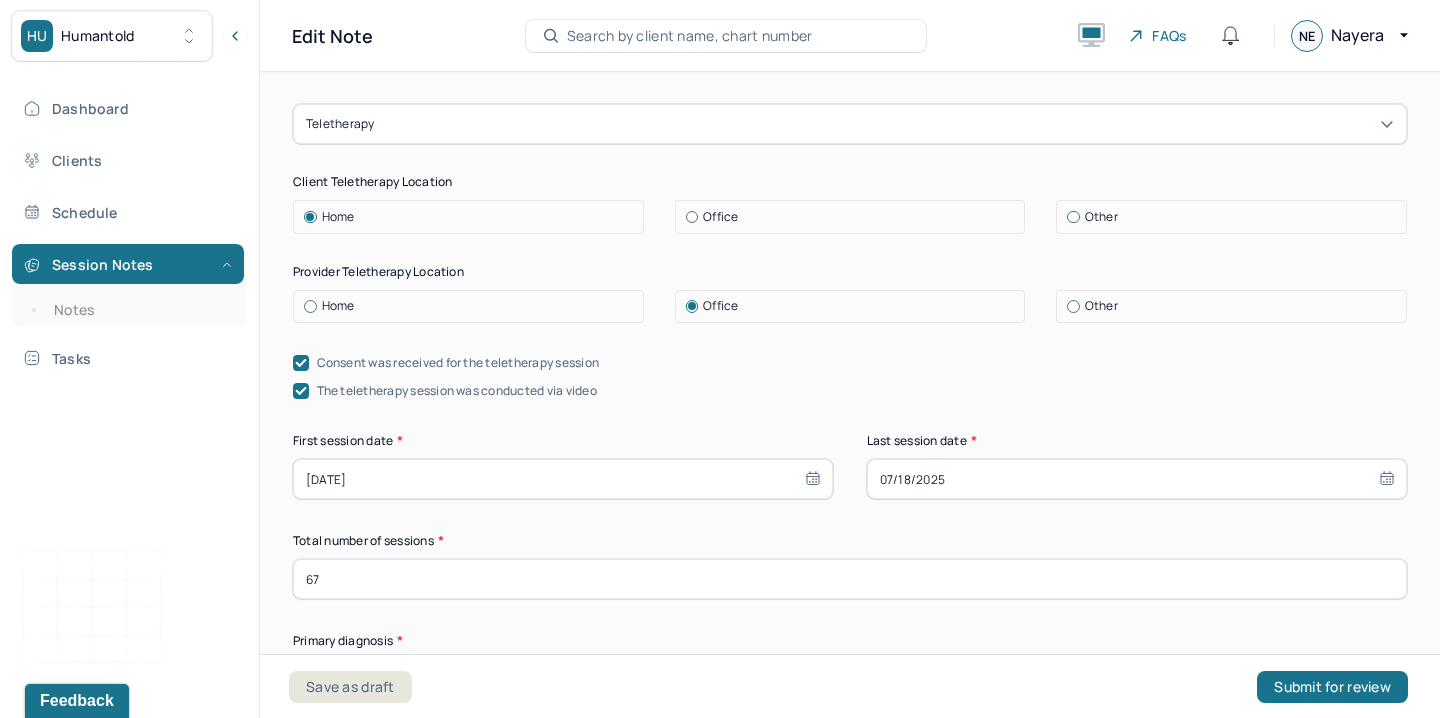scroll, scrollTop: 430, scrollLeft: 0, axis: vertical 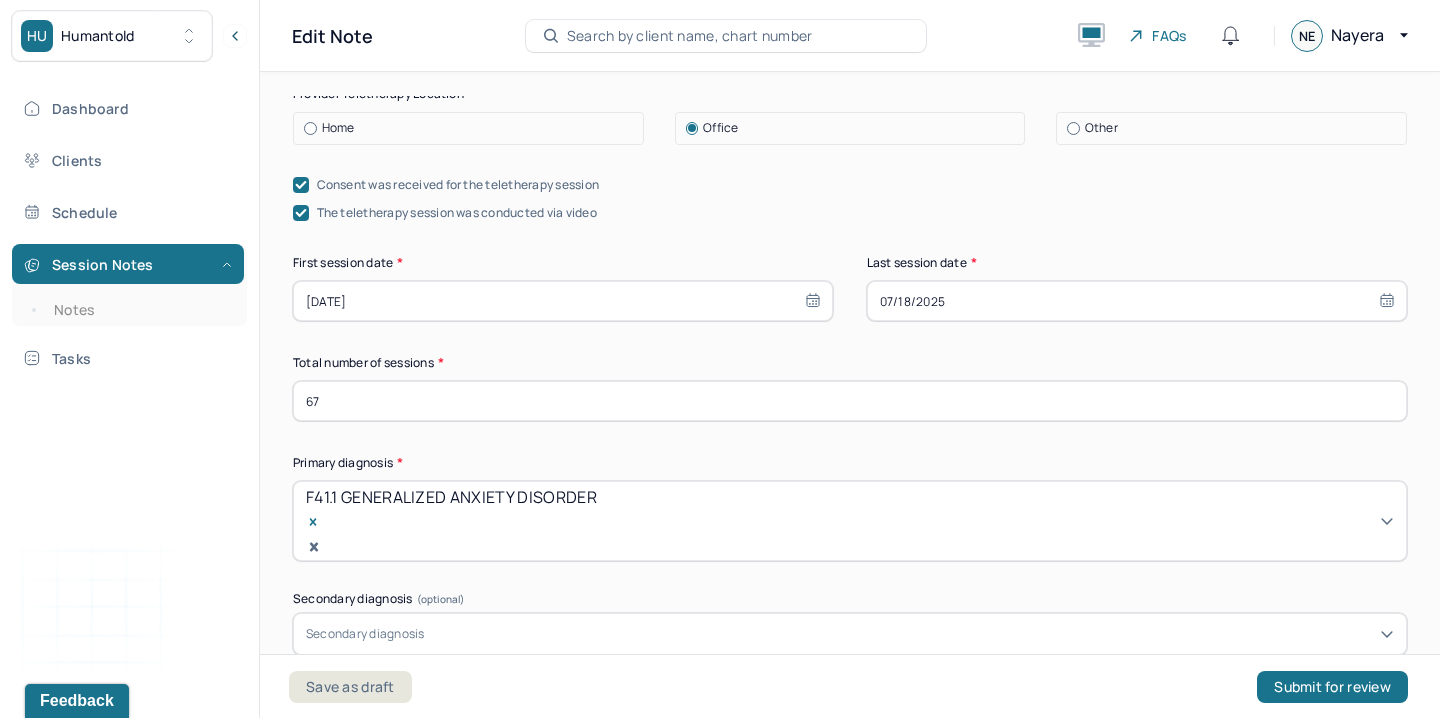 click on "67" at bounding box center [850, 401] 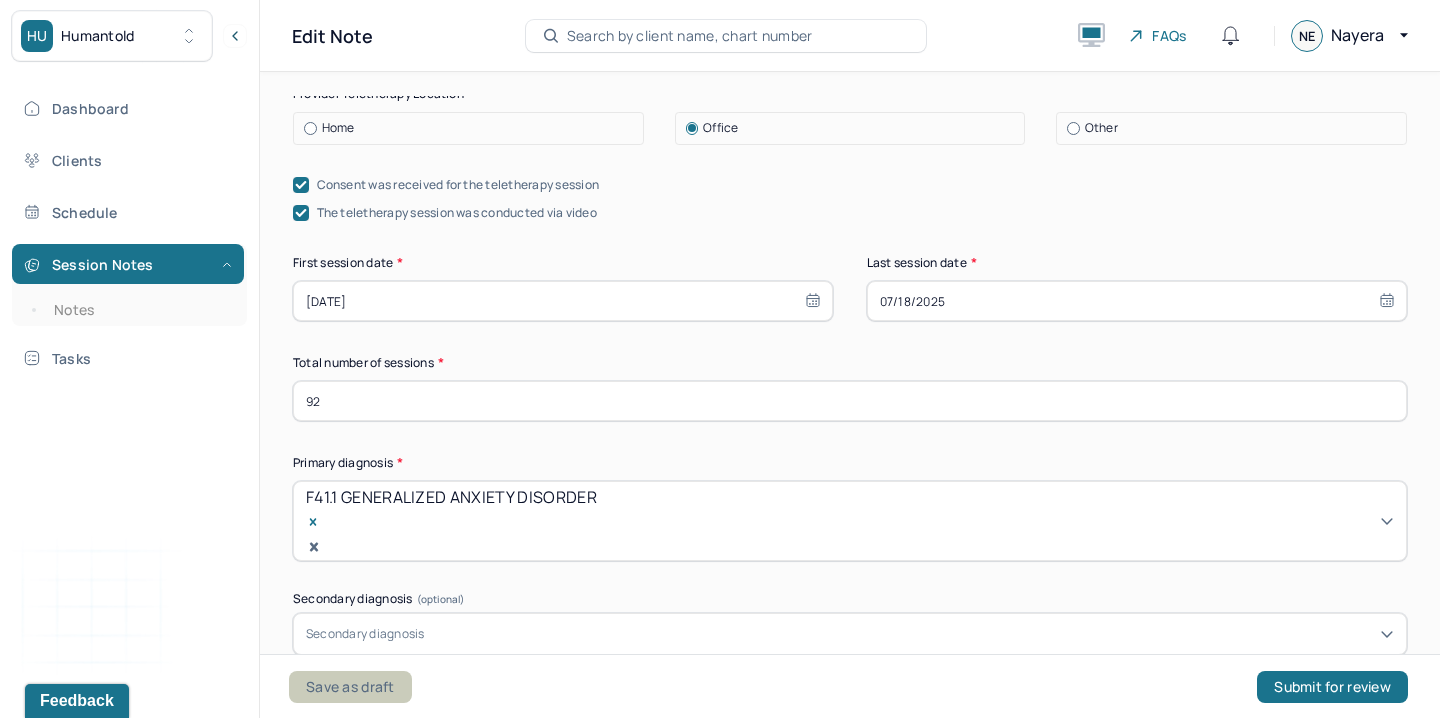 type on "92" 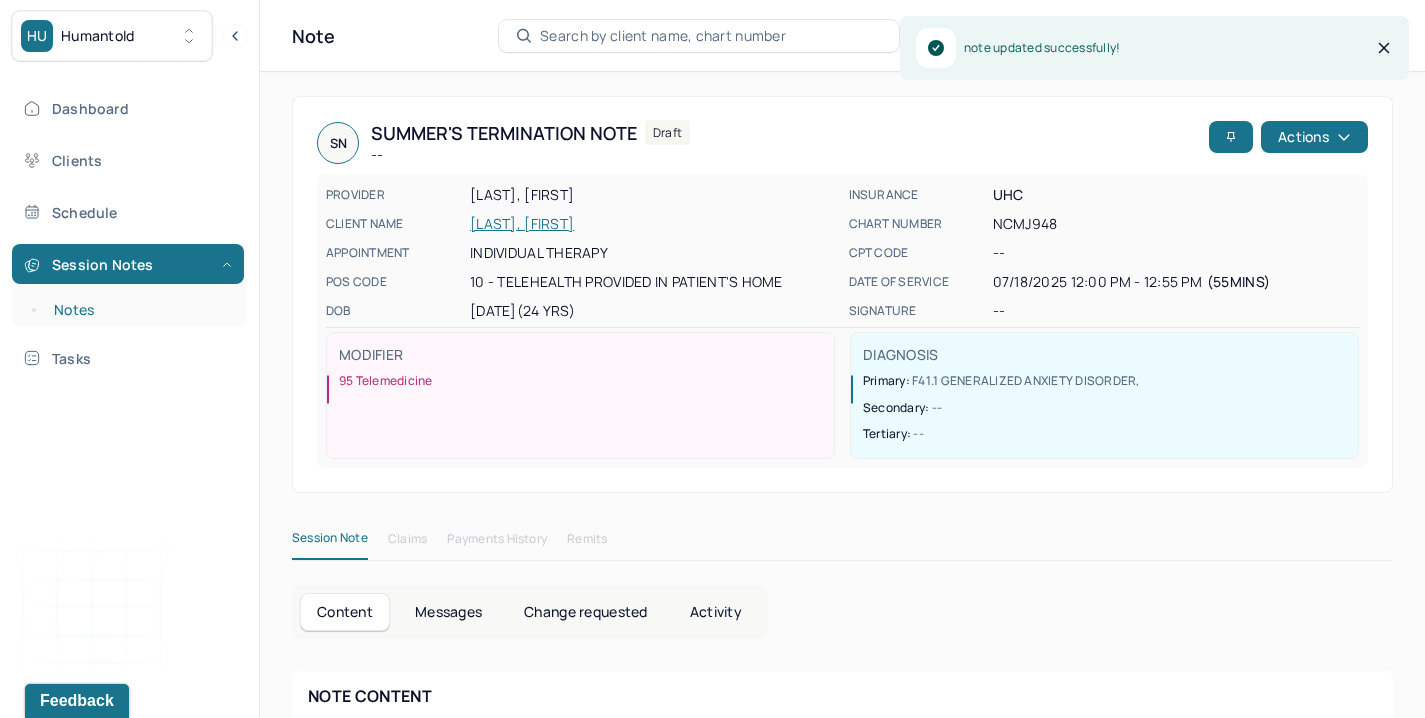 click on "Notes" at bounding box center [139, 310] 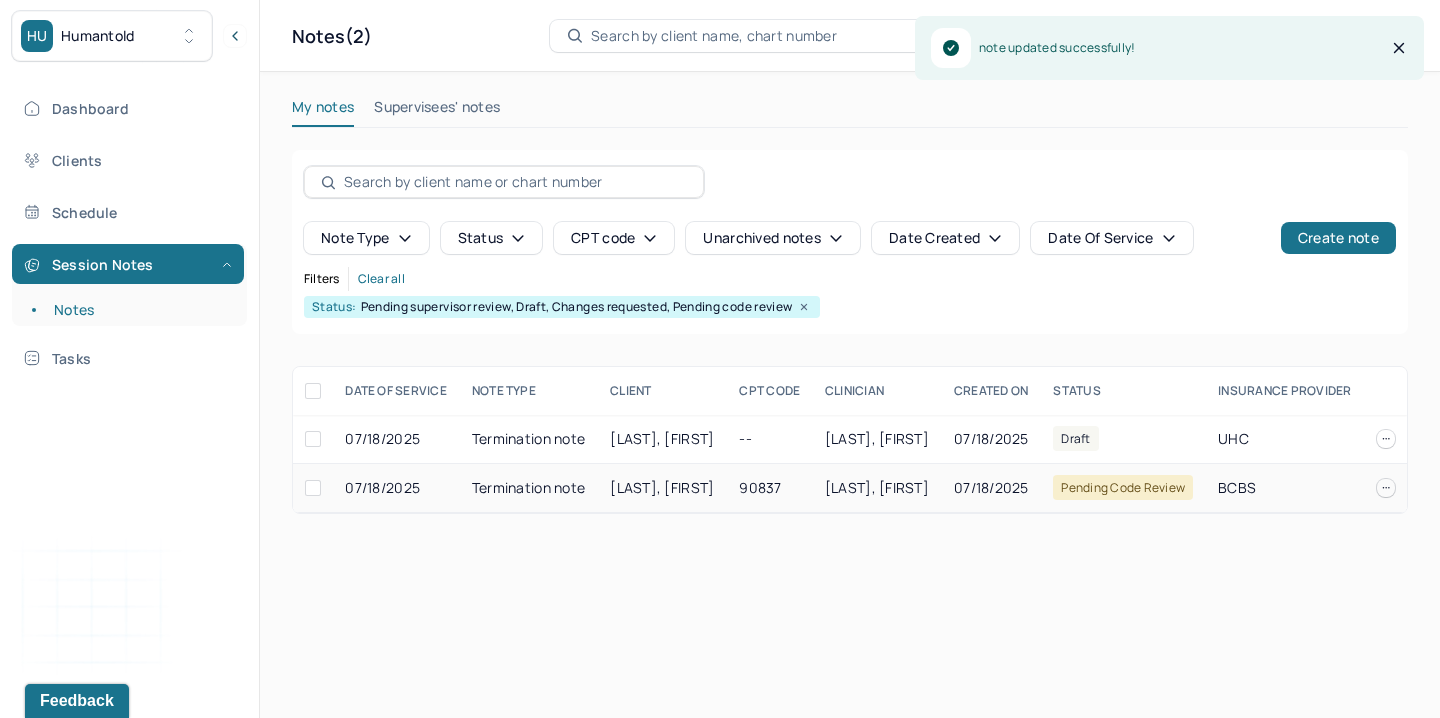 click on "[LAST], [FIRST]" at bounding box center [662, 488] 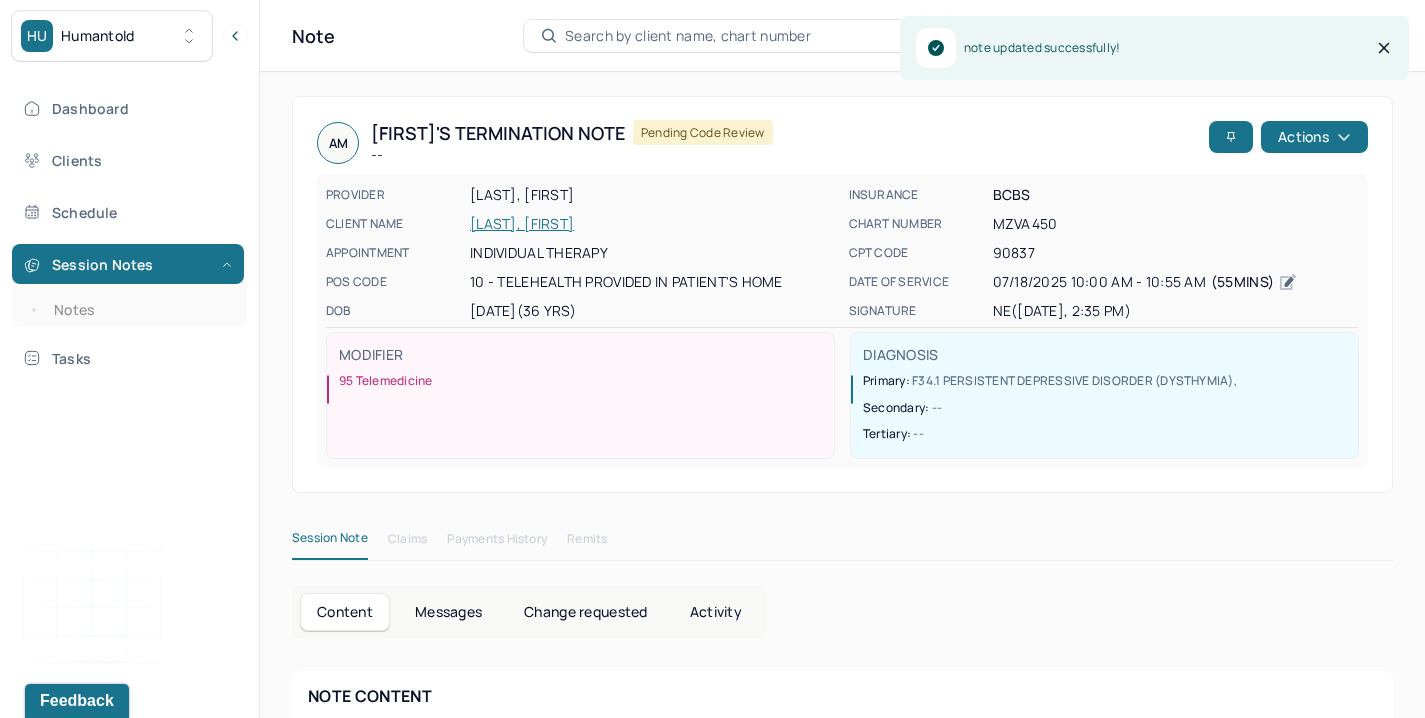 click on "AM Anuja's   Termination note -- Pending code review       Actions" at bounding box center (842, 143) 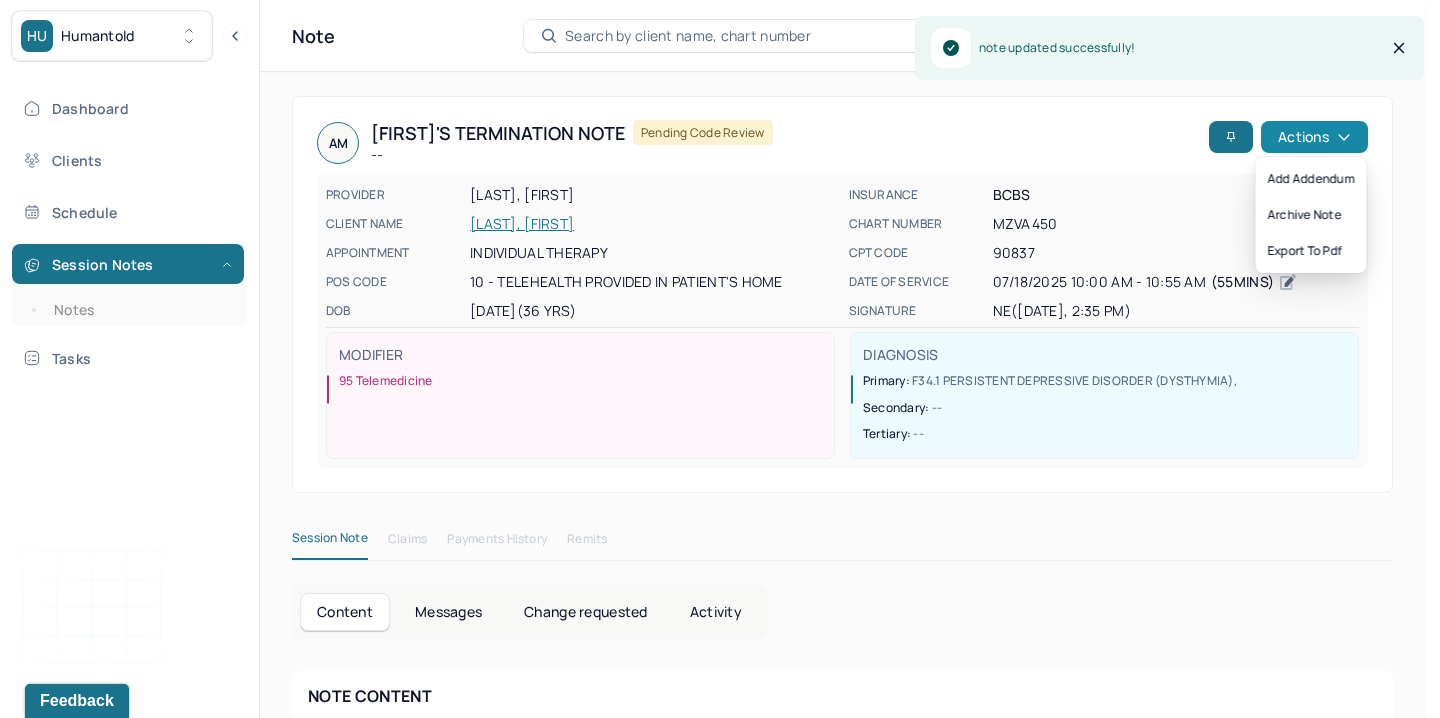 click on "Actions" at bounding box center [1314, 137] 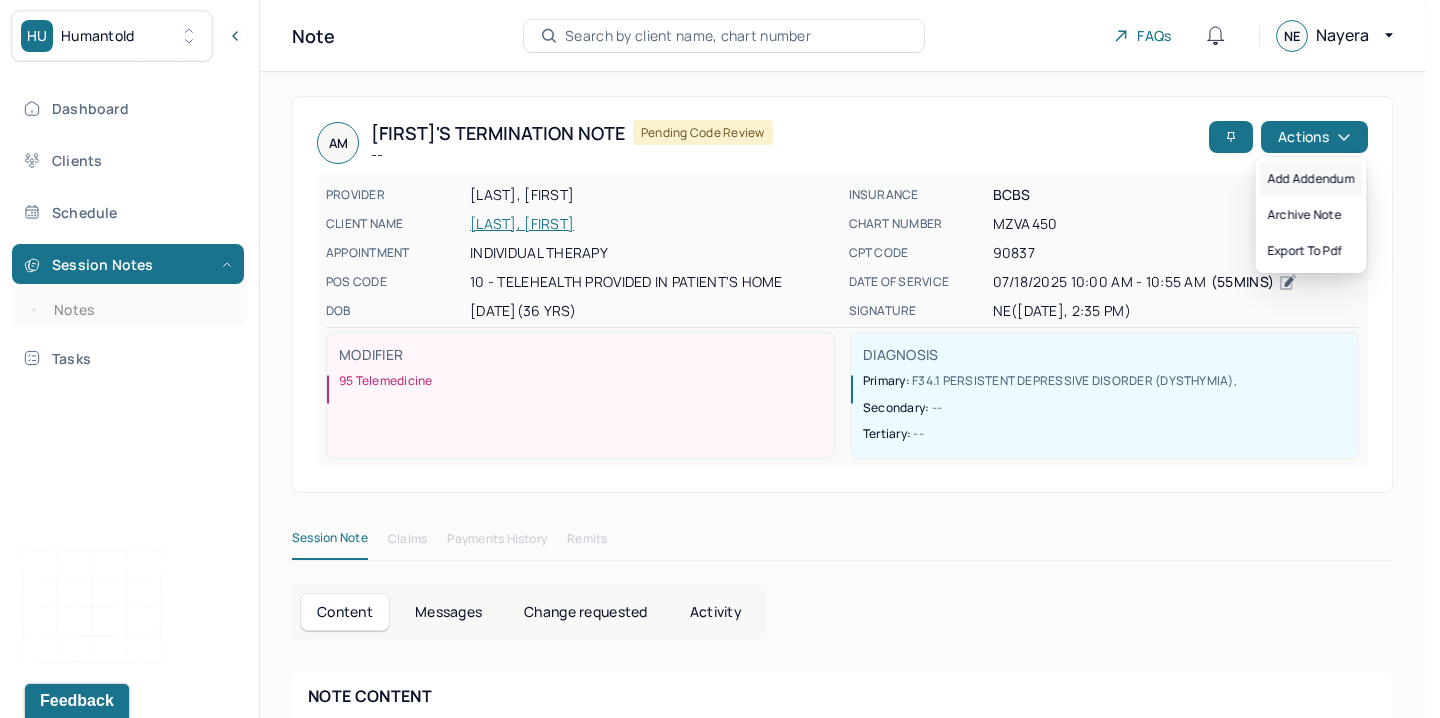 click on "Add addendum" at bounding box center [1311, 179] 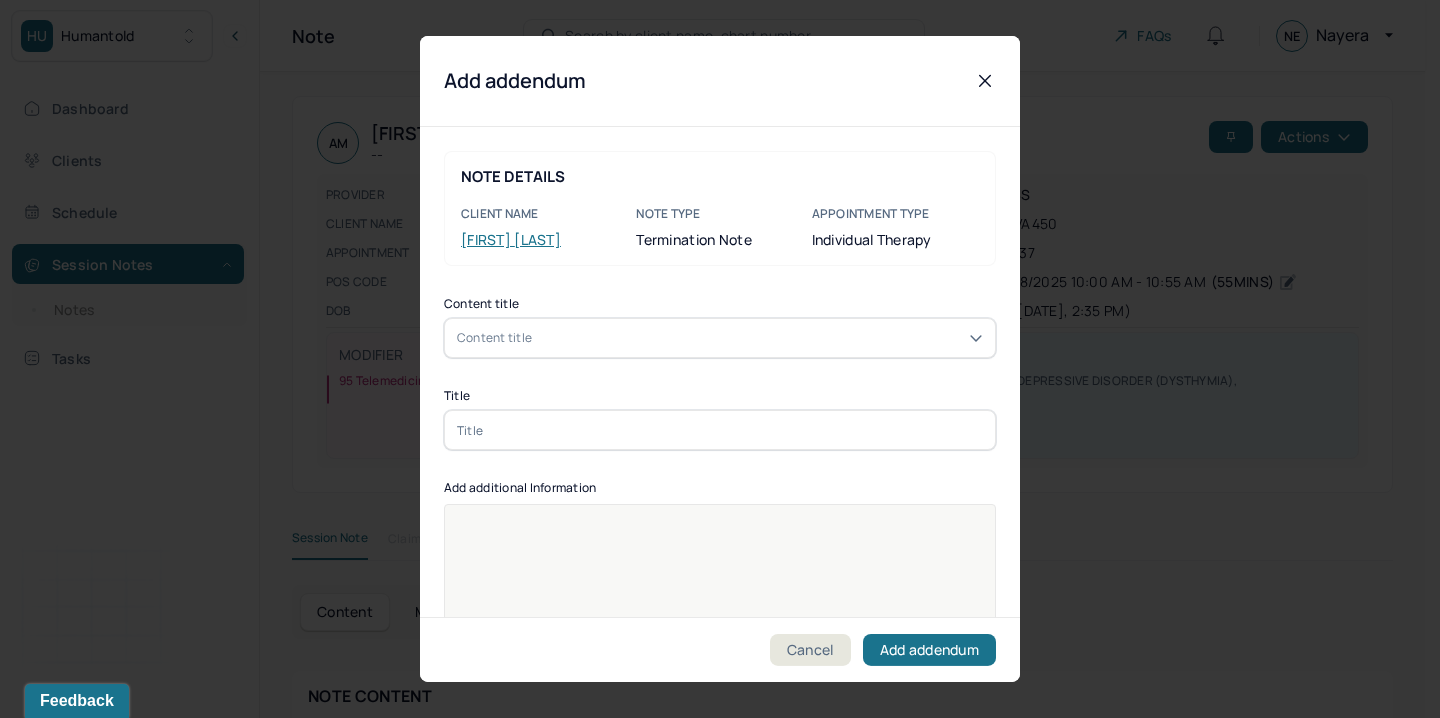 click on "NOTE DETAILS Client name [FIRST]   [LAST] Note type Termination note Appointment Type individual therapy Content title Content title Title Add additional Information Provider's Initials" at bounding box center (720, 473) 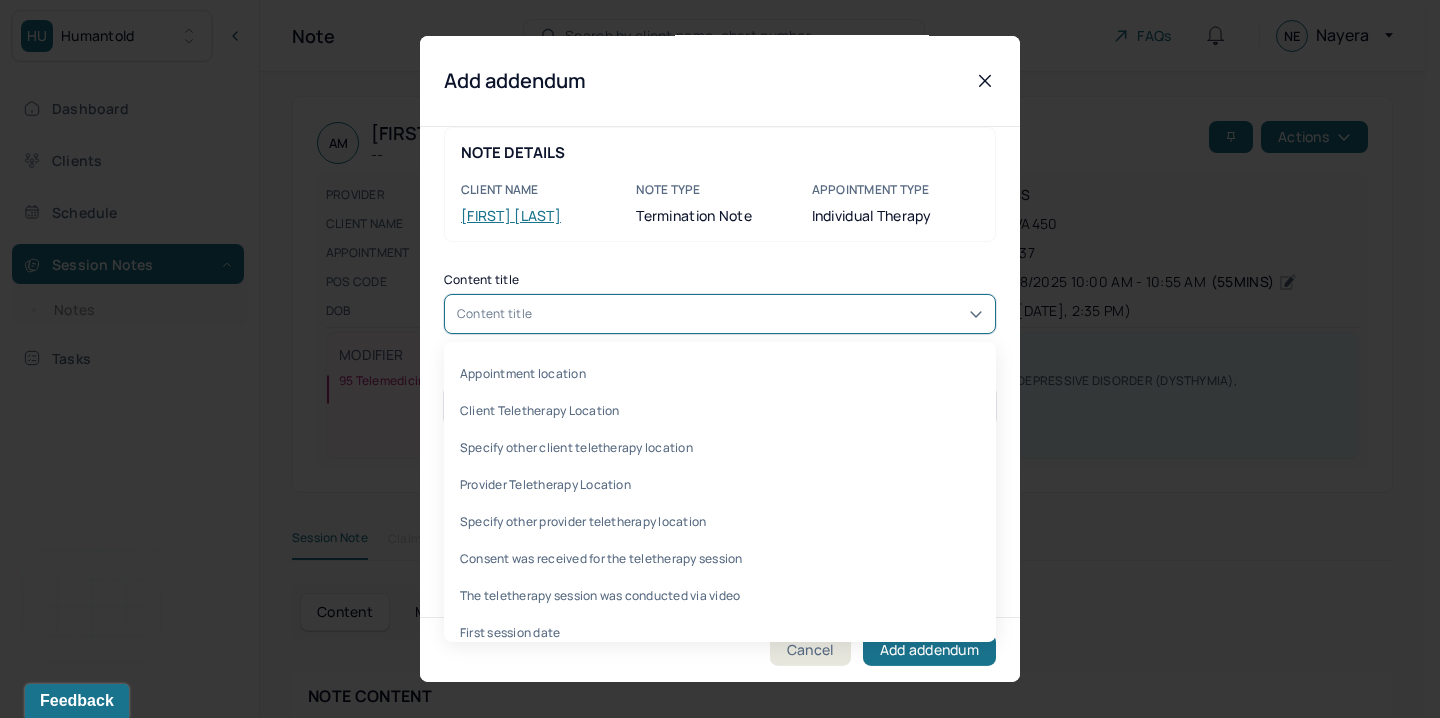 scroll, scrollTop: 28, scrollLeft: 0, axis: vertical 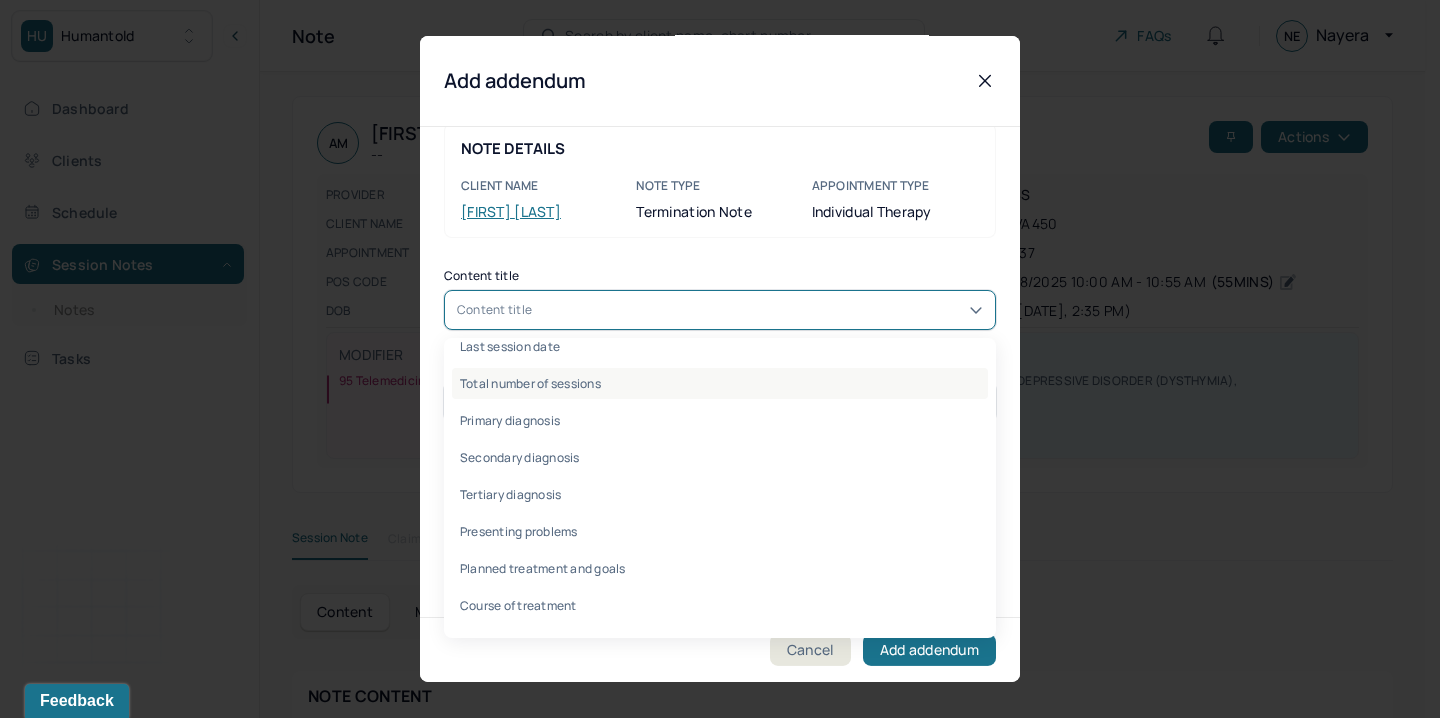 click on "Total number of sessions" at bounding box center [720, 383] 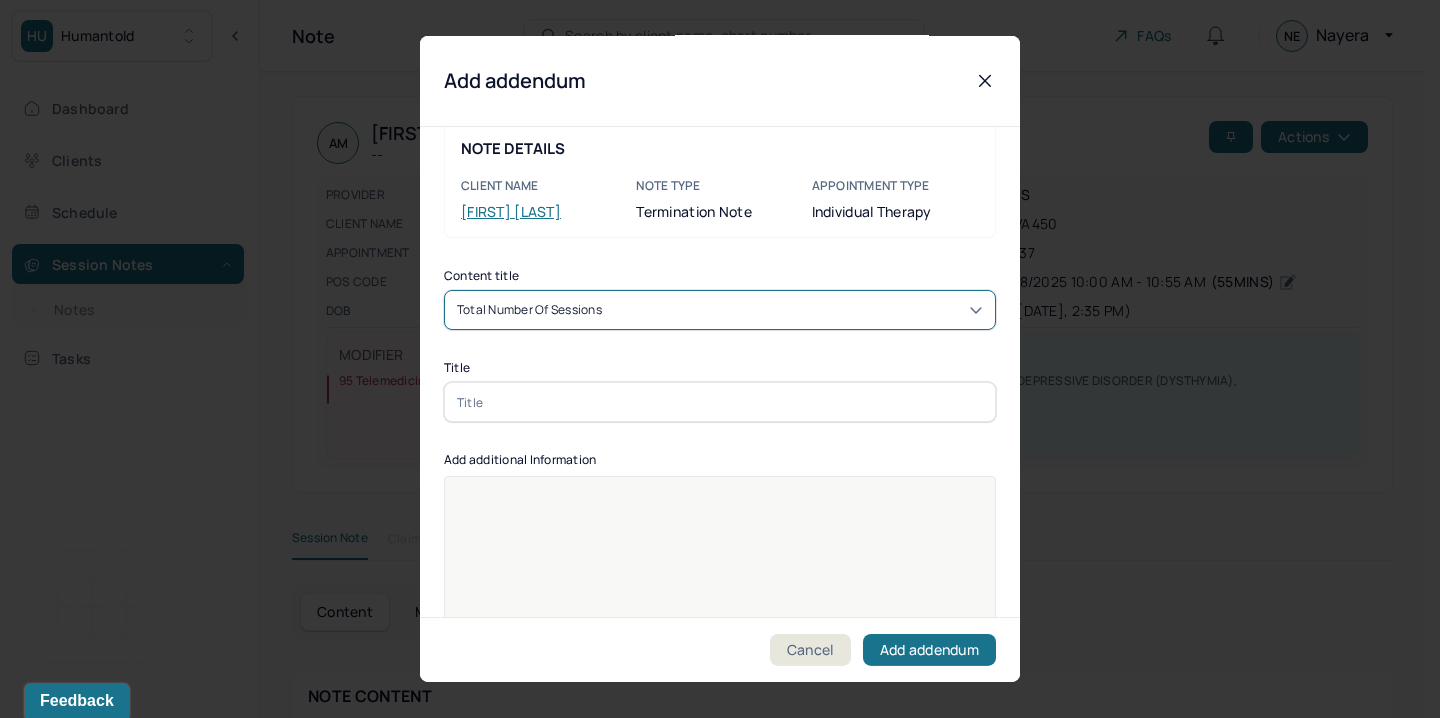 click on "Content title option Total number of sessions, selected. Total number of sessions Title Add additional Information Provider's Initials" at bounding box center (720, 519) 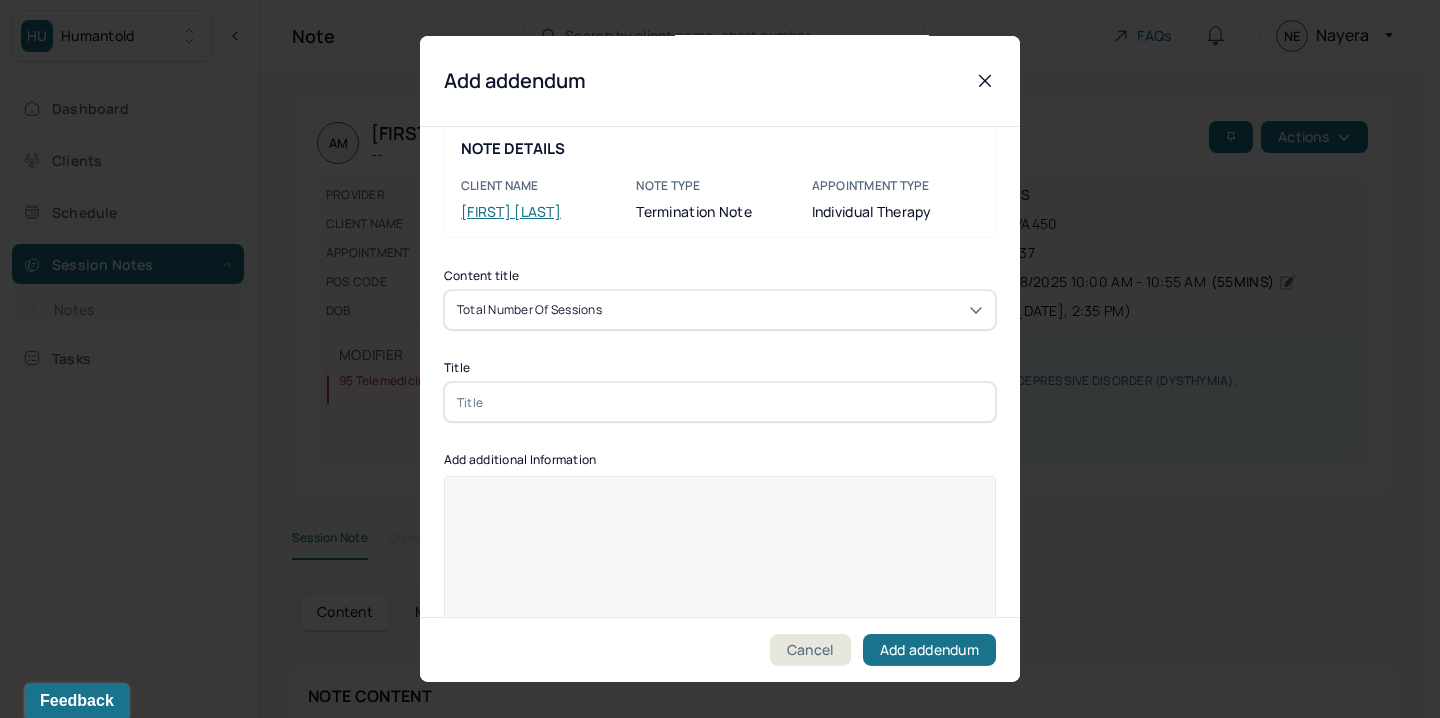 click at bounding box center (720, 402) 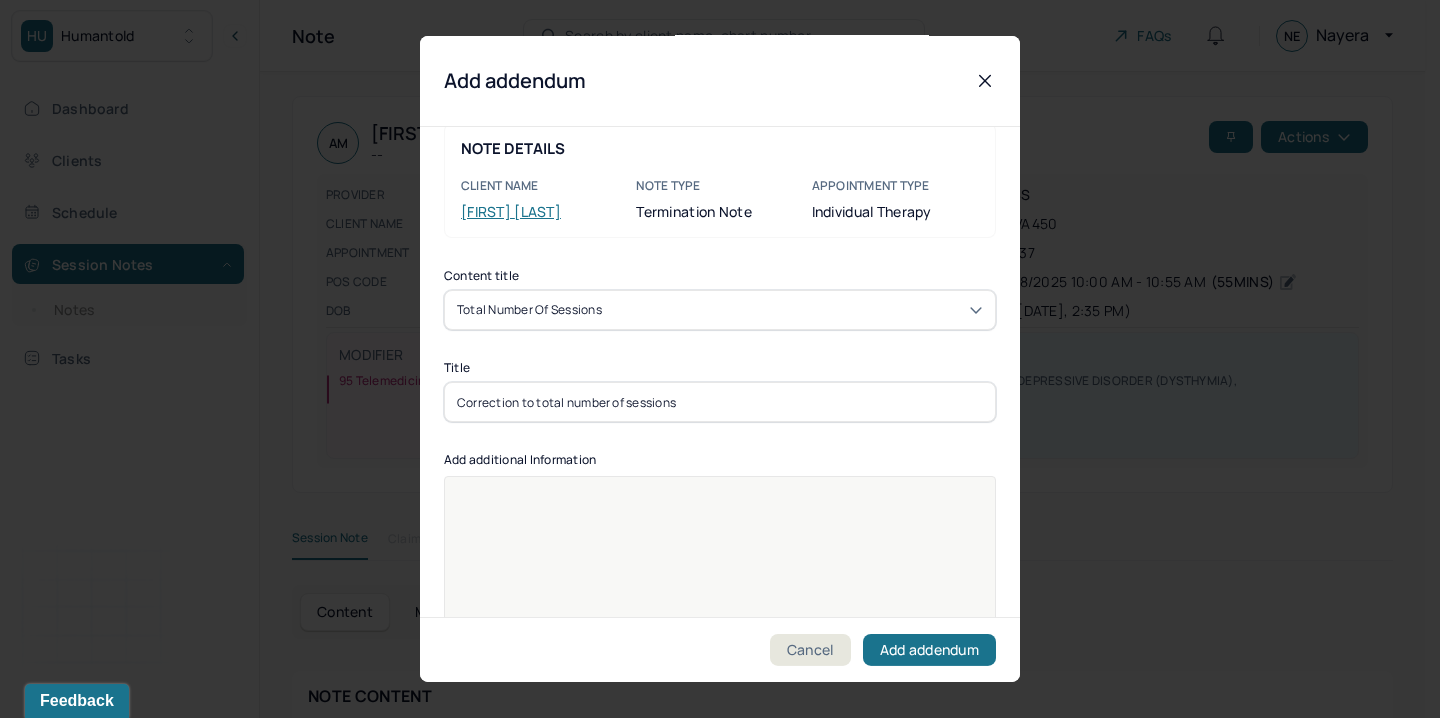 drag, startPoint x: 690, startPoint y: 398, endPoint x: 394, endPoint y: 395, distance: 296.0152 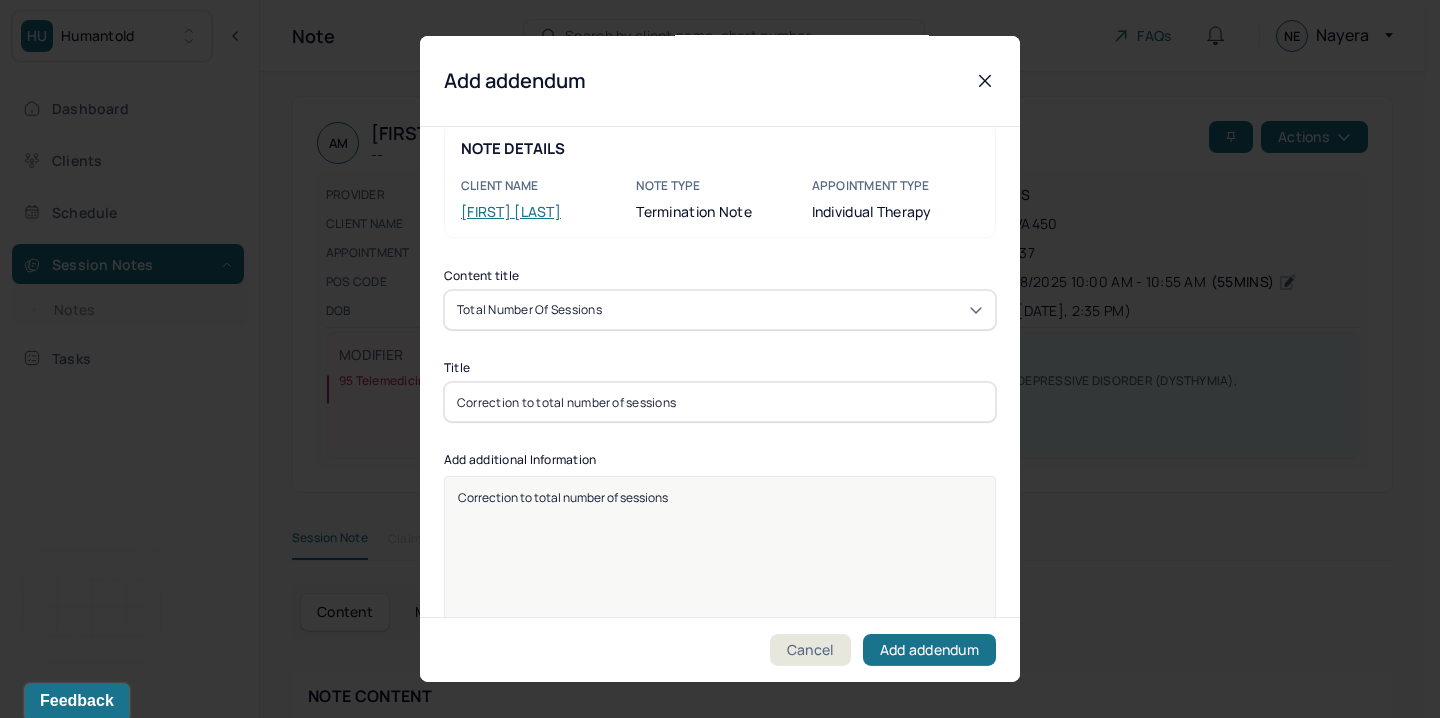 type 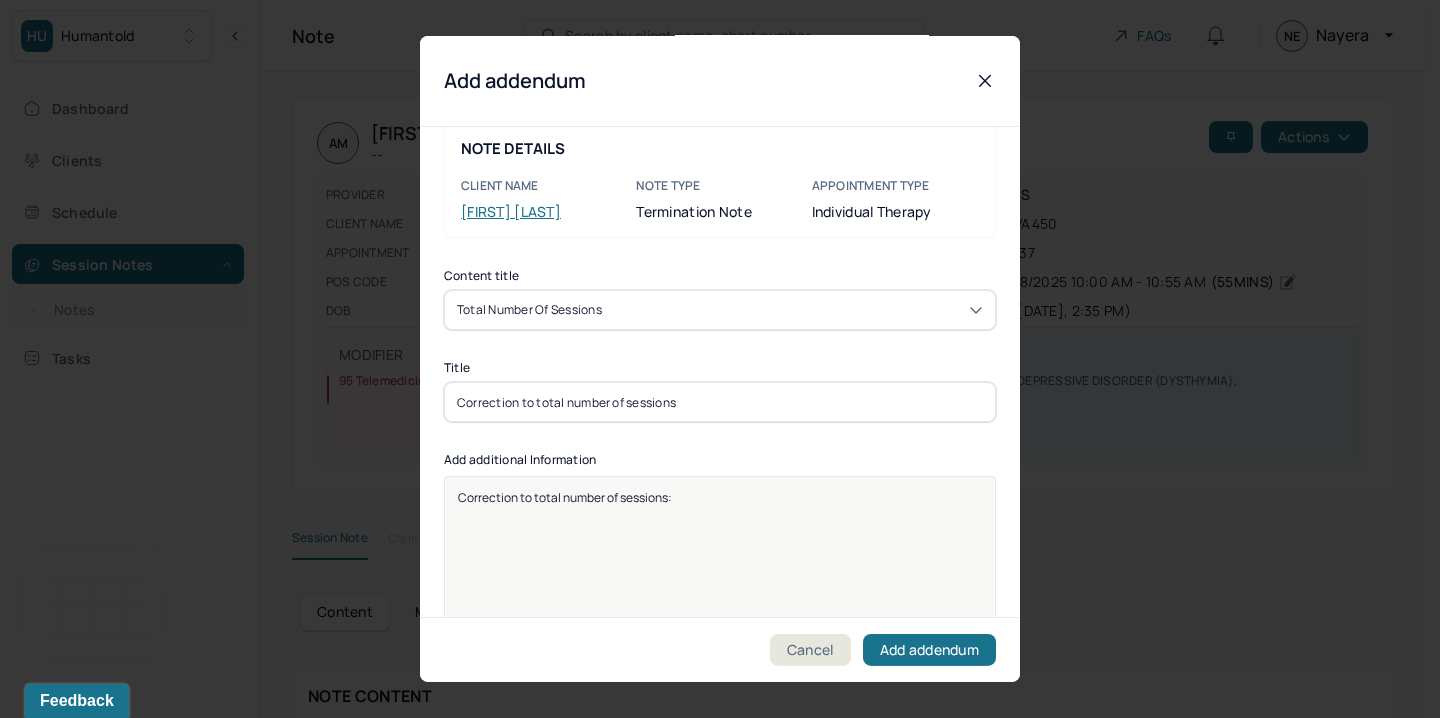 click on "Add addendum" at bounding box center [720, 81] 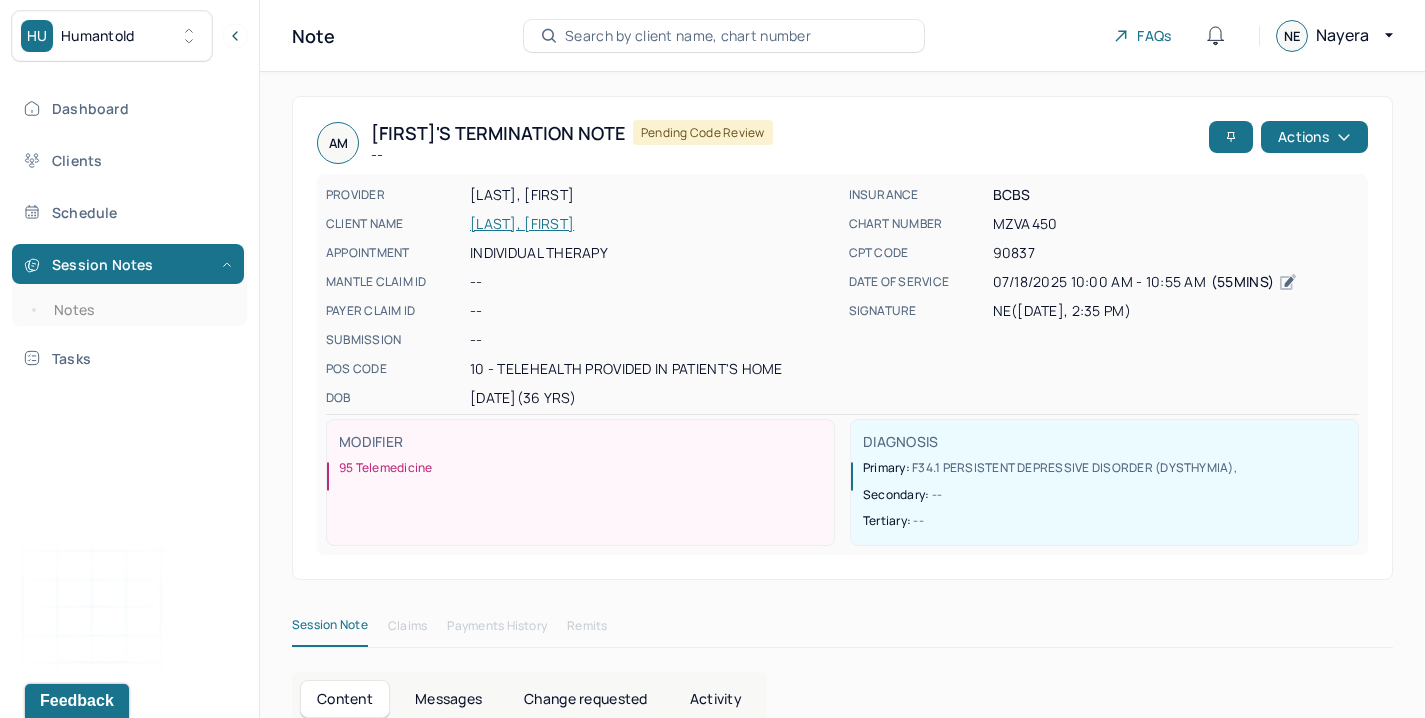 click on "CLIENT NAME [LAST_NAME], [FIRST_NAME]" at bounding box center (581, 224) 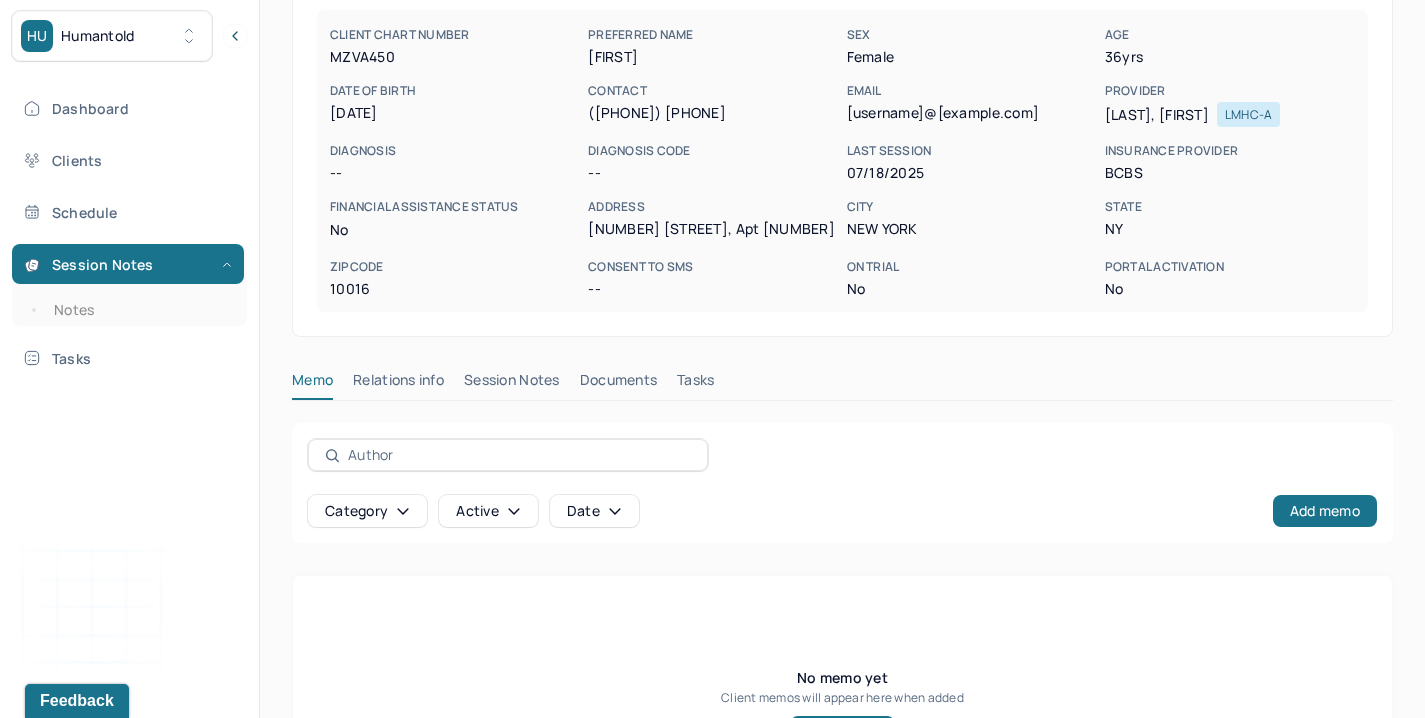 click on "[LAST], [FIRST] Inactive         She/Her CLIENT CHART NUMBER [NUMBER] PREFERRED NAME [FIRST] SEX female AGE [AGE]  yrs DATE OF BIRTH [DATE]  CONTACT [PHONE] EMAIL [EMAIL] PROVIDER [LAST], [FIRST] LMHC-A DIAGNOSIS -- DIAGNOSIS CODE -- LAST SESSION [DATE] insurance provider BCBS FINANCIAL ASSISTANCE STATUS no Address [NUMBER] [STREET], Apt [NUMBER] City [CITY] State [STATE] Zipcode [POSTAL_CODE] Consent to Sms -- On Trial No Portal Activation No   Memo     Relations info     Session Notes     Documents     Tasks     Category     active     Date     Add memo   No memo yet Client memos will appear here when added   Add memo" at bounding box center (842, 372) 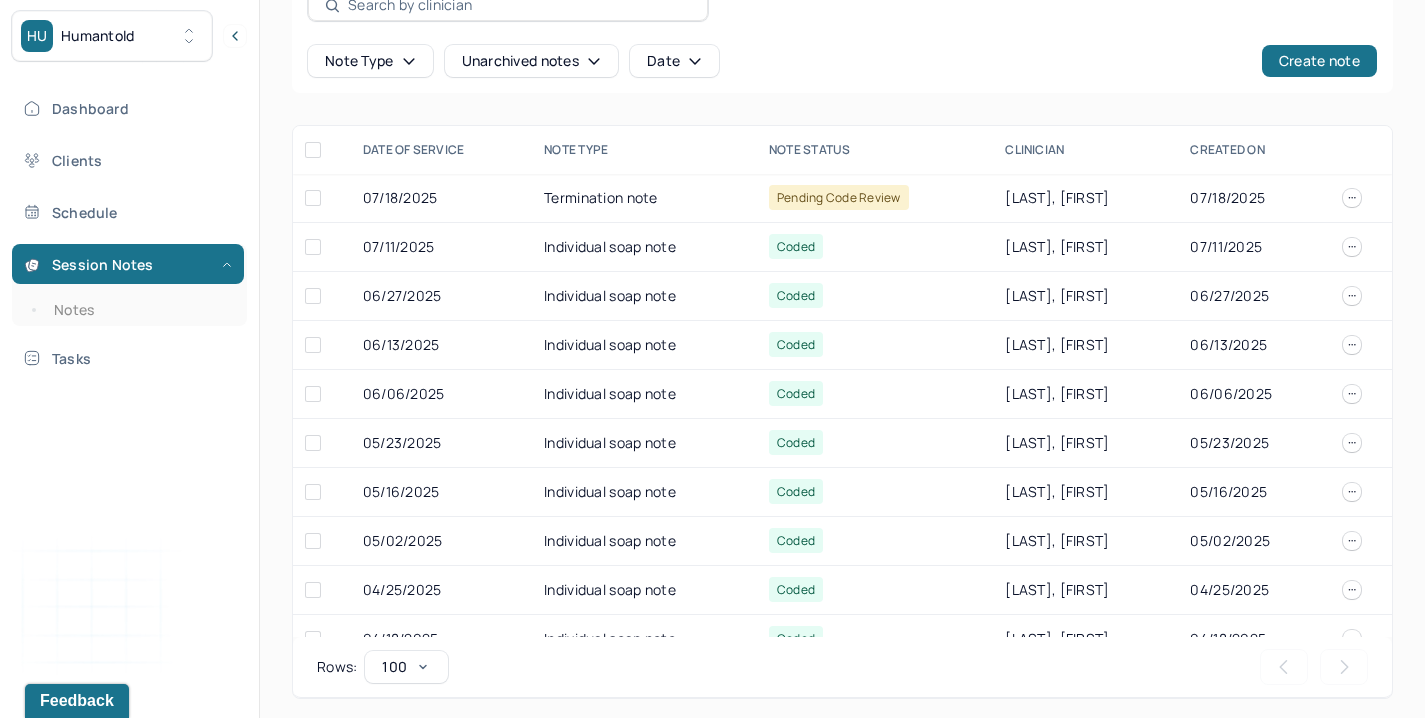 scroll, scrollTop: 648, scrollLeft: 0, axis: vertical 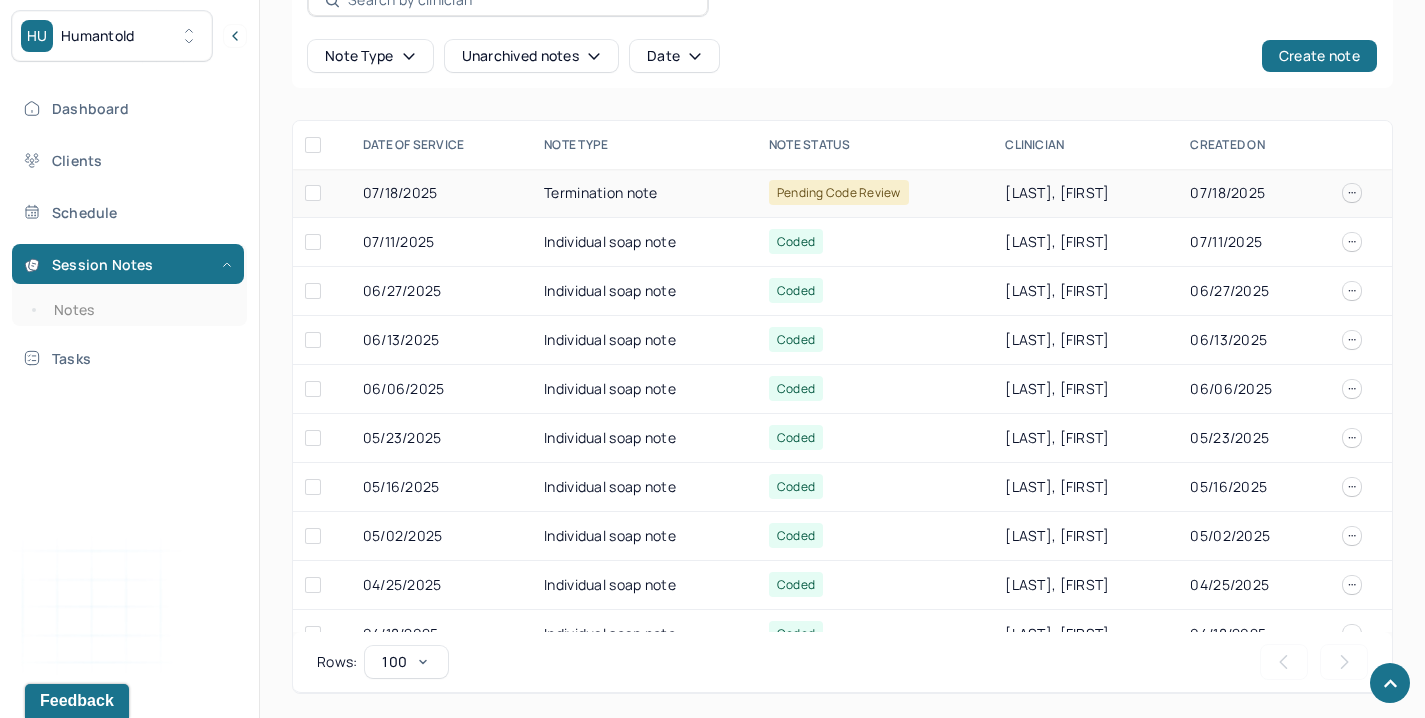 click on "Pending code review" at bounding box center [839, 192] 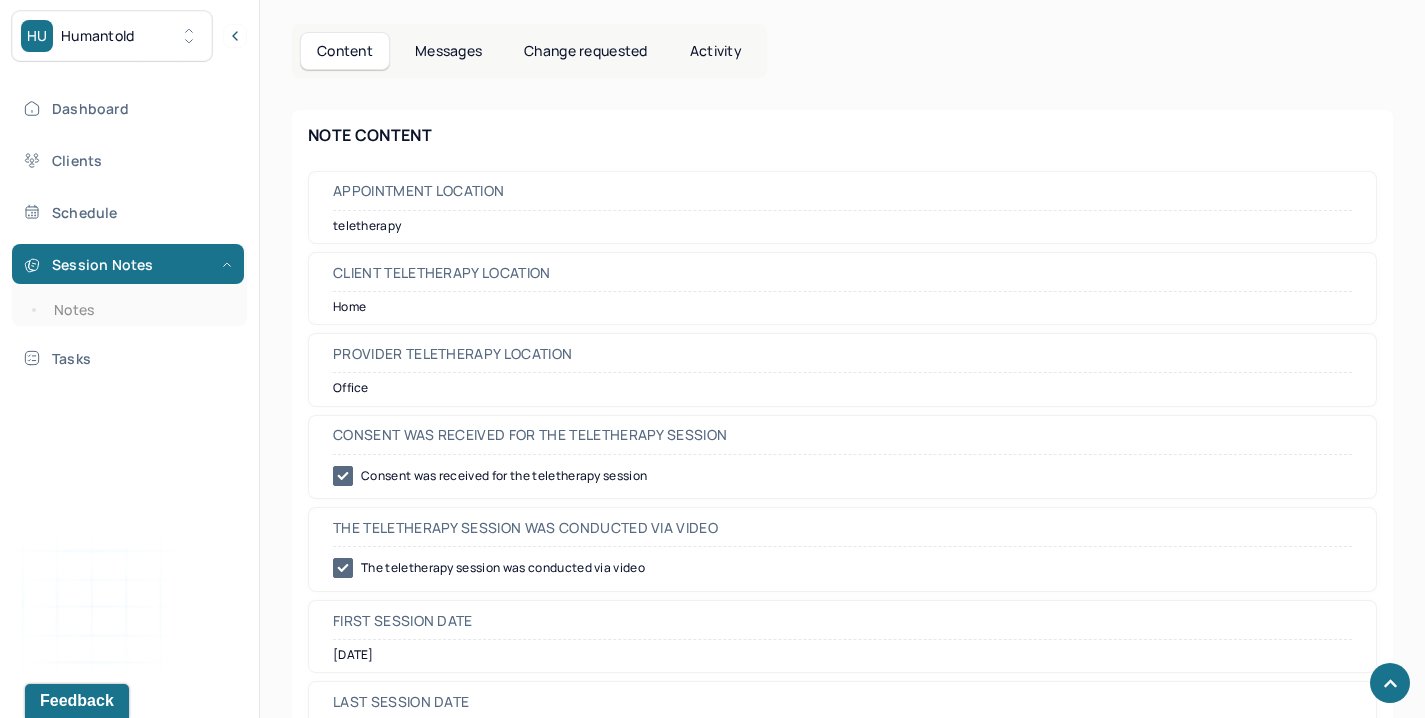 click on "Dashboard Clients Schedule Session Notes Notes Tasks" at bounding box center [129, 233] 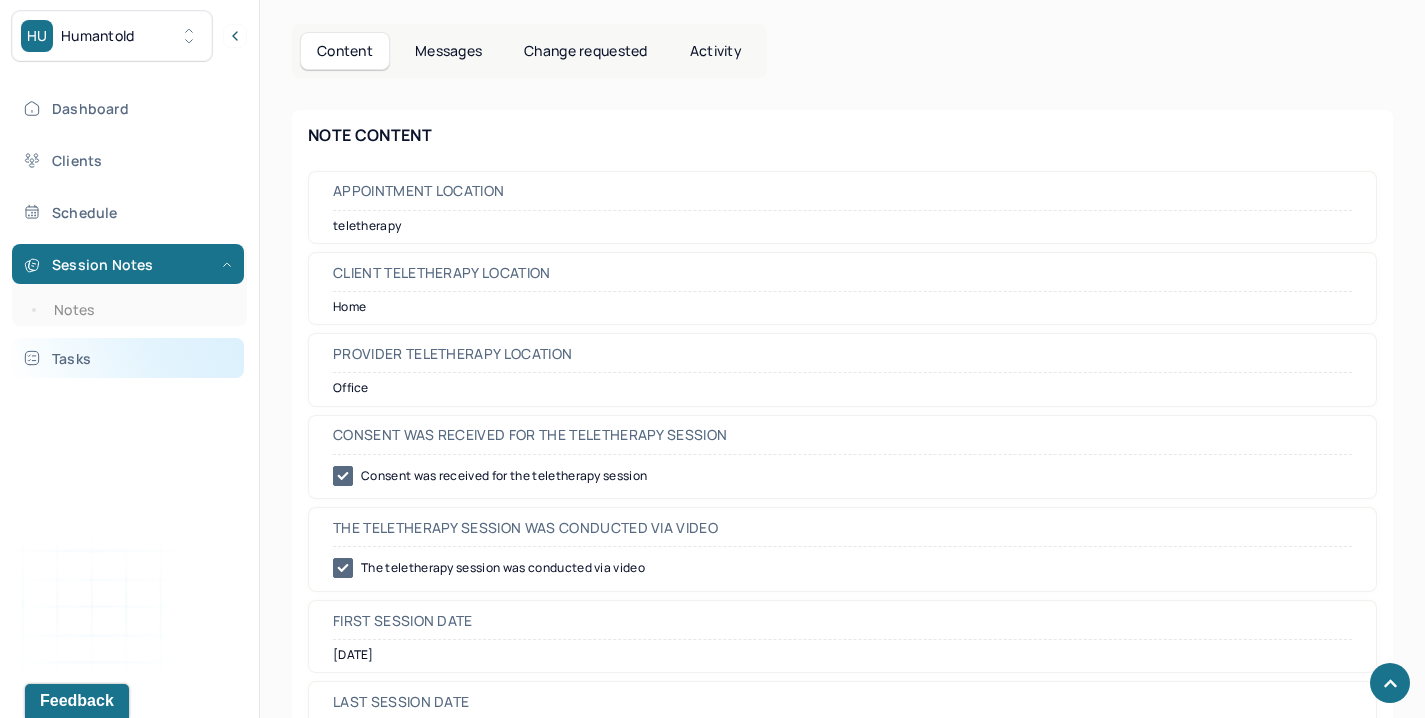 click on "Tasks" at bounding box center (128, 358) 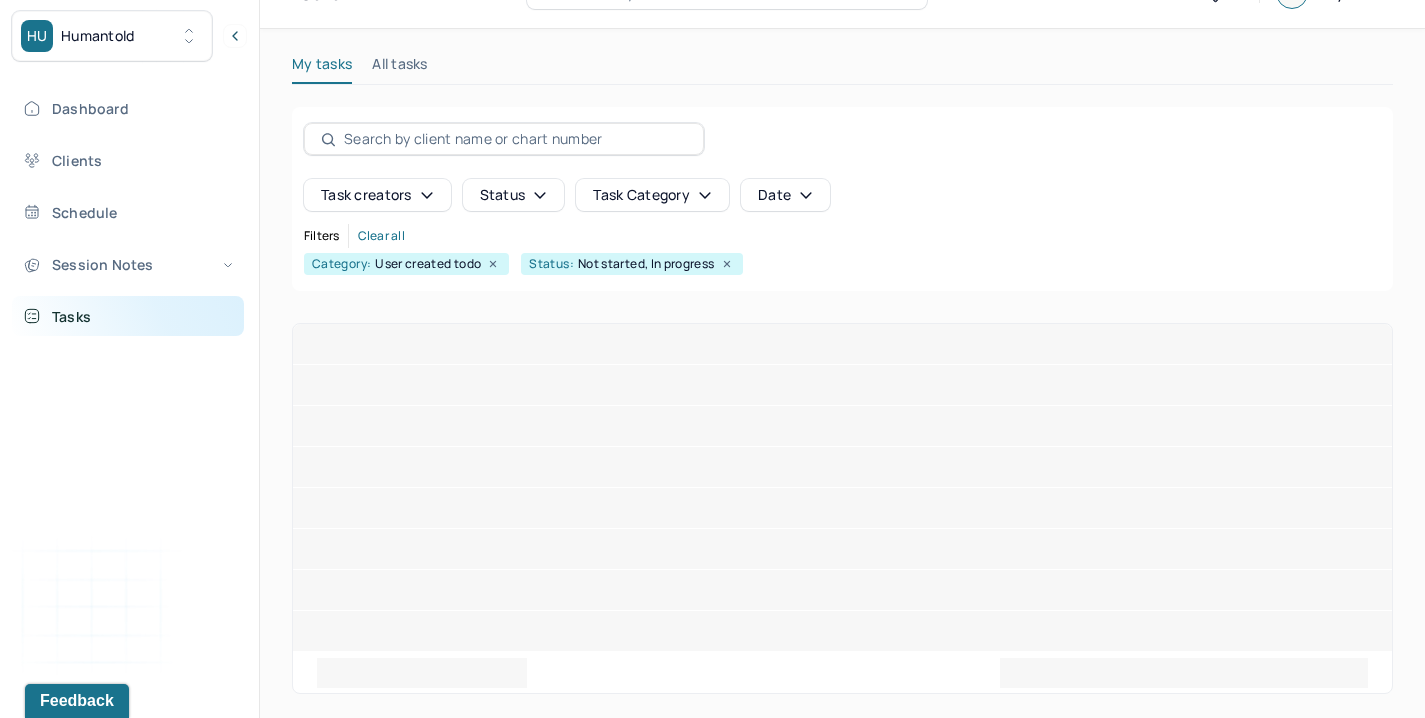 click on "Tasks" at bounding box center (128, 316) 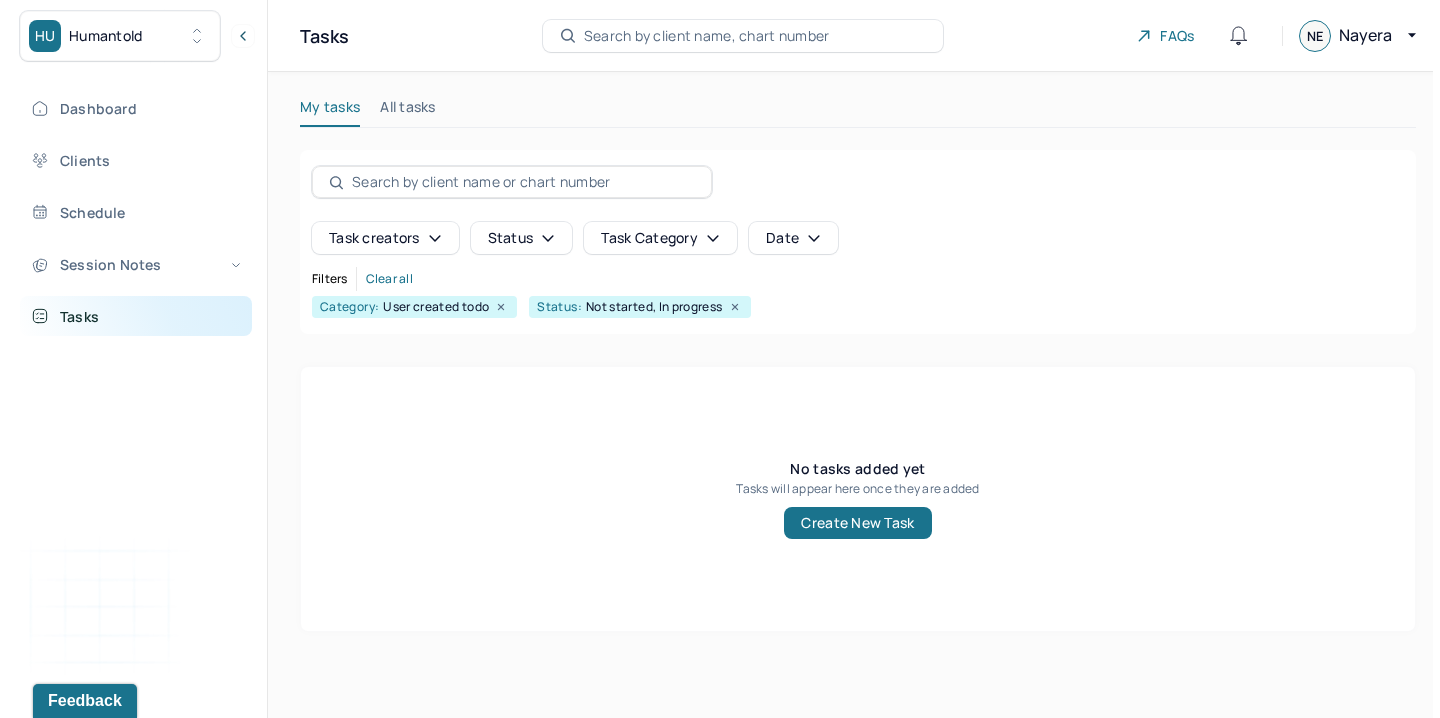 scroll, scrollTop: 0, scrollLeft: 0, axis: both 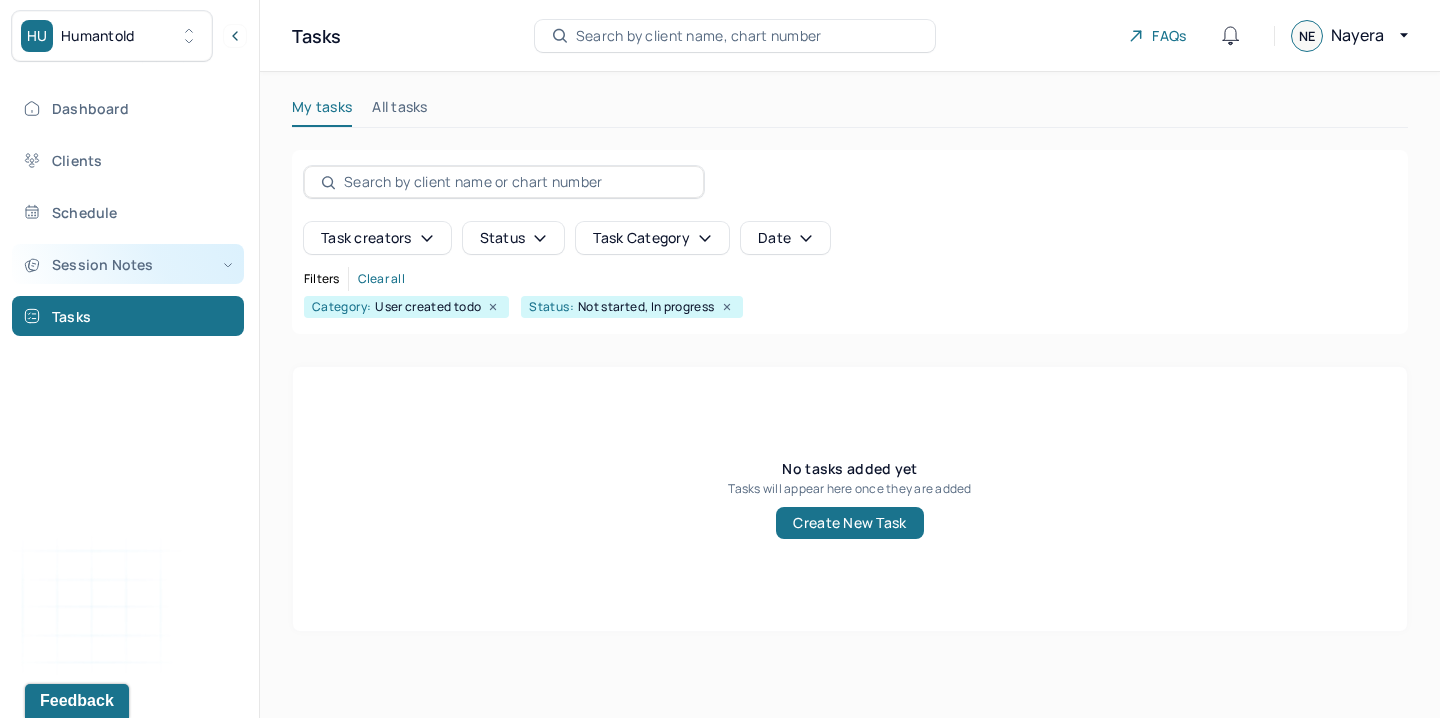 click on "Session Notes" at bounding box center (128, 264) 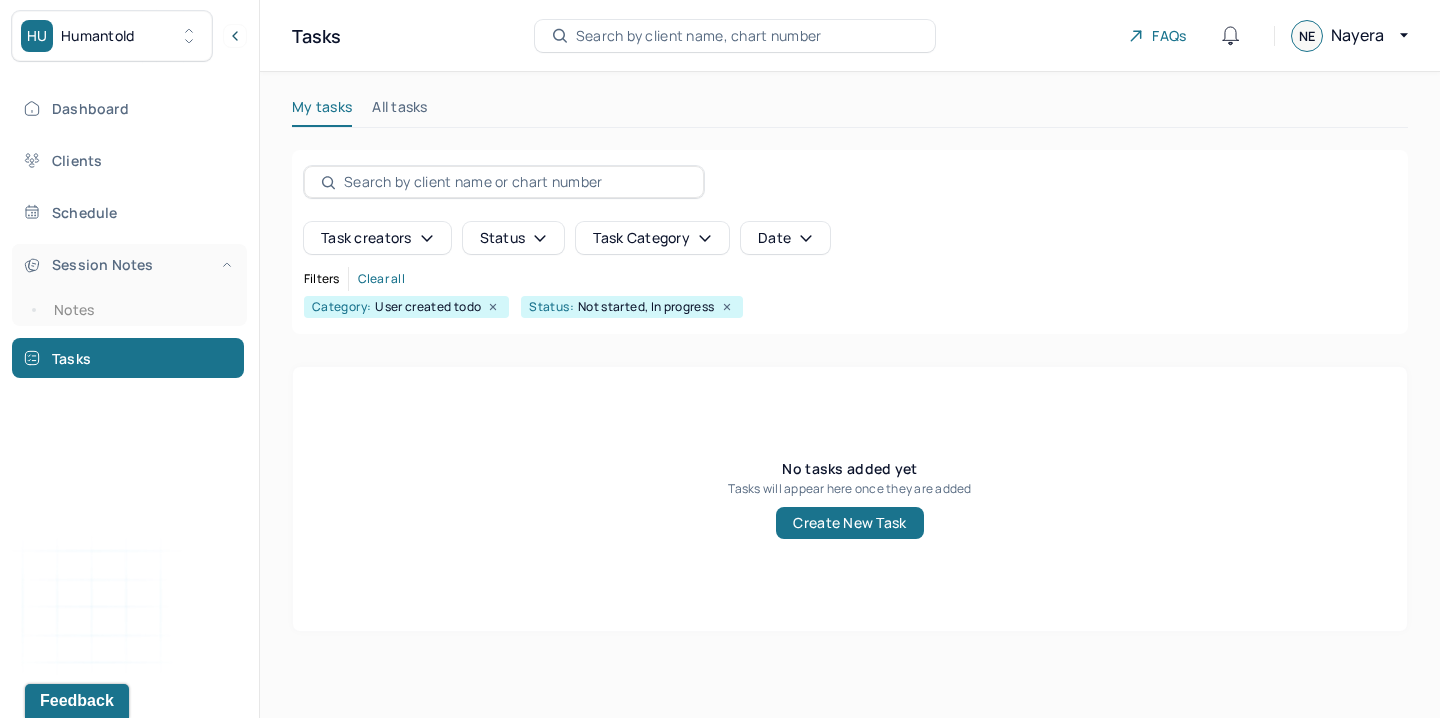 click on "Notes" at bounding box center [139, 310] 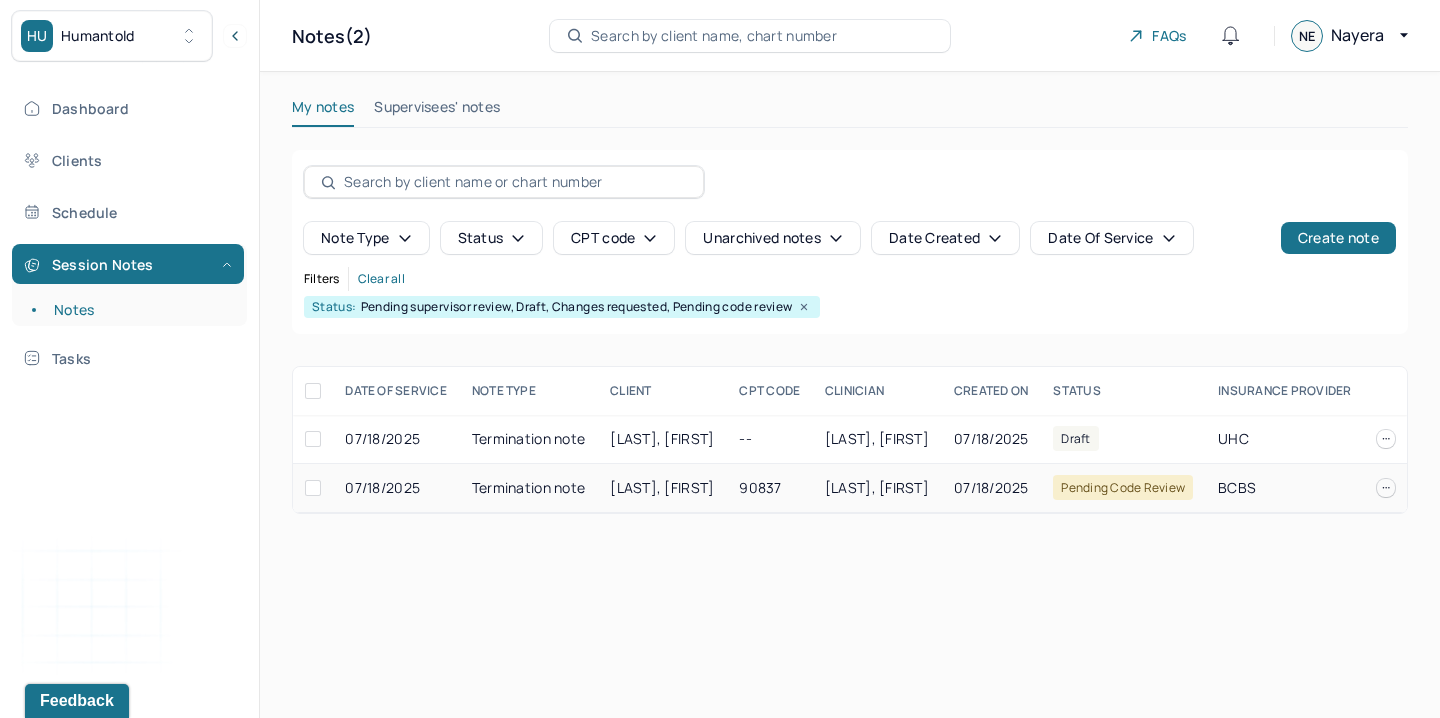 click on "90837" at bounding box center [770, 488] 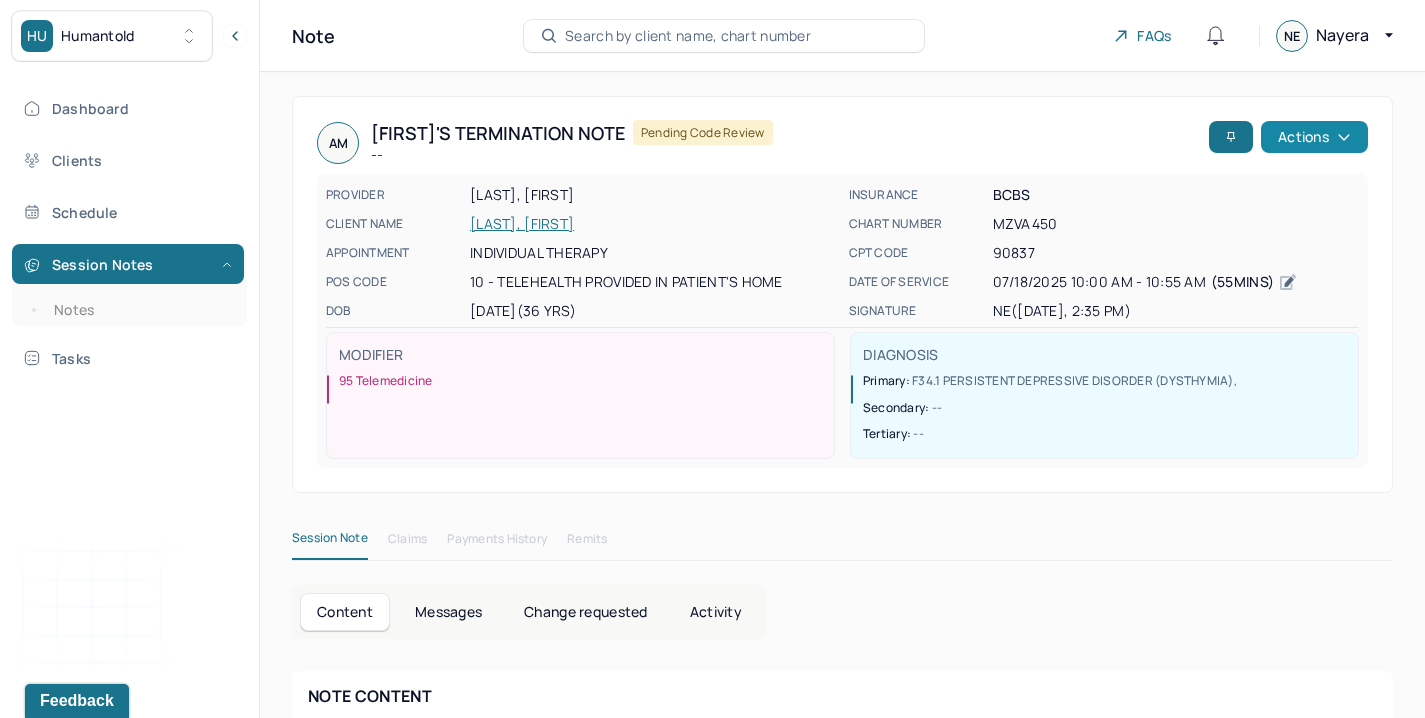 click on "Actions" at bounding box center (1314, 137) 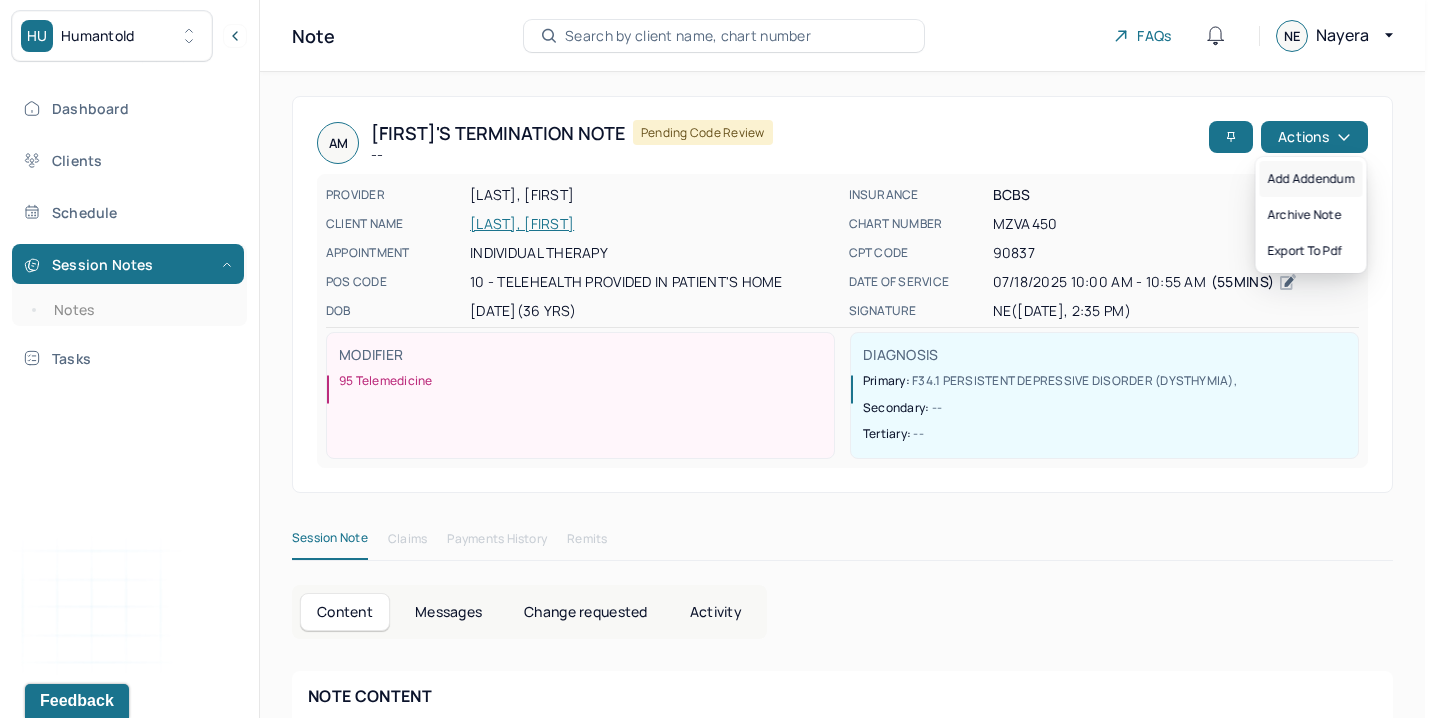 click on "Add addendum" at bounding box center [1311, 179] 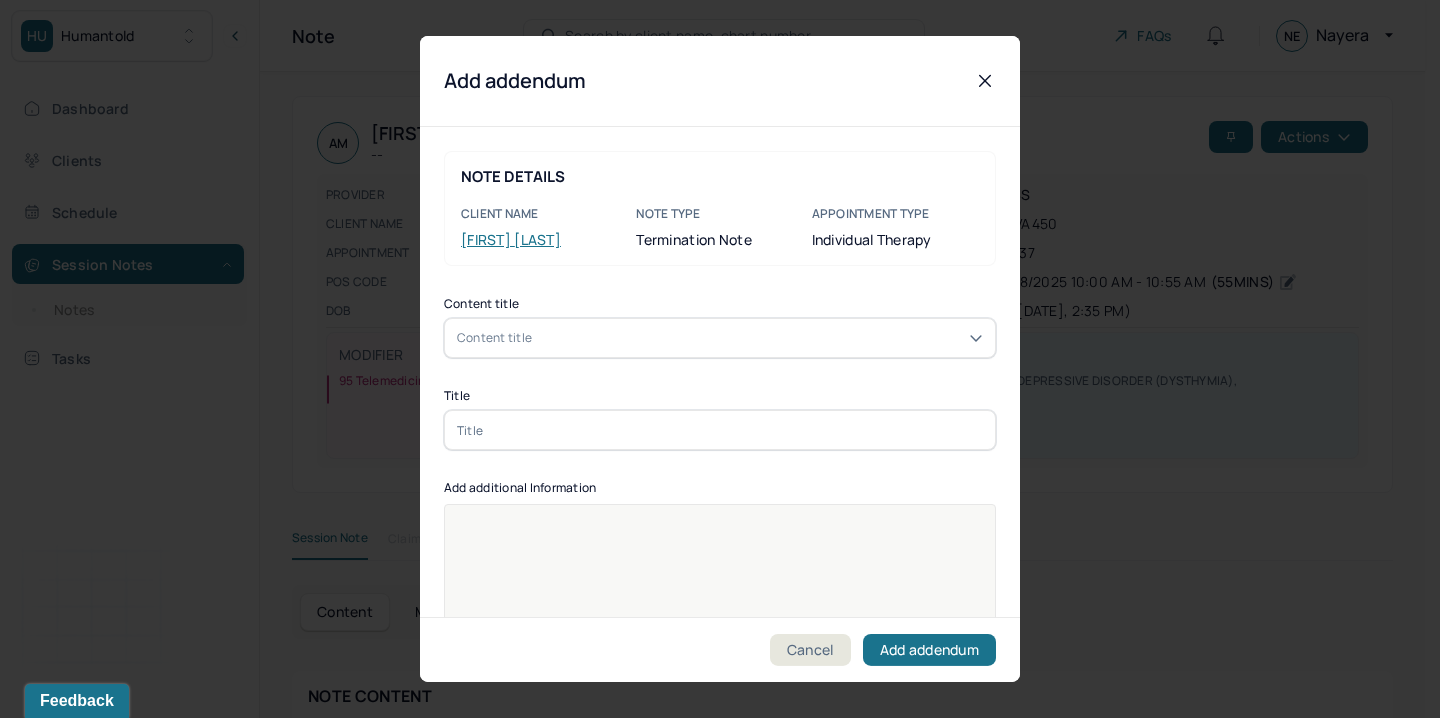 click on "Content title" at bounding box center (720, 338) 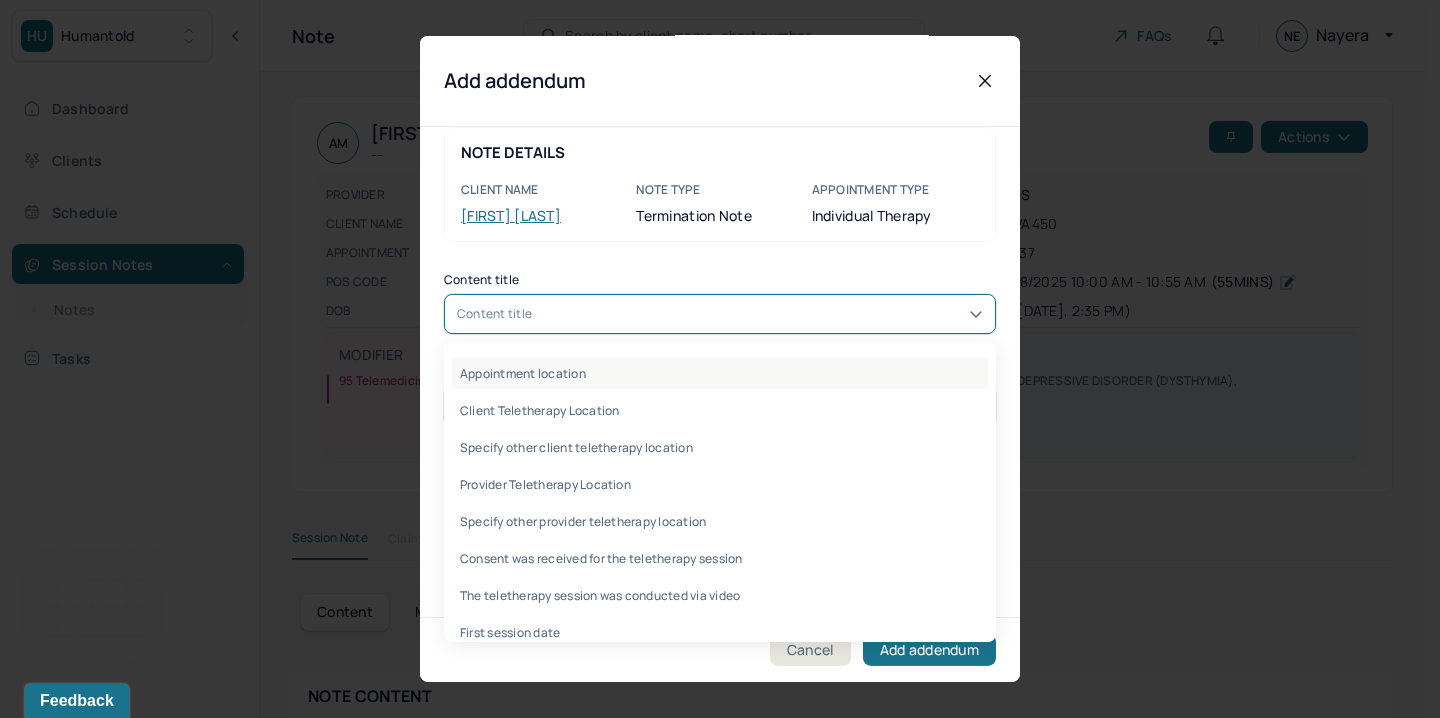 scroll, scrollTop: 28, scrollLeft: 0, axis: vertical 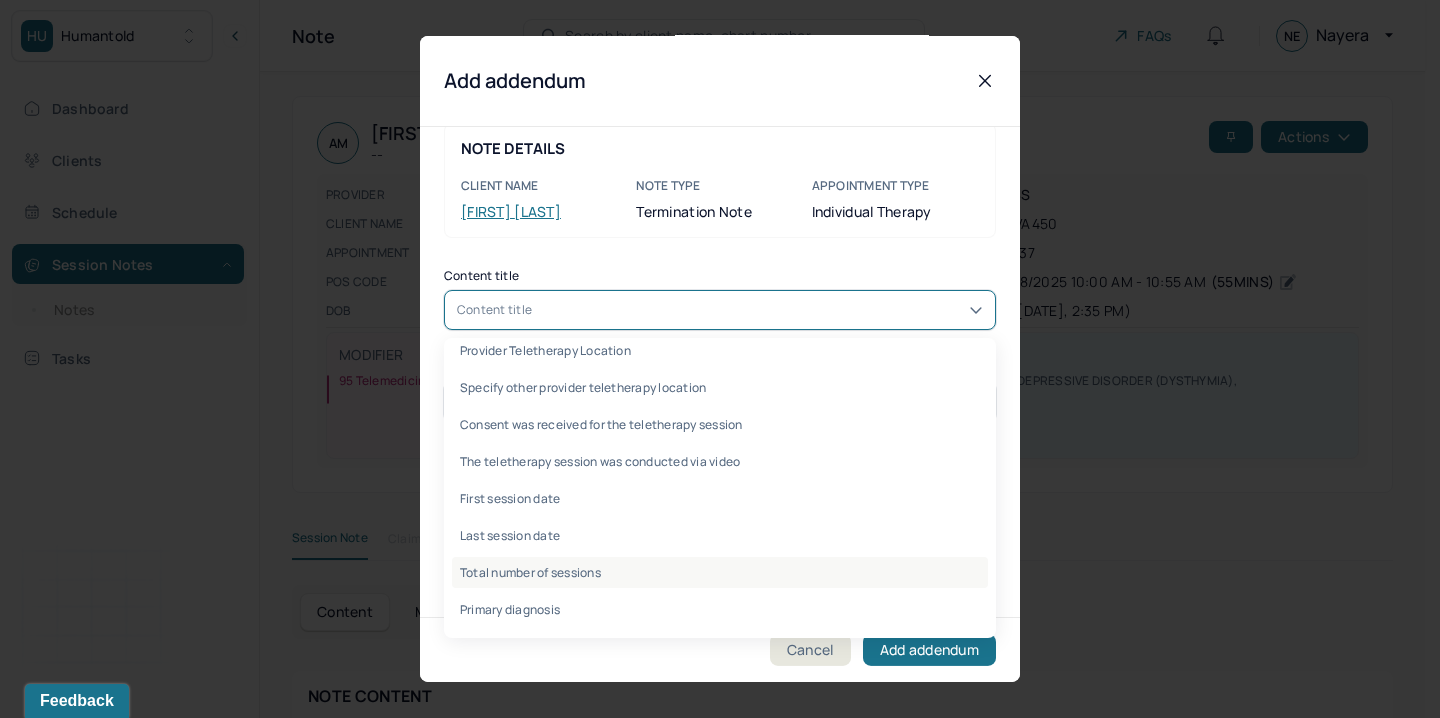 click on "Total number of sessions" at bounding box center [720, 572] 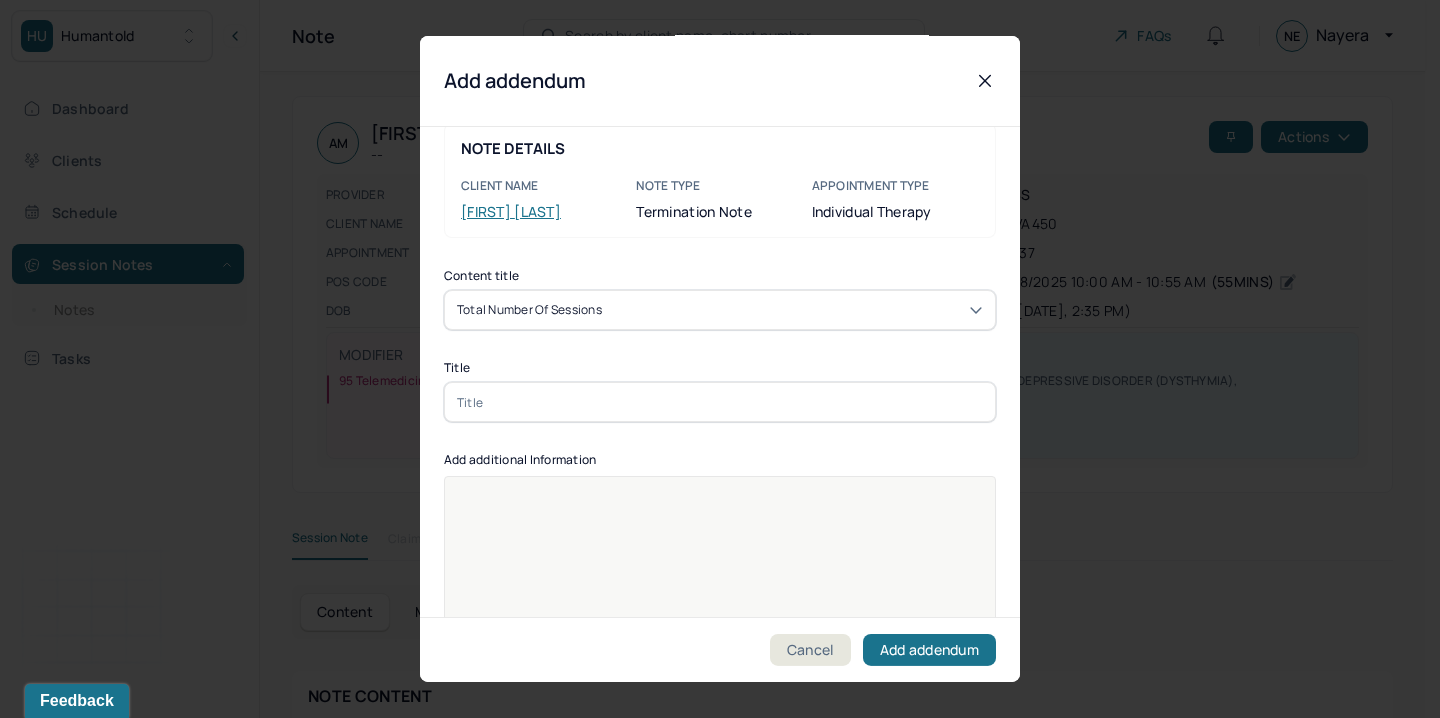 paste on "Correction to total number of sessions" 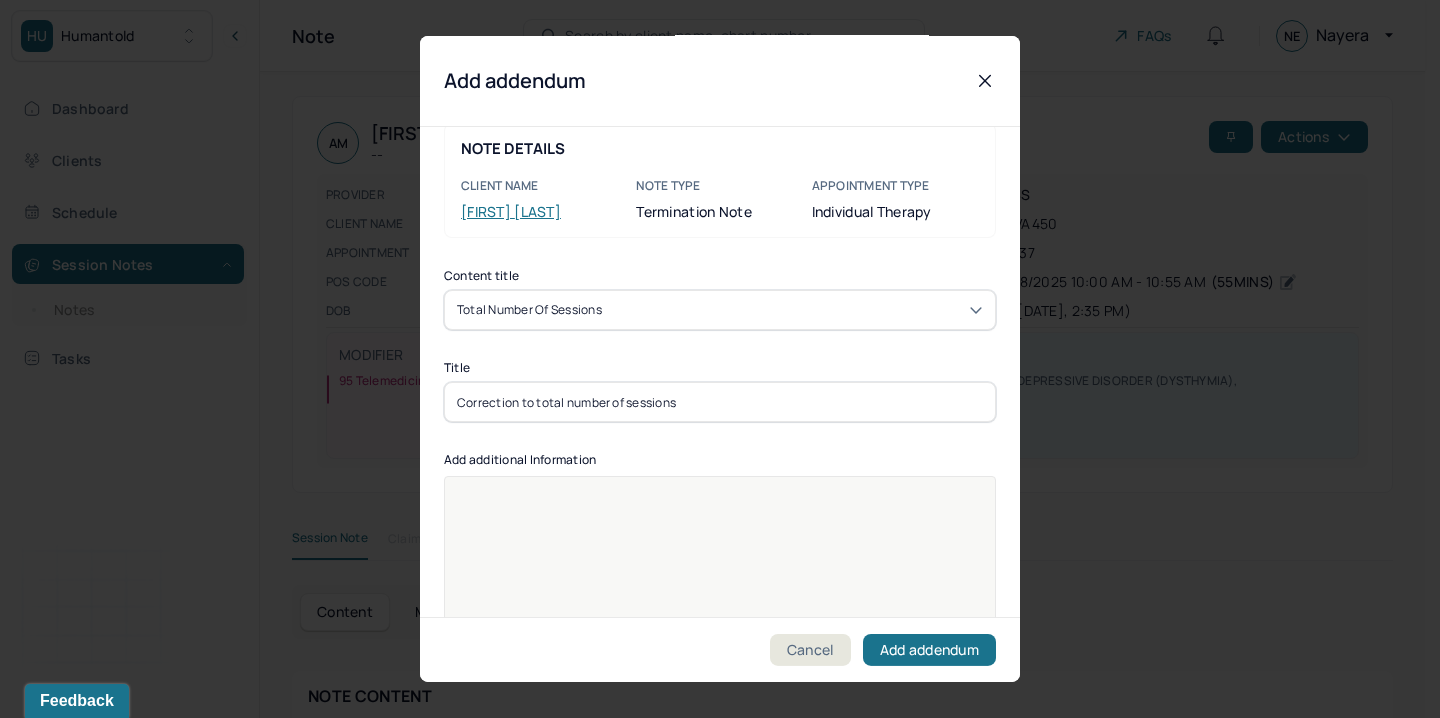 type on "Correction to total number of sessions" 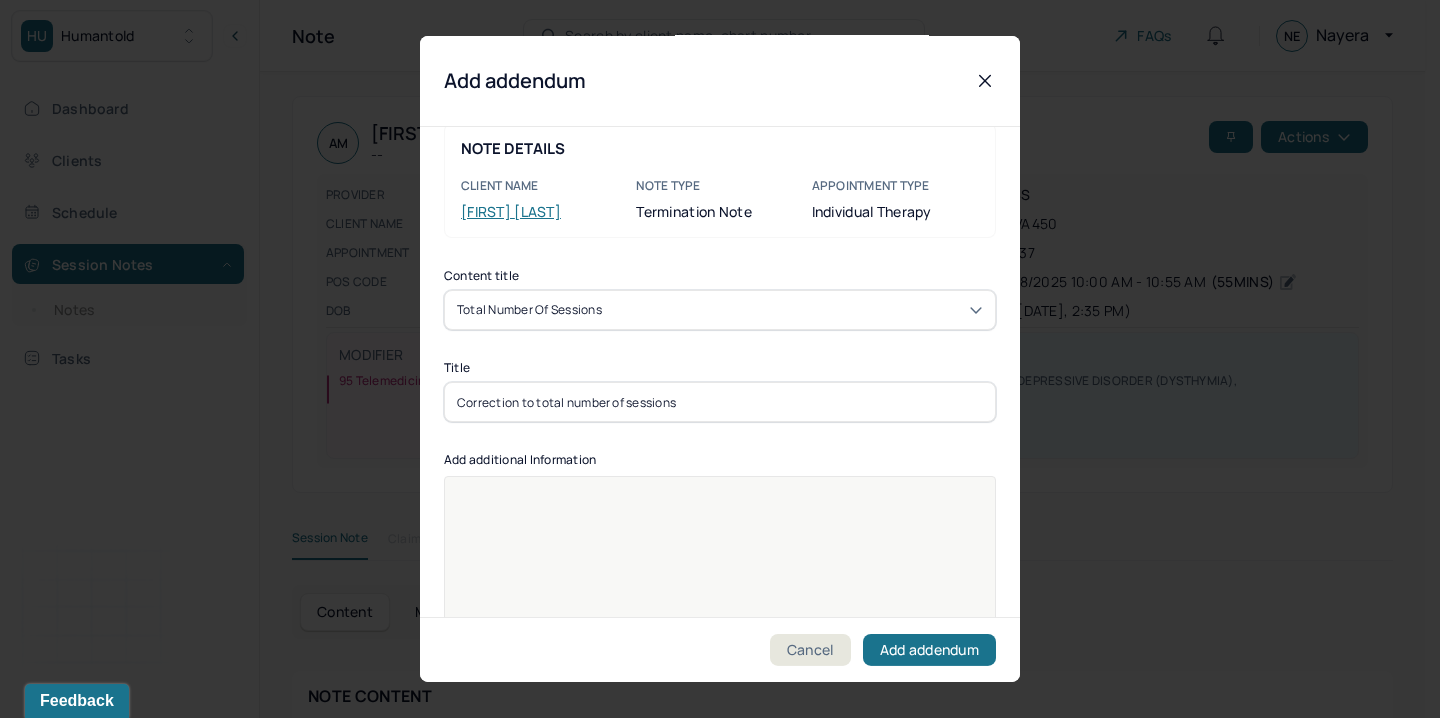 paste 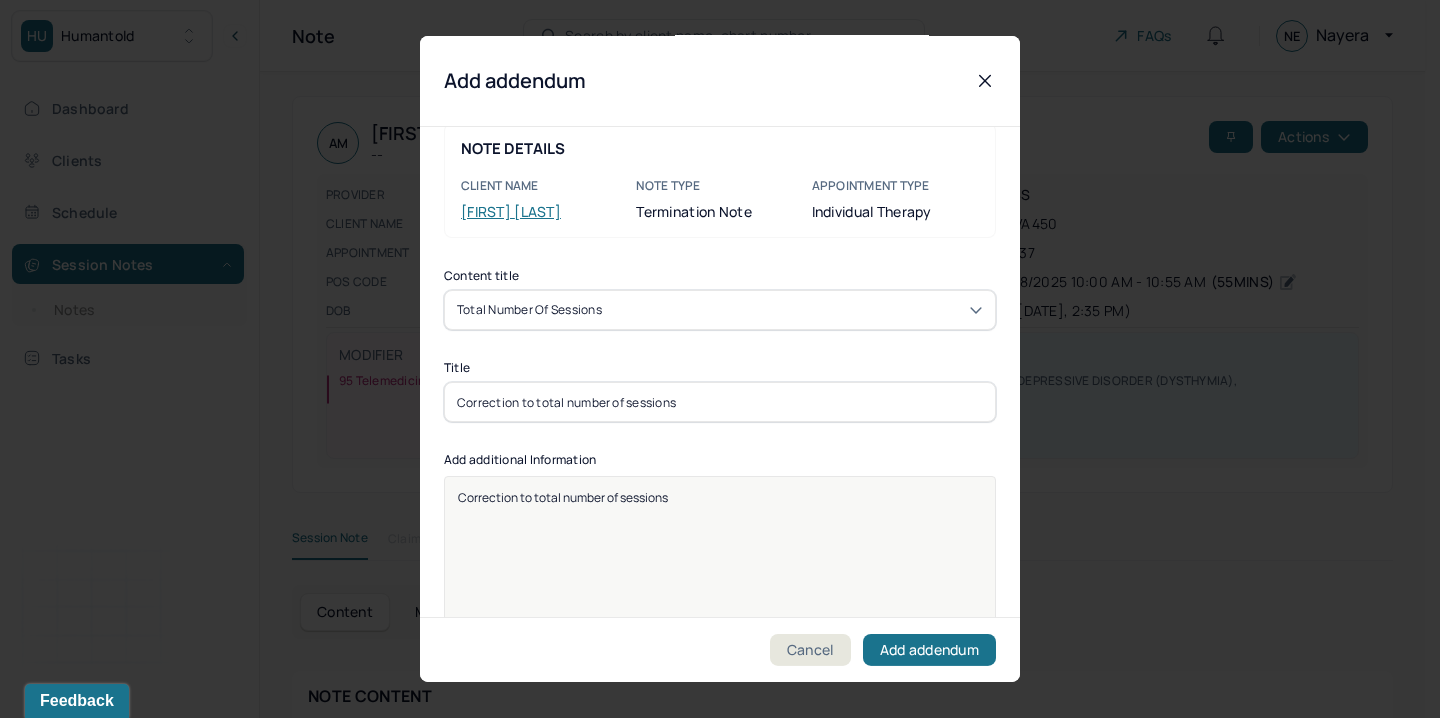 type 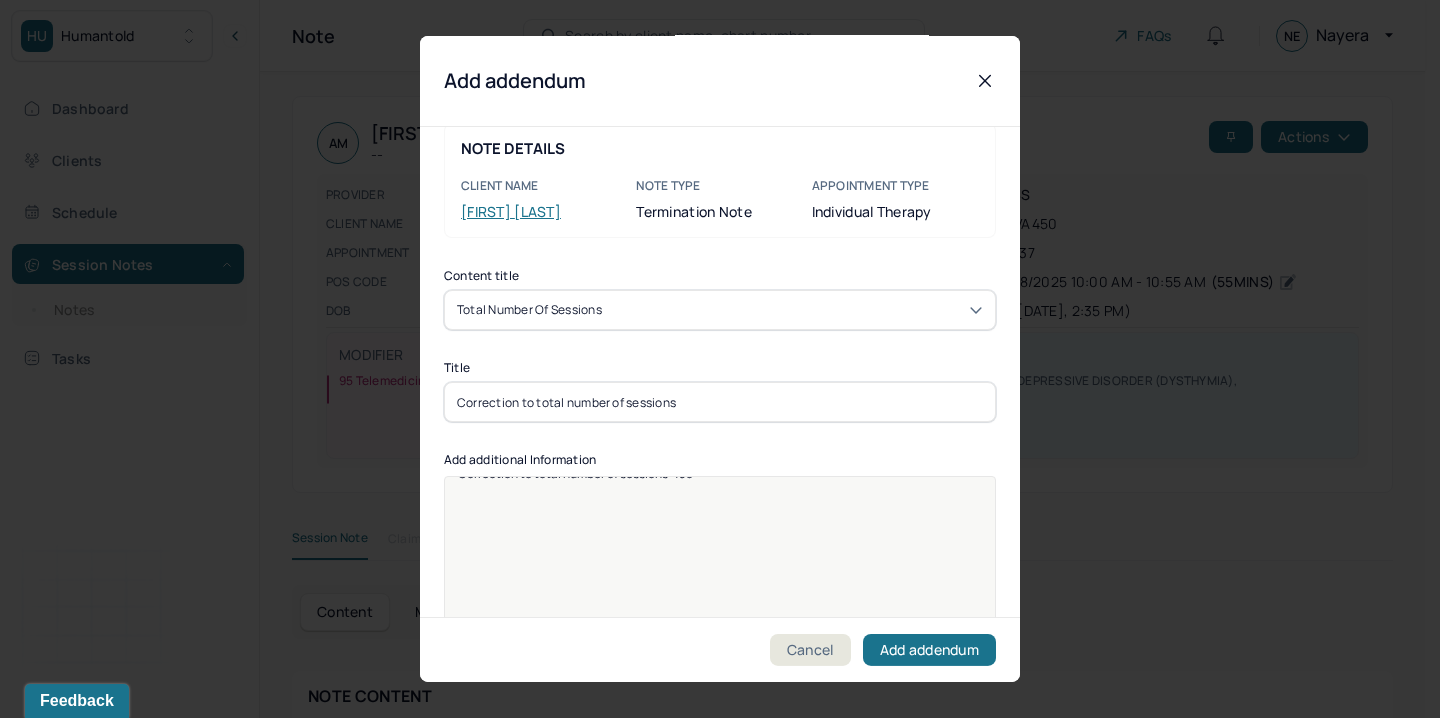 scroll, scrollTop: 25, scrollLeft: 0, axis: vertical 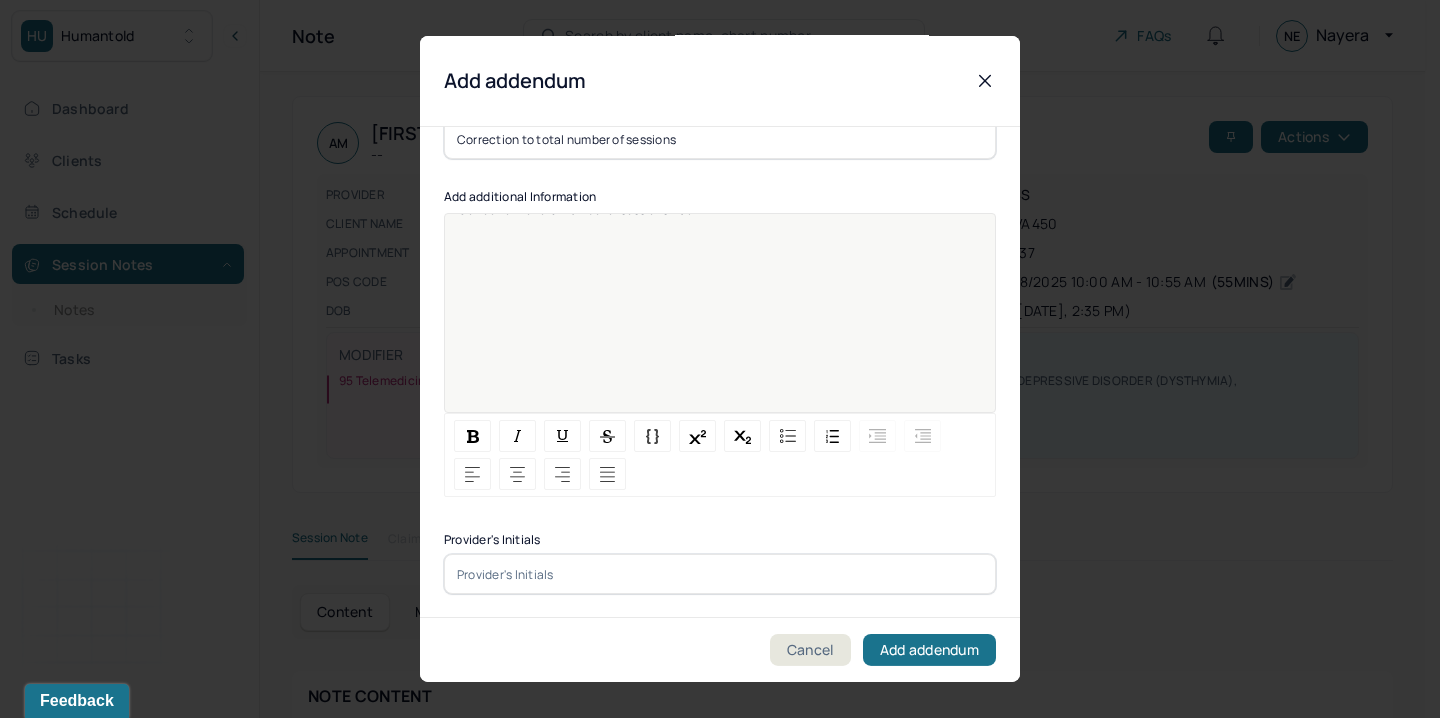 click at bounding box center (720, 574) 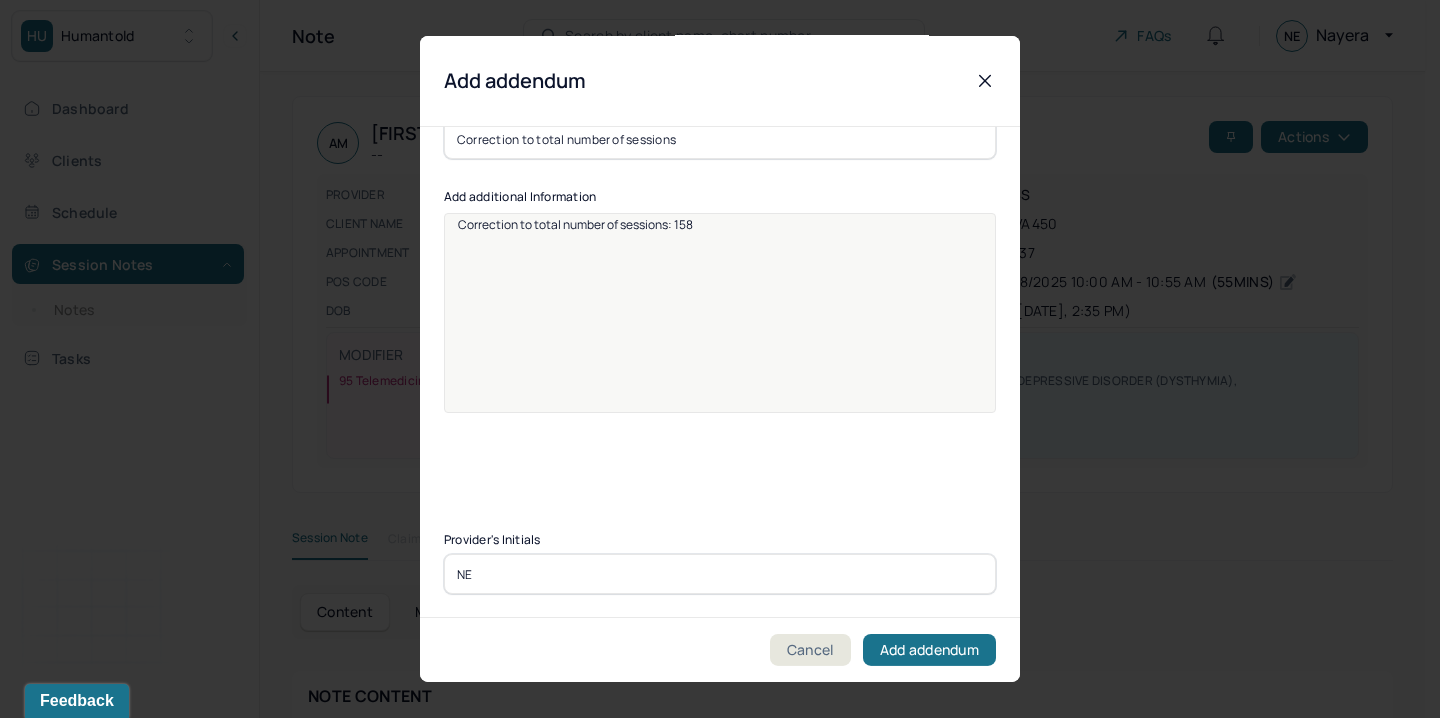 scroll, scrollTop: 0, scrollLeft: 0, axis: both 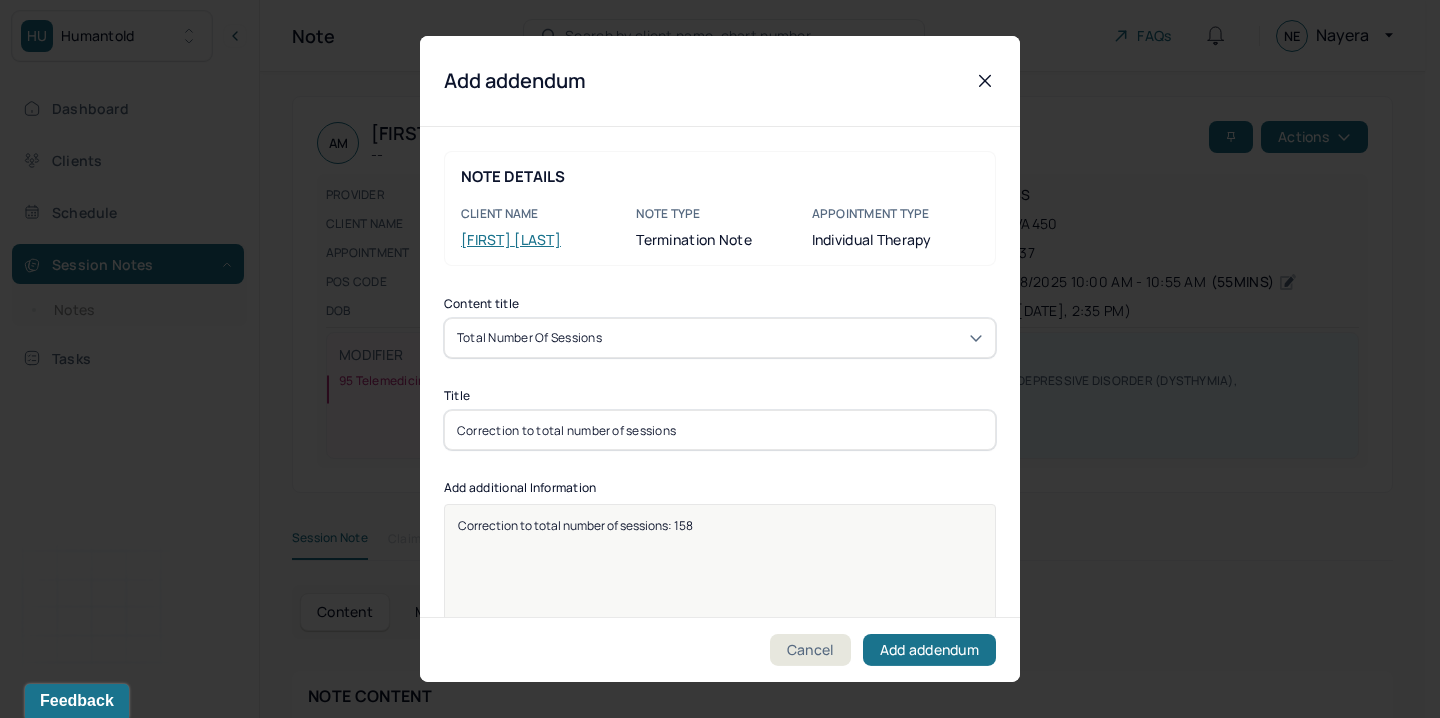 type on "NE" 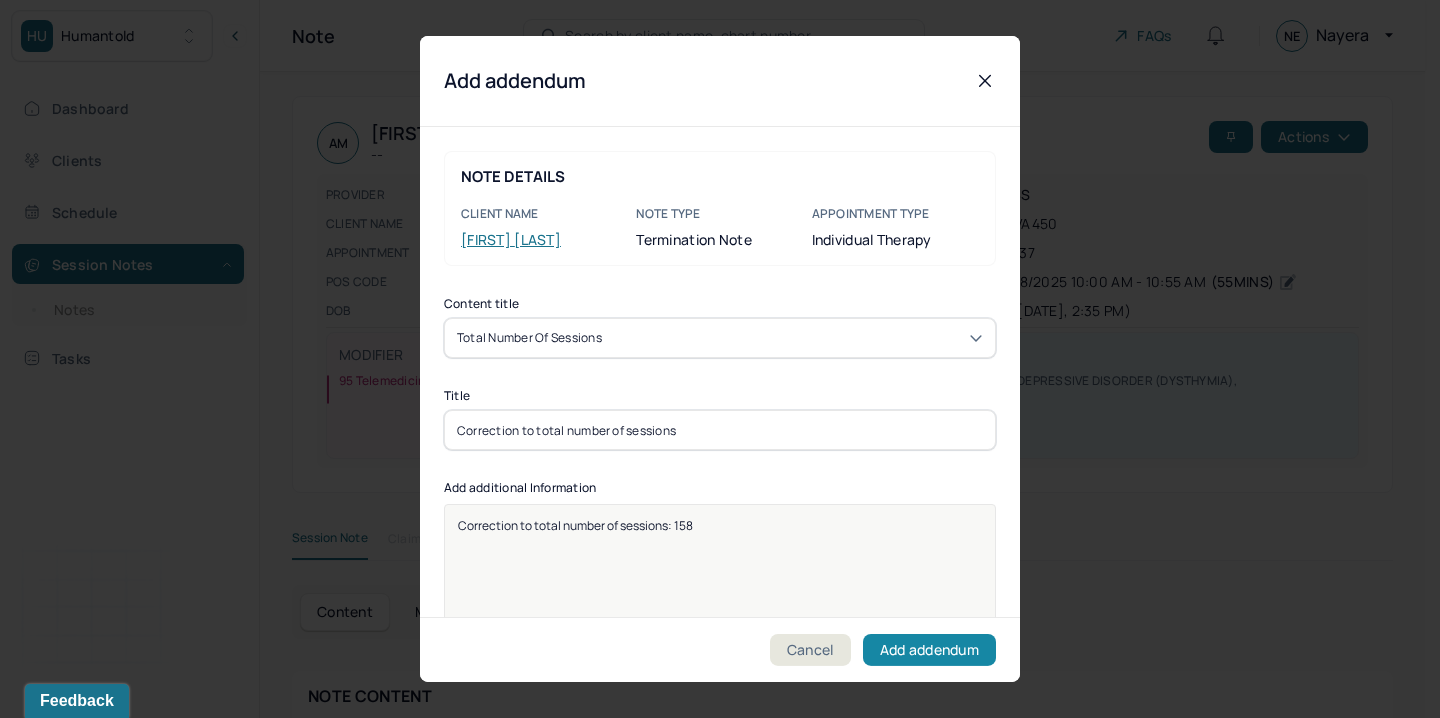 click on "Add addendum" at bounding box center (929, 650) 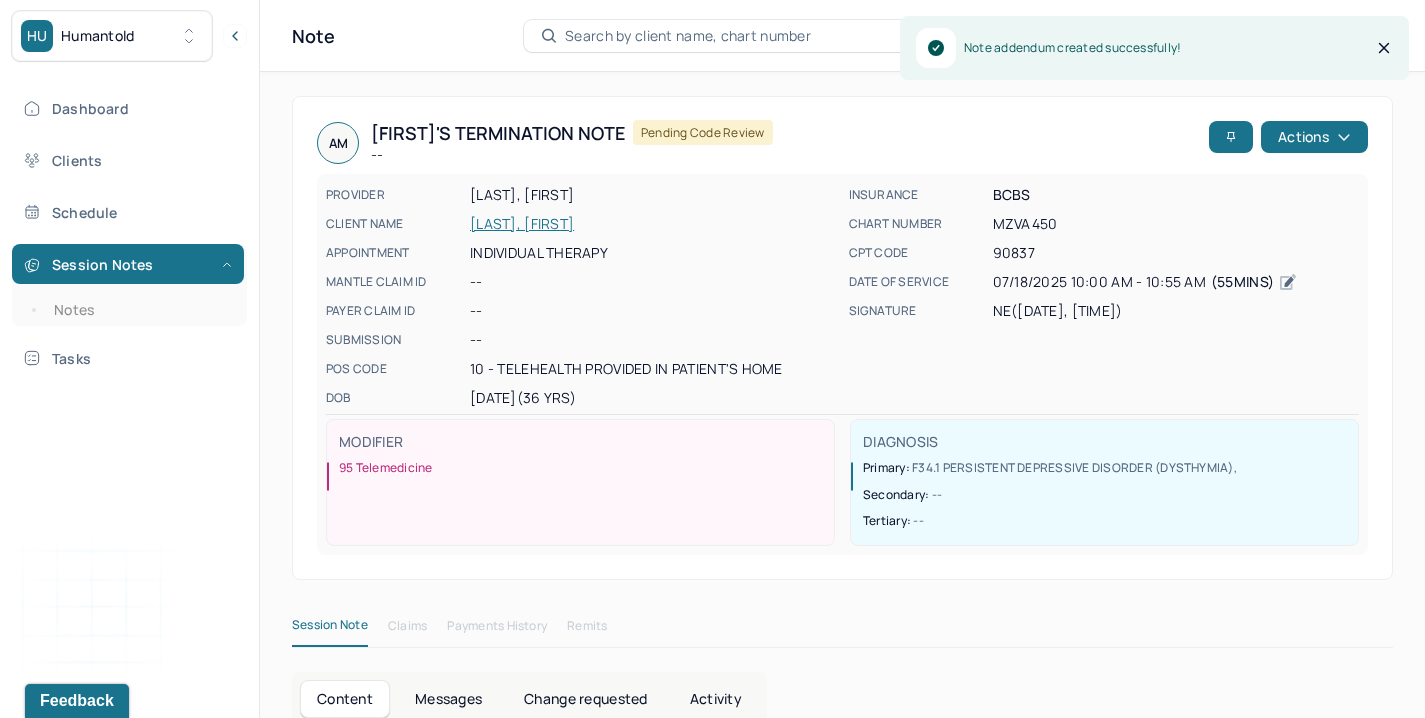click on "Dashboard Clients Schedule Session Notes Notes Tasks" at bounding box center [129, 233] 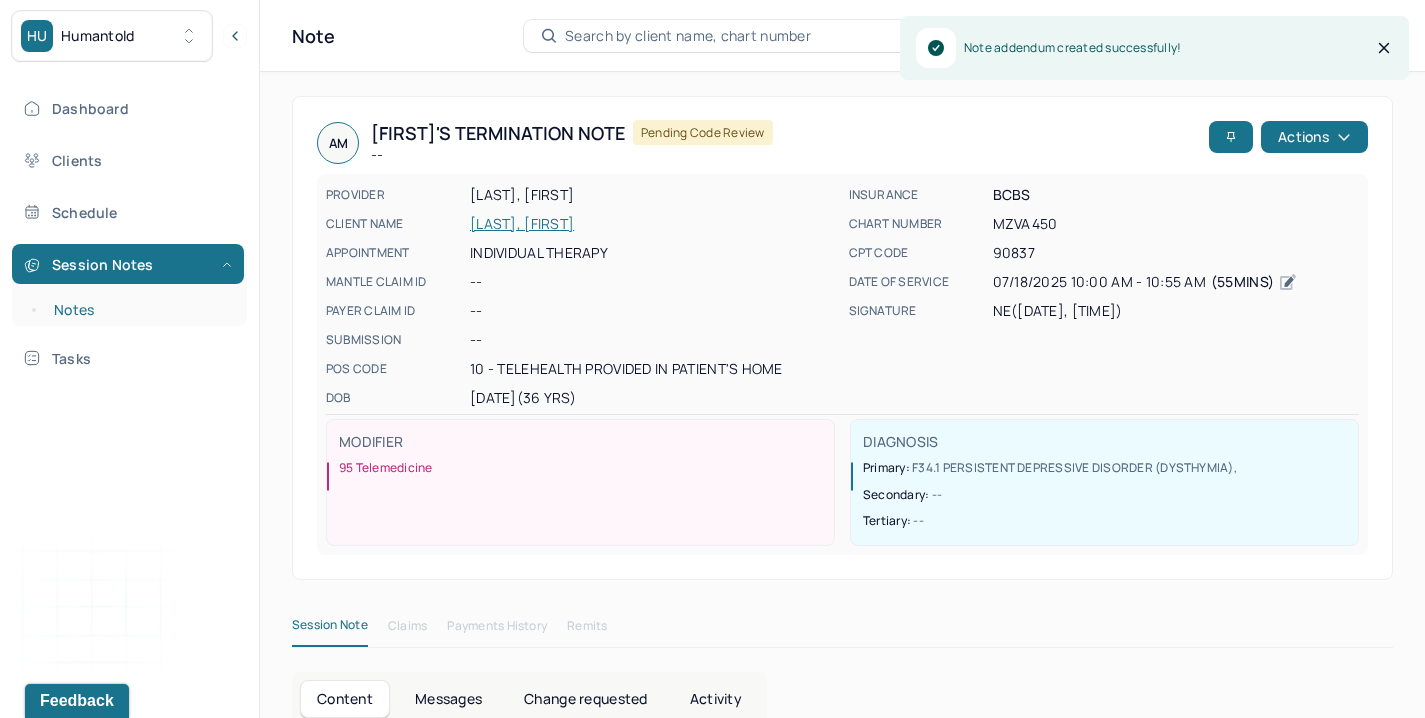 click on "Notes" at bounding box center [139, 310] 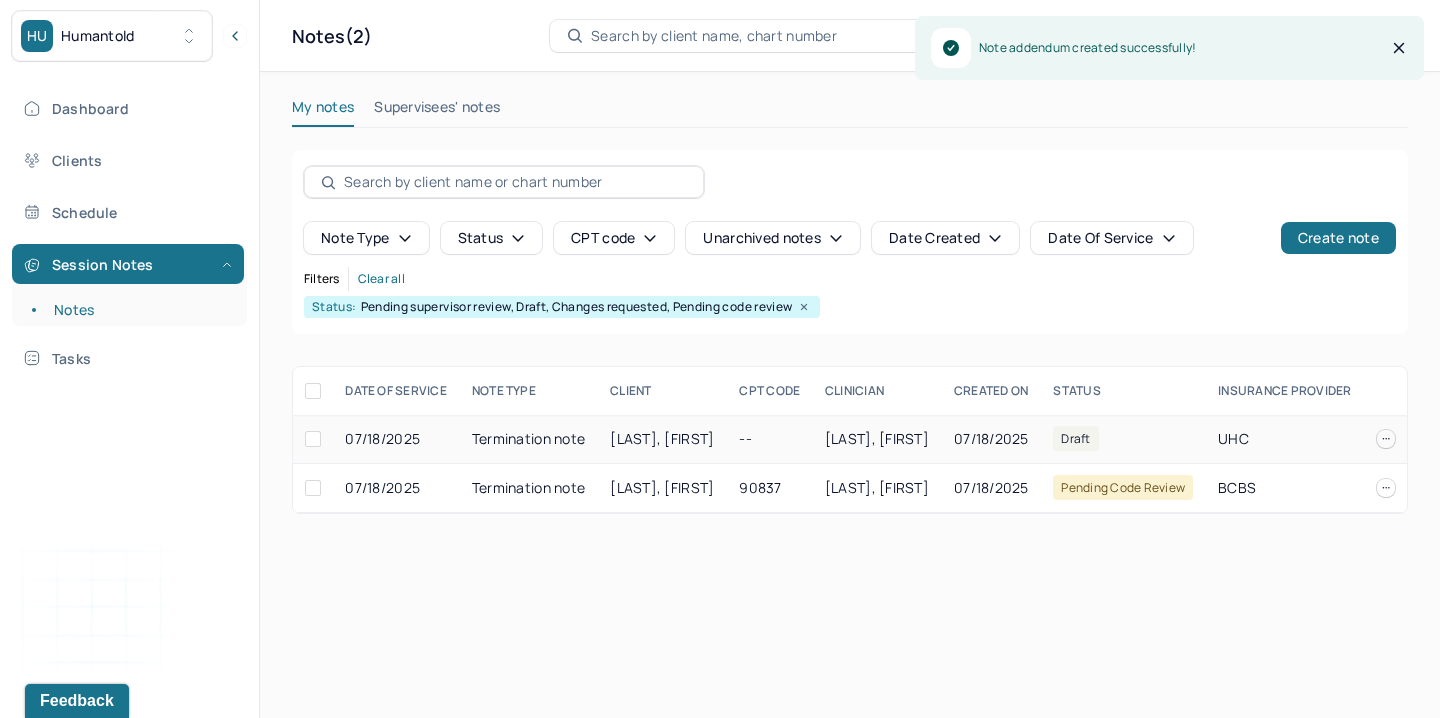 click on "--" at bounding box center (770, 439) 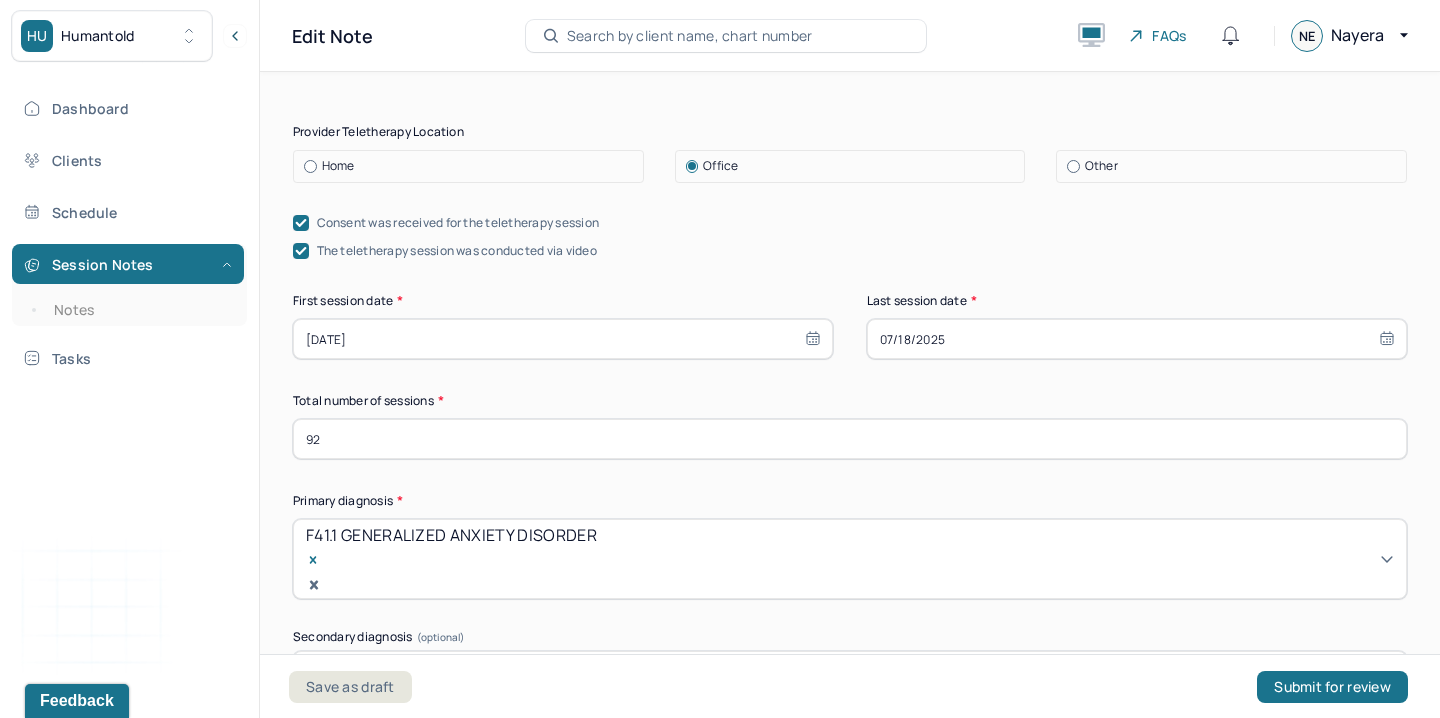 scroll, scrollTop: 655, scrollLeft: 0, axis: vertical 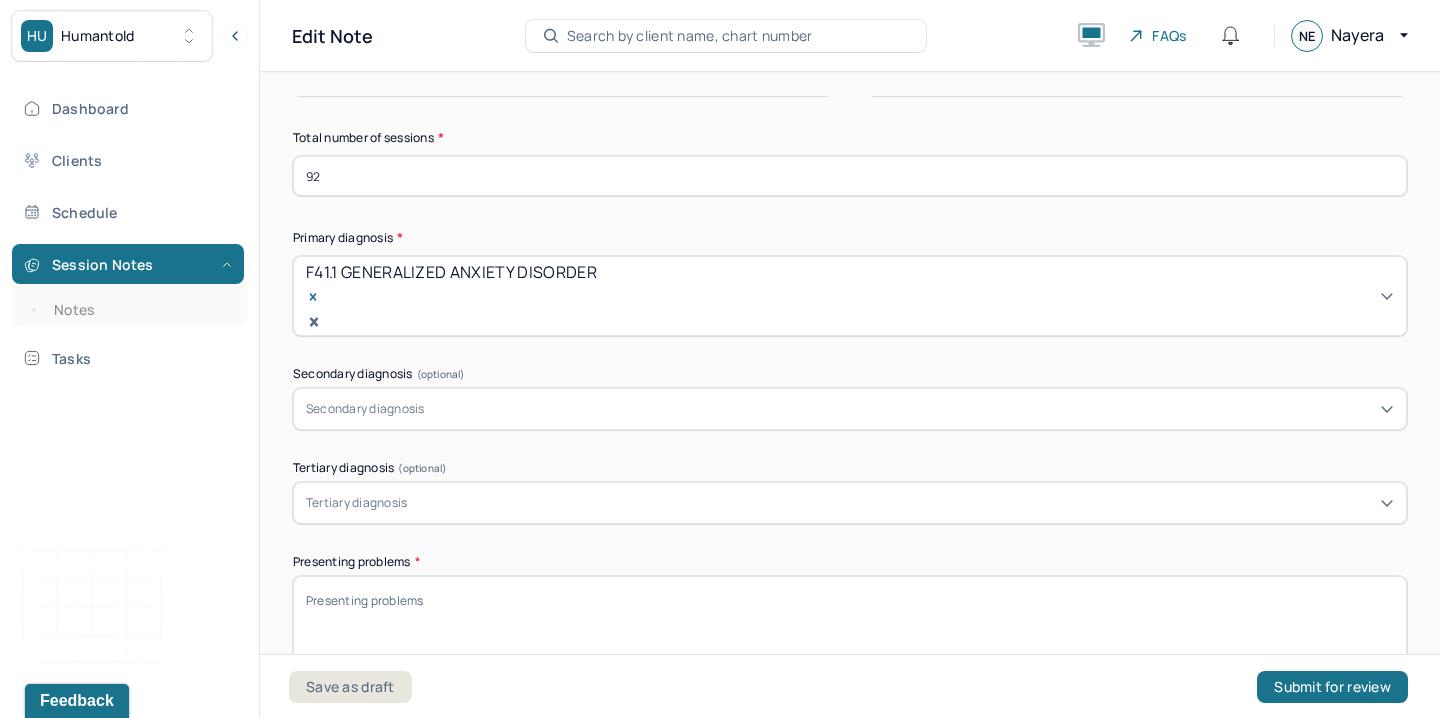 paste on "The client initiated therapy to address ongoing symptoms of anxiety, particularly related to difficulties navigating interpersonal relationships and evolving friendship dynamics. She reported experiencing social anxiety fueled by self-doubt, which often led to mood fluctuations and challenges in effectively expressing her needs. The client also shared struggles with people-pleasing behaviors and difficulty setting boundaries, particularly within familial, professional, and peer relationships." 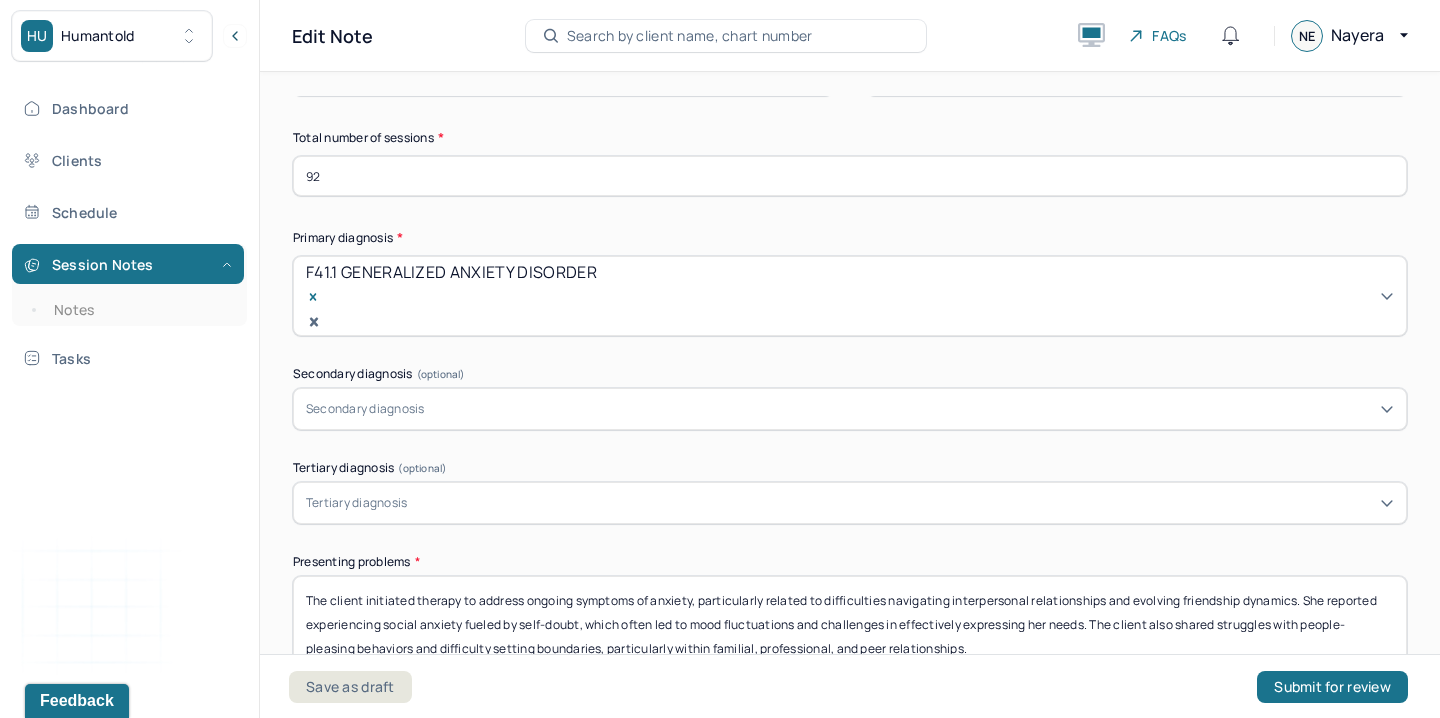 click on "The client initiated therapy to address ongoing symptoms of anxiety, particularly related to difficulties navigating interpersonal relationships and evolving friendship dynamics. She reported experiencing social anxiety fueled by self-doubt, which often led to mood fluctuations and challenges in effectively expressing her needs. The client also shared struggles with people-pleasing behaviors and difficulty setting boundaries, particularly within familial, professional, and peer relationships." at bounding box center [850, 628] 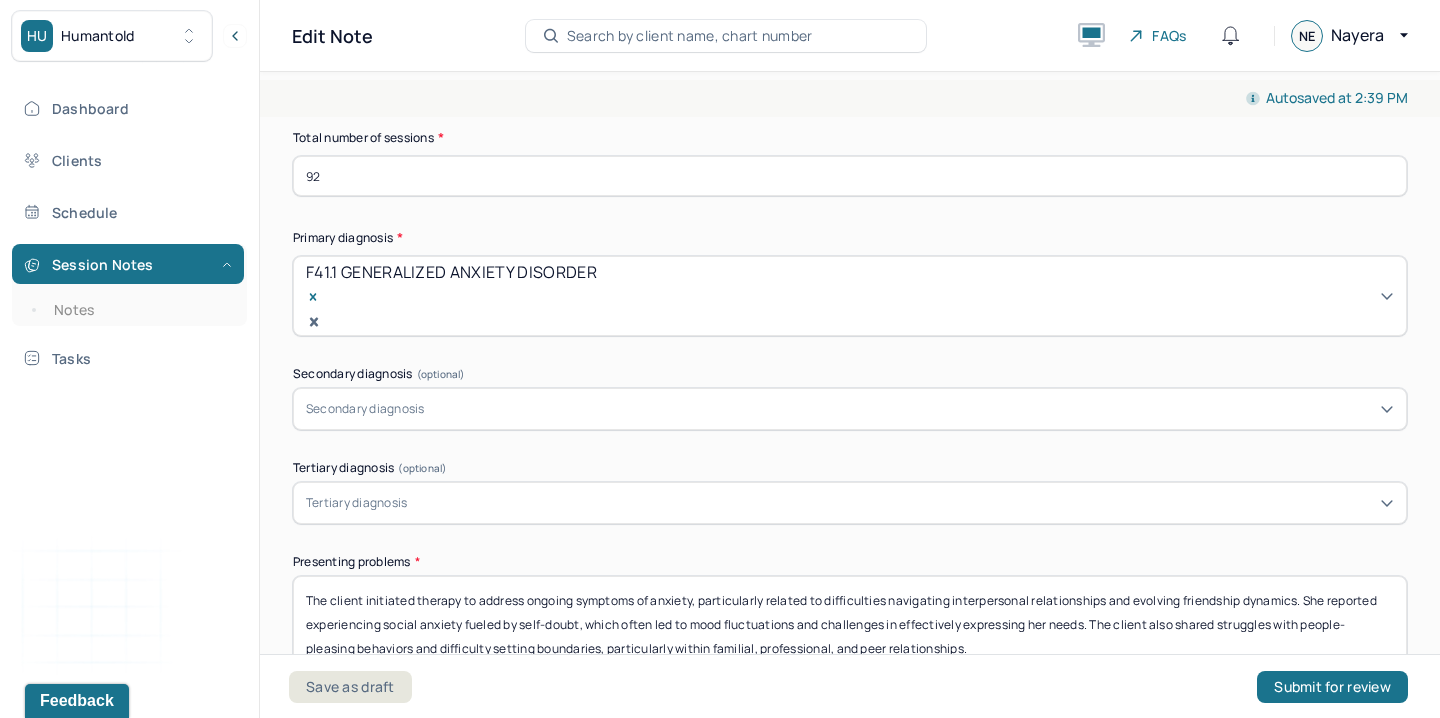 click on "The client initiated therapy to address ongoing symptoms of anxiety, particularly related to difficulties navigating interpersonal relationships and evolving friendship dynamics. She reported experiencing social anxiety fueled by self-doubt, which often led to mood fluctuations and challenges in effectively expressing her needs. The client also shared struggles with people-pleasing behaviors and difficulty setting boundaries, particularly within familial, professional, and peer relationships." at bounding box center (850, 628) 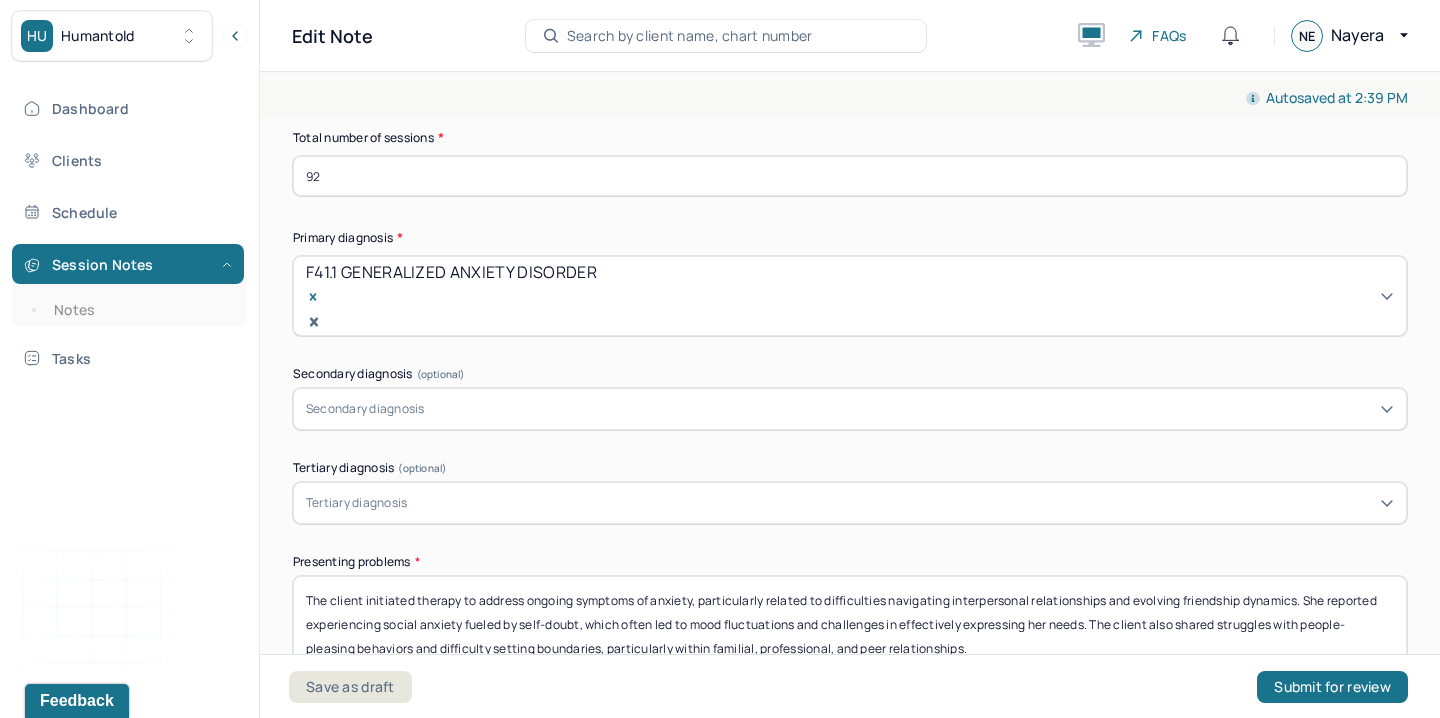 drag, startPoint x: 412, startPoint y: 562, endPoint x: 246, endPoint y: 533, distance: 168.5141 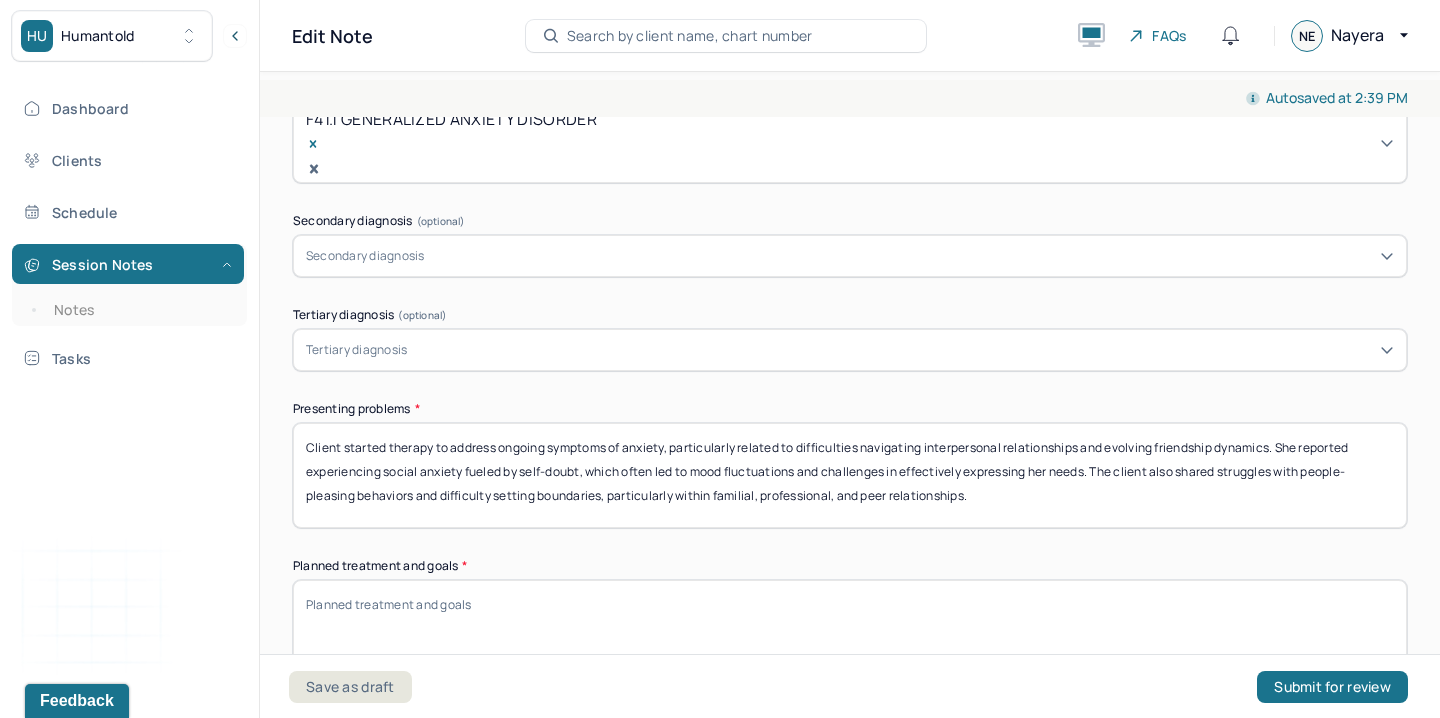 scroll, scrollTop: 810, scrollLeft: 0, axis: vertical 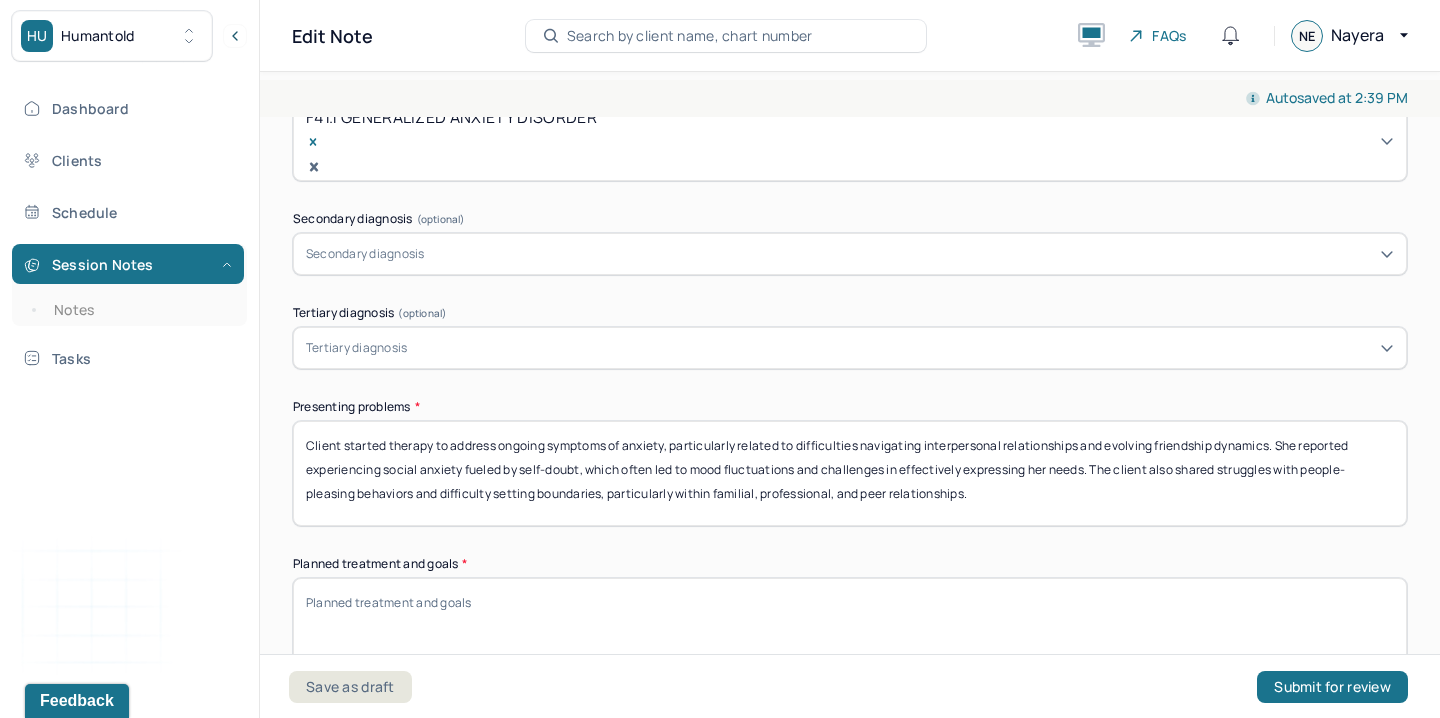 type on "Client started therapy to address ongoing symptoms of anxiety, particularly related to difficulties navigating interpersonal relationships and evolving friendship dynamics. She reported experiencing social anxiety fueled by self-doubt, which often led to mood fluctuations and challenges in effectively expressing her needs. The client also shared struggles with people-pleasing behaviors and difficulty setting boundaries, particularly within familial, professional, and peer relationships." 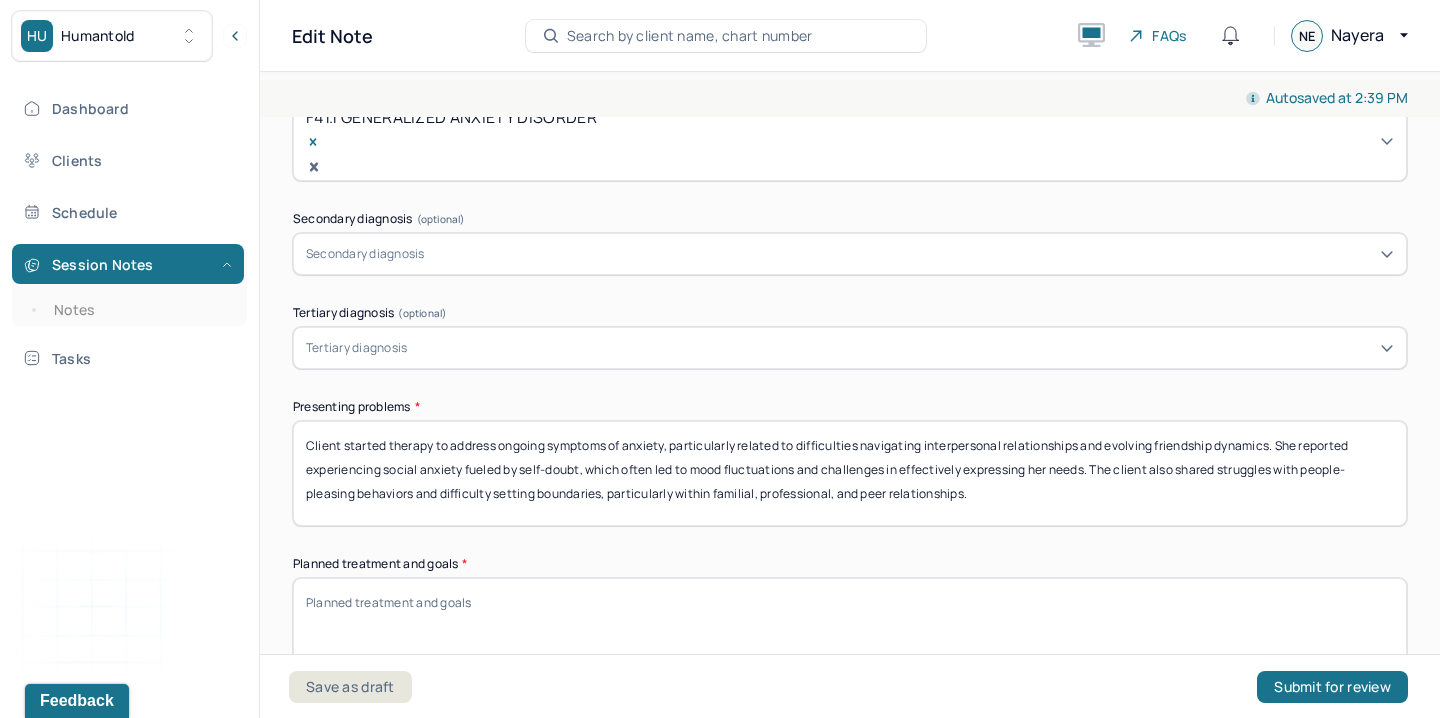 paste on "Therapeutic goals included developing and practicing effective communication strategies to express emotions, needs, and triggers more openly; processing unresolved feelings related to shifts in relationship dynamics; and reducing people-pleasing tendencies by setting and maintaining firmer boundaries across various domains of her life. Additionally, therapy aimed to support the client in increasing self-awareness, improving emotional regulation, and building confidence in navigating uncertainty about her future." 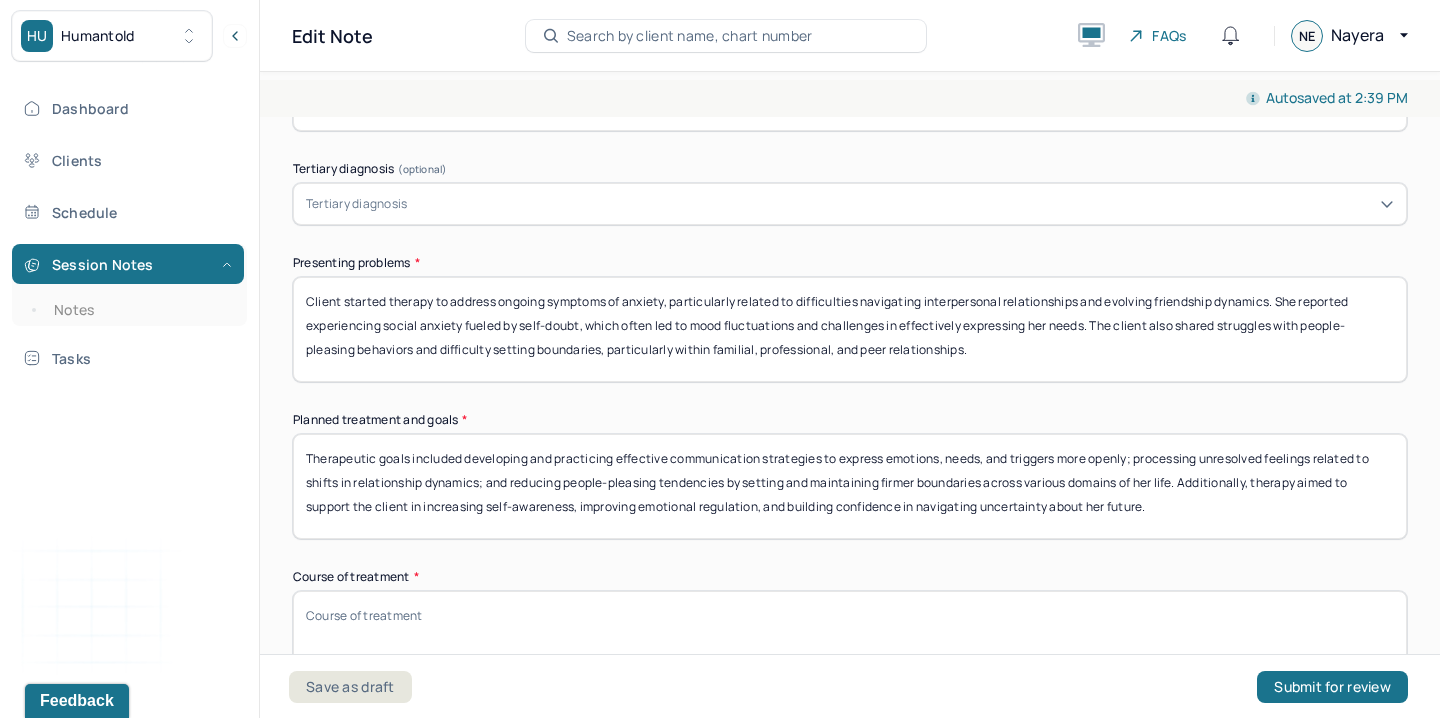 scroll, scrollTop: 1188, scrollLeft: 0, axis: vertical 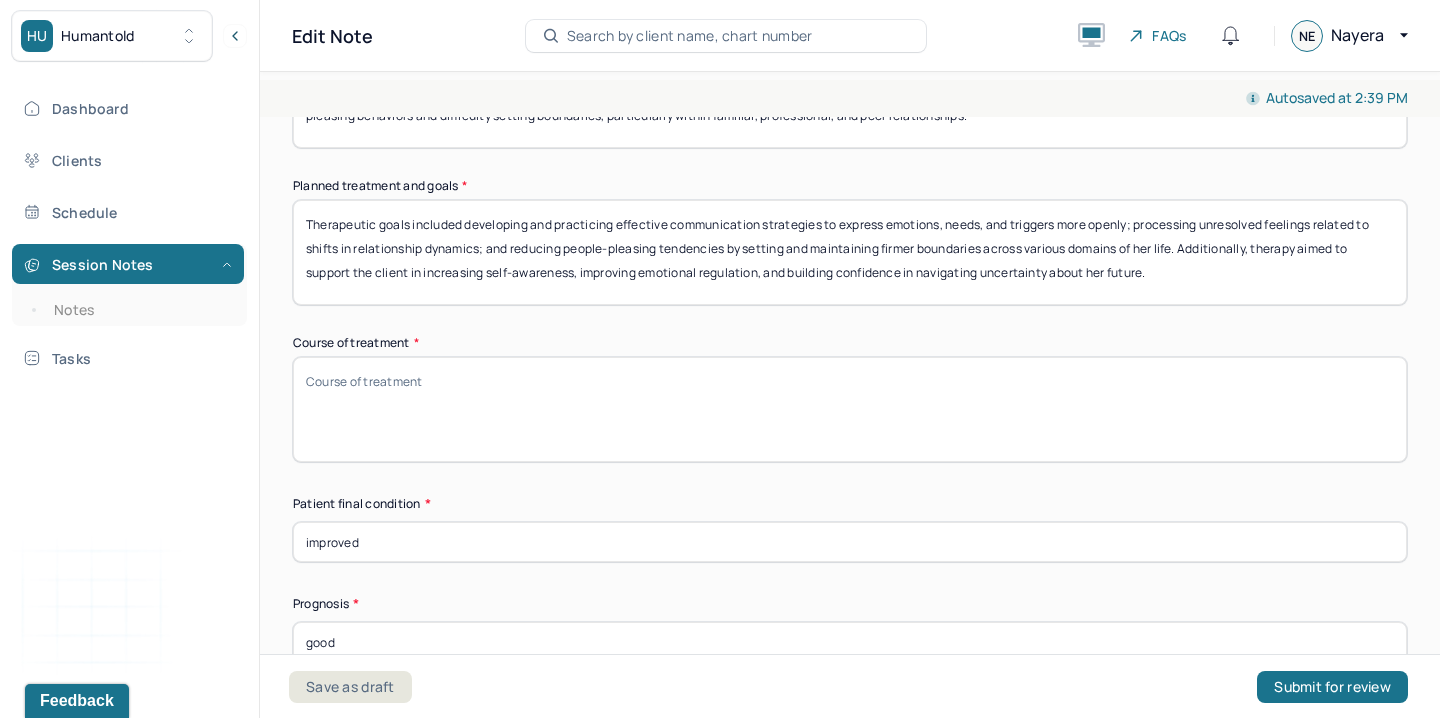 type on "Therapeutic goals included developing and practicing effective communication strategies to express emotions, needs, and triggers more openly; processing unresolved feelings related to shifts in relationship dynamics; and reducing people-pleasing tendencies by setting and maintaining firmer boundaries across various domains of her life. Additionally, therapy aimed to support the client in increasing self-awareness, improving emotional regulation, and building confidence in navigating uncertainty about her future." 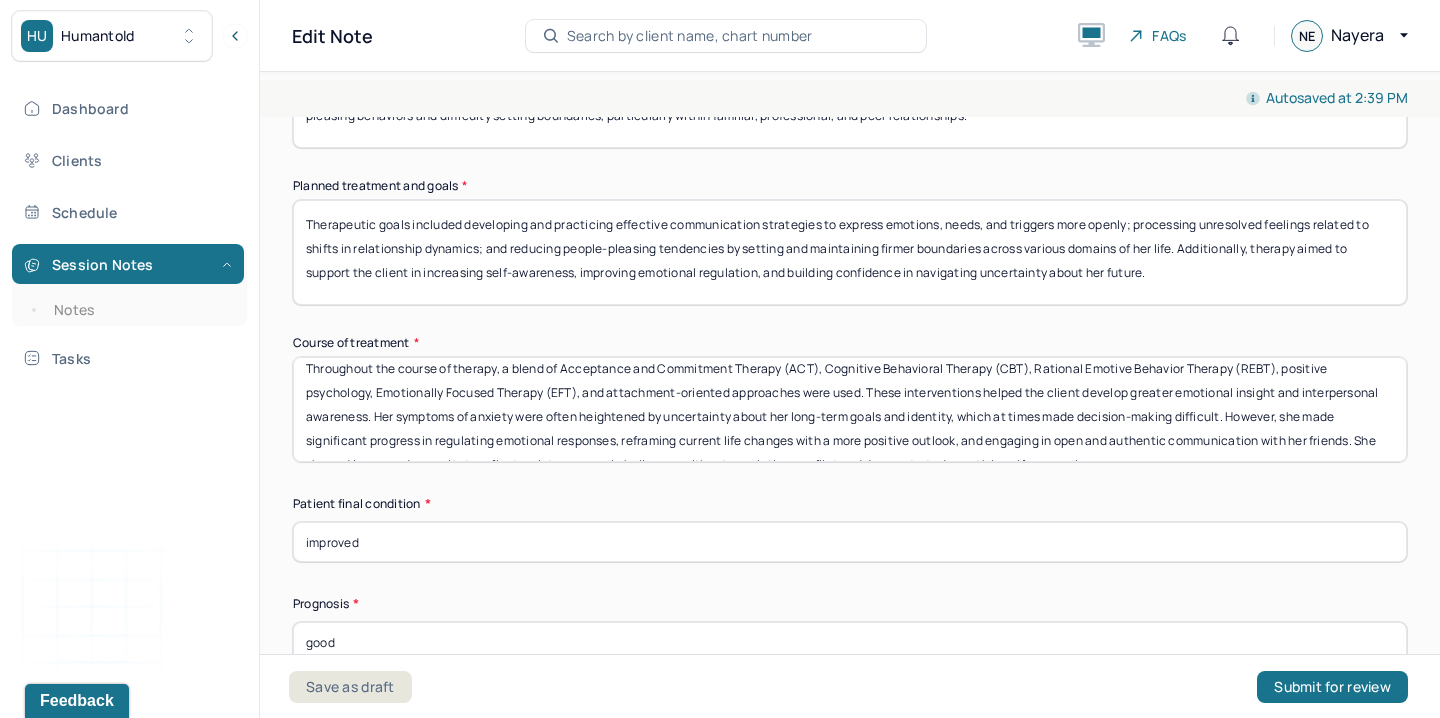 scroll, scrollTop: 0, scrollLeft: 0, axis: both 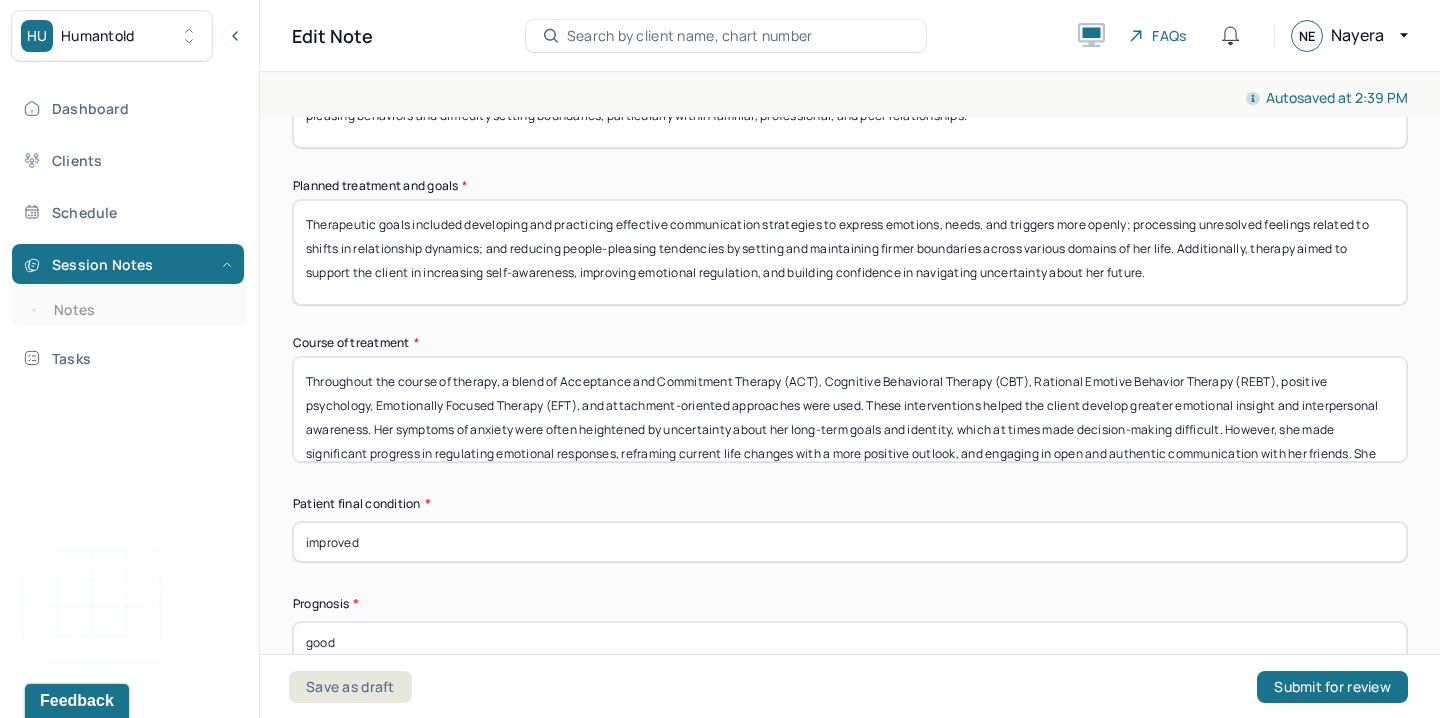 click on "Throughout the course of therapy, a blend of Acceptance and Commitment Therapy (ACT), Cognitive Behavioral Therapy (CBT), Rational Emotive Behavior Therapy (REBT), positive psychology, Emotionally Focused Therapy (EFT), and attachment-oriented approaches were used. These interventions helped the client develop greater emotional insight and interpersonal awareness. Her symptoms of anxiety were often heightened by uncertainty about her long-term goals and identity, which at times made decision-making difficult. However, she made significant progress in regulating emotional responses, reframing current life changes with a more positive outlook, and engaging in open and authentic communication with her friends. She showed increased capacity to reflect on interpersonal challenges without escalating conflict and demonstrated growth in self-expression." at bounding box center (850, 409) 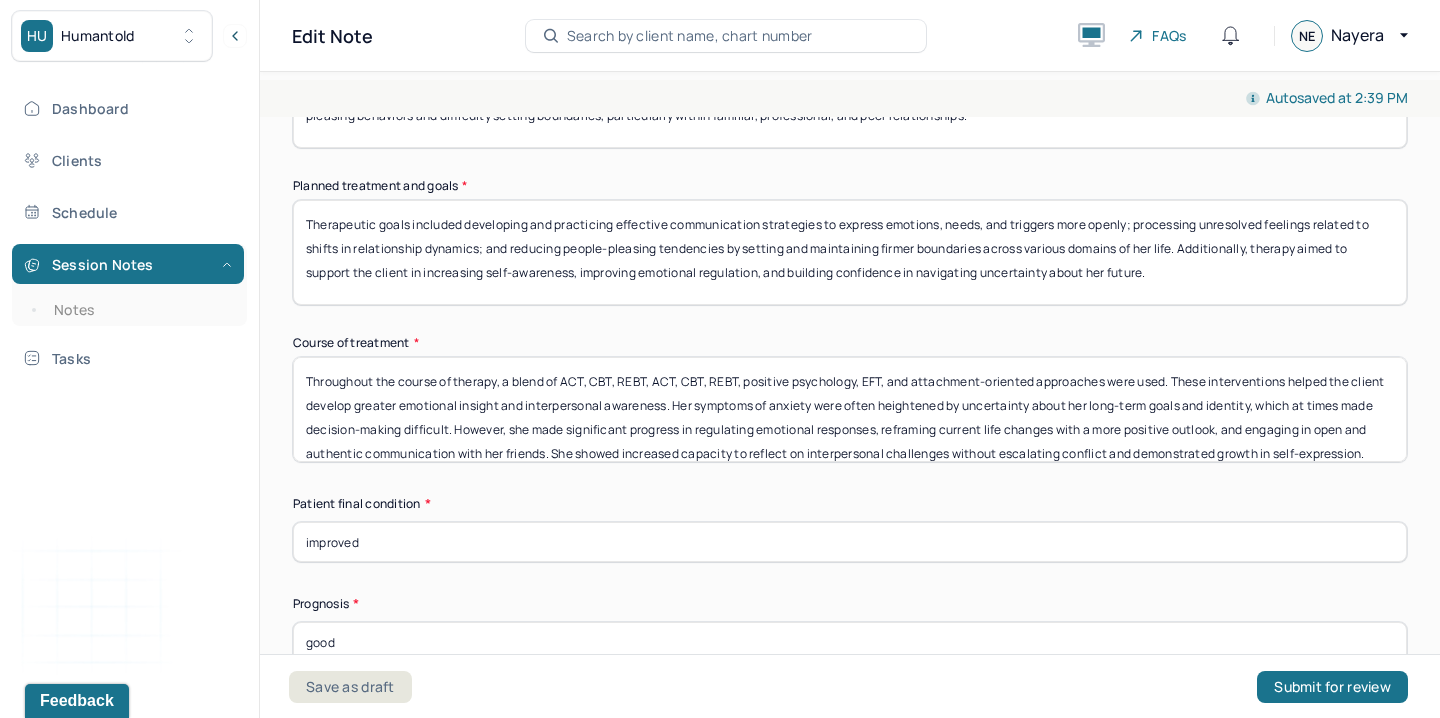 drag, startPoint x: 654, startPoint y: 341, endPoint x: 1344, endPoint y: 334, distance: 690.0355 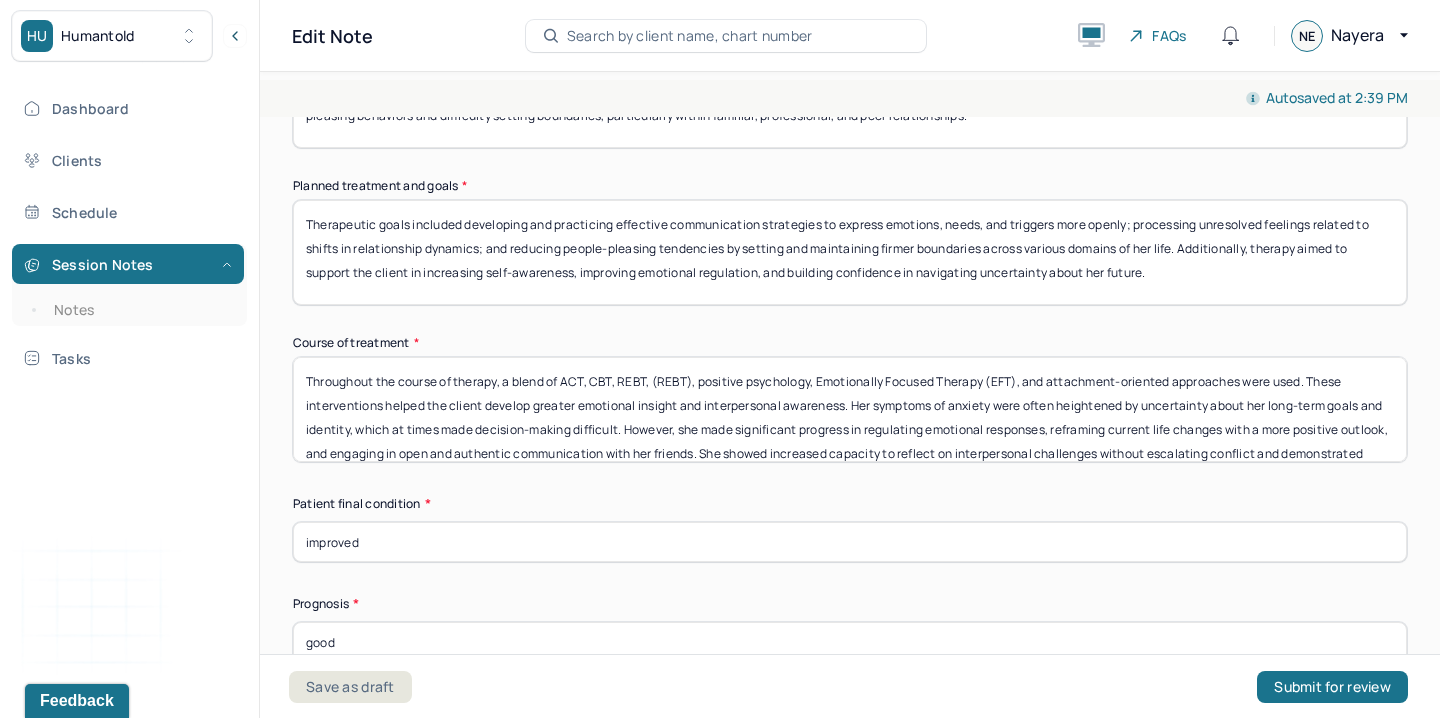 drag, startPoint x: 695, startPoint y: 340, endPoint x: 644, endPoint y: 339, distance: 51.009804 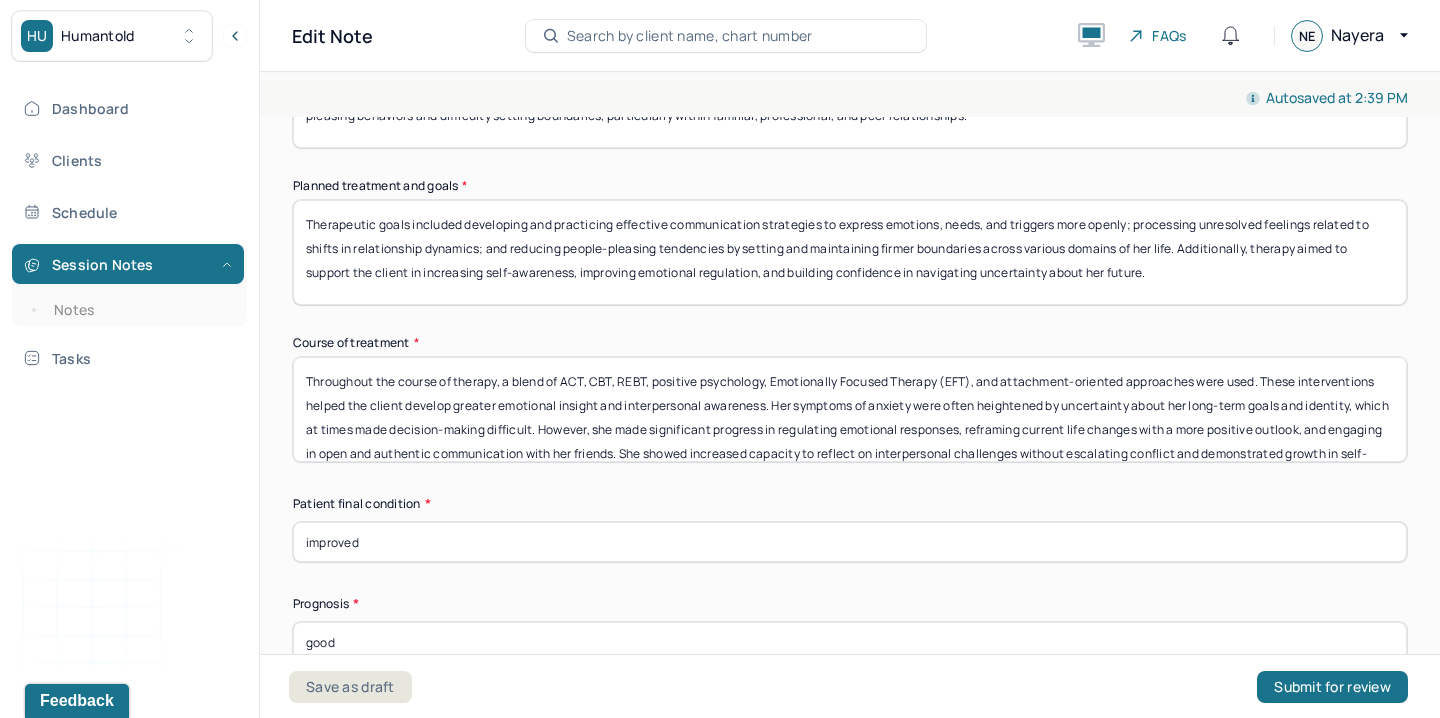 click on "Throughout the course of therapy, a blend of ACT, CBT, REBT, (REBT), positive psychology, Emotionally Focused Therapy (EFT), and attachment-oriented approaches were used. These interventions helped the client develop greater emotional insight and interpersonal awareness. Her symptoms of anxiety were often heightened by uncertainty about her long-term goals and identity, which at times made decision-making difficult. However, she made significant progress in regulating emotional responses, reframing current life changes with a more positive outlook, and engaging in open and authentic communication with her friends. She showed increased capacity to reflect on interpersonal challenges without escalating conflict and demonstrated growth in self-expression." at bounding box center [850, 409] 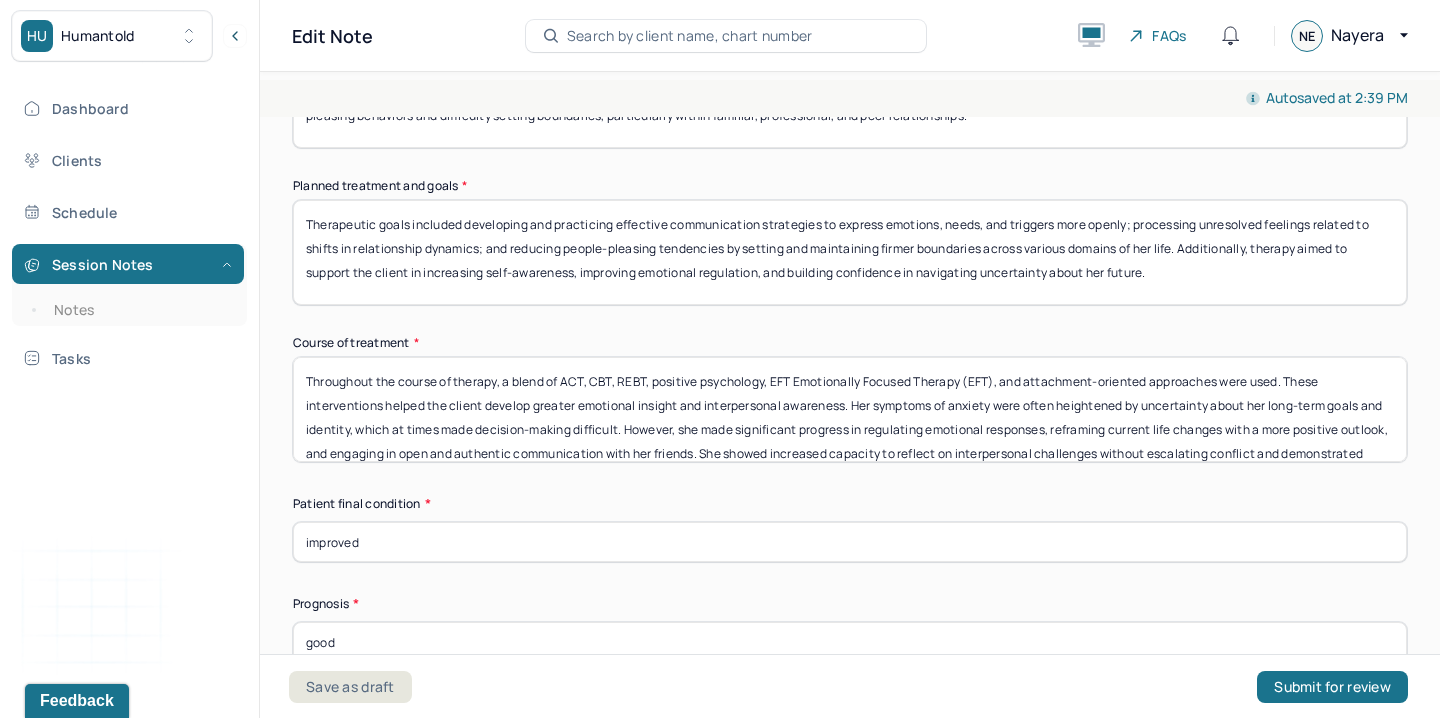 drag, startPoint x: 808, startPoint y: 340, endPoint x: 1000, endPoint y: 343, distance: 192.02344 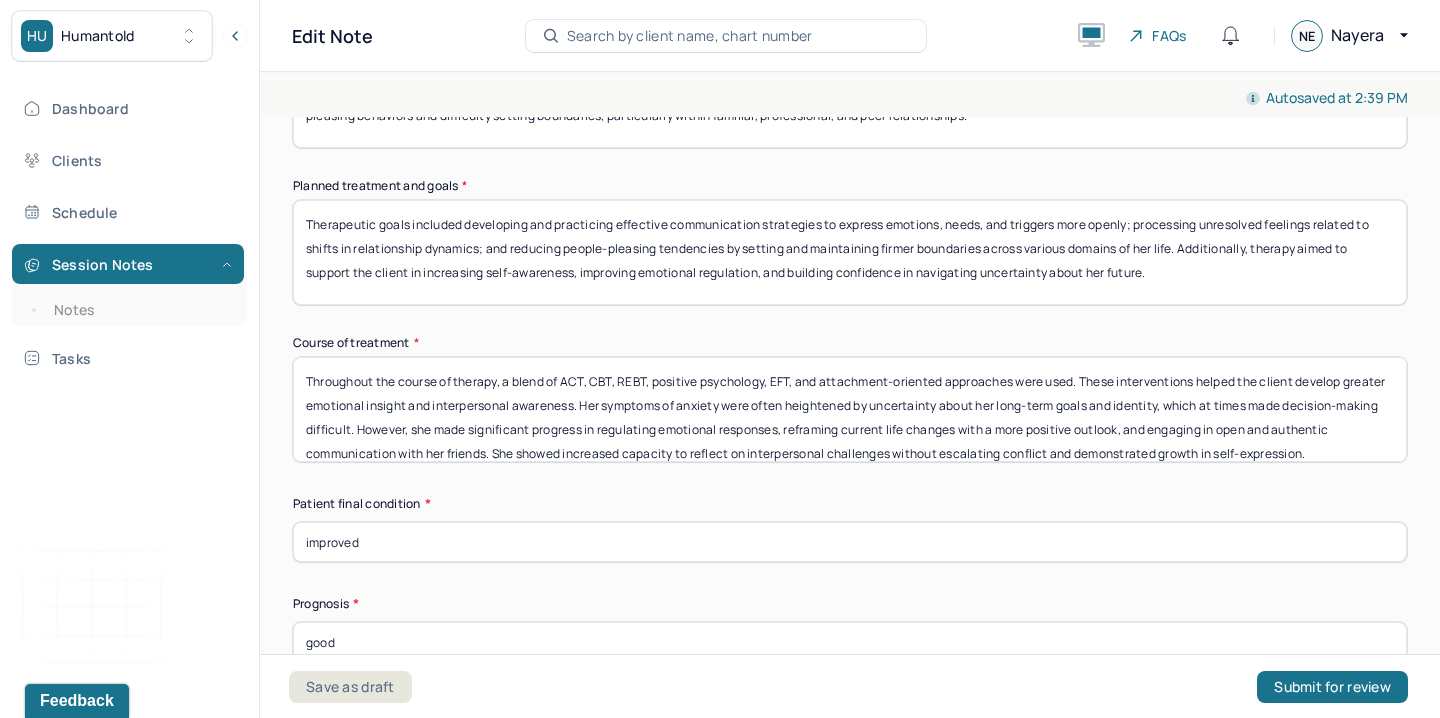 click on "Throughout the course of therapy, a blend of ACT, CBT, REBT, positive psychology, EFT, and attachment-oriented approaches were used. These interventions helped the client develop greater emotional insight and interpersonal awareness. Her symptoms of anxiety were often heightened by uncertainty about her long-term goals and identity, which at times made decision-making difficult. However, she made significant progress in regulating emotional responses, reframing current life changes with a more positive outlook, and engaging in open and authentic communication with her friends. She showed increased capacity to reflect on interpersonal challenges without escalating conflict and demonstrated growth in self-expression." at bounding box center [850, 409] 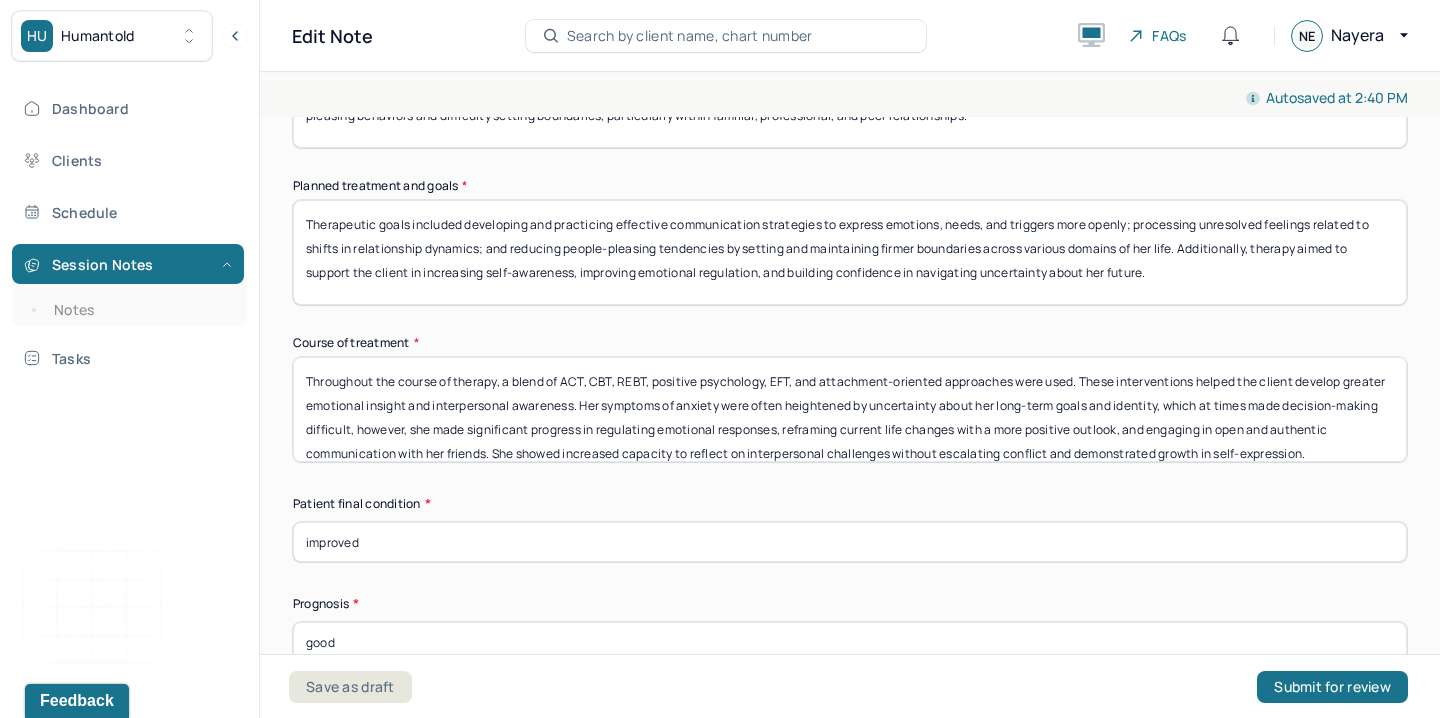 click on "Throughout the course of therapy, a blend of ACT, CBT, REBT, positive psychology, EFT, and attachment-oriented approaches were used. These interventions helped the client develop greater emotional insight and interpersonal awareness. Her symptoms of anxiety were often heightened by uncertainty about her long-term goals and identity, which at times made decision-making difficult, however, she made significant progress in regulating emotional responses, reframing current life changes with a more positive outlook, and engaging in open and authentic communication with her friends. She showed increased capacity to reflect on interpersonal challenges without escalating conflict and demonstrated growth in self-expression." at bounding box center (850, 409) 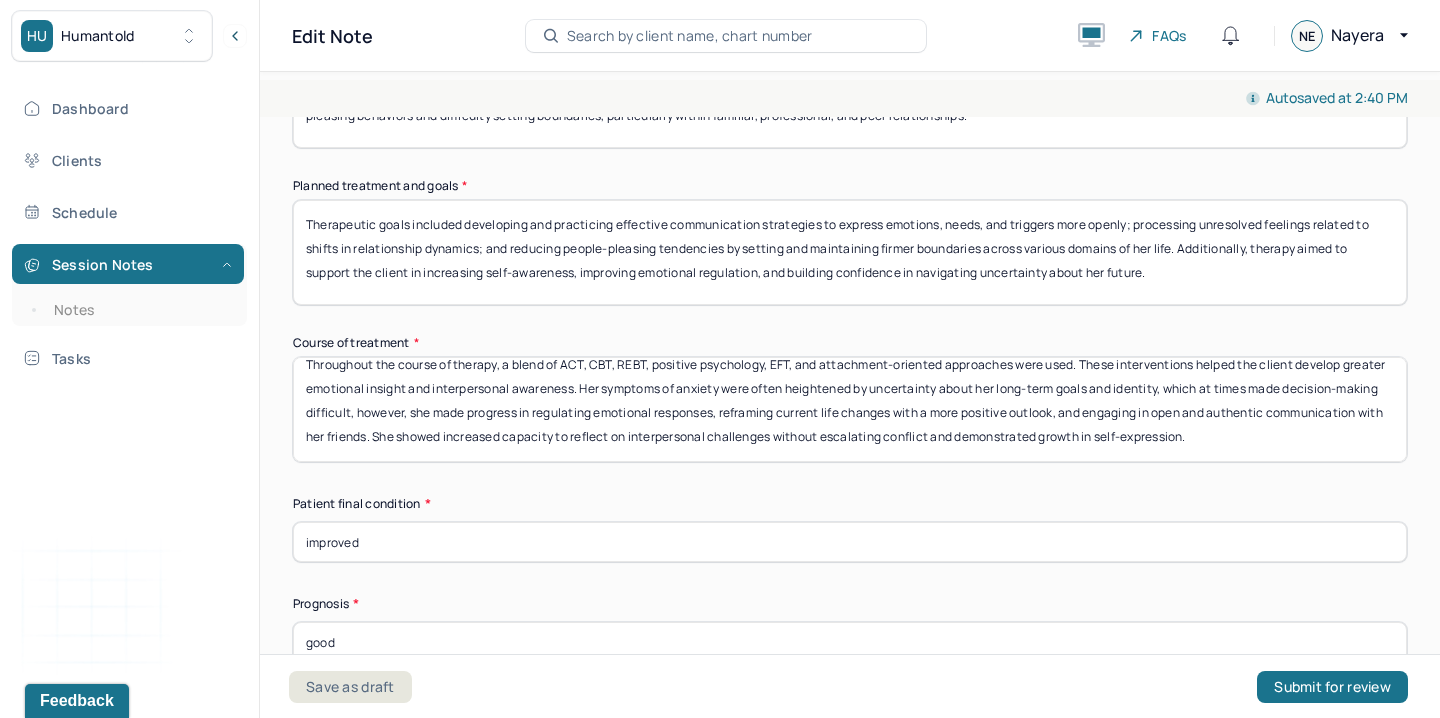 scroll, scrollTop: 26, scrollLeft: 0, axis: vertical 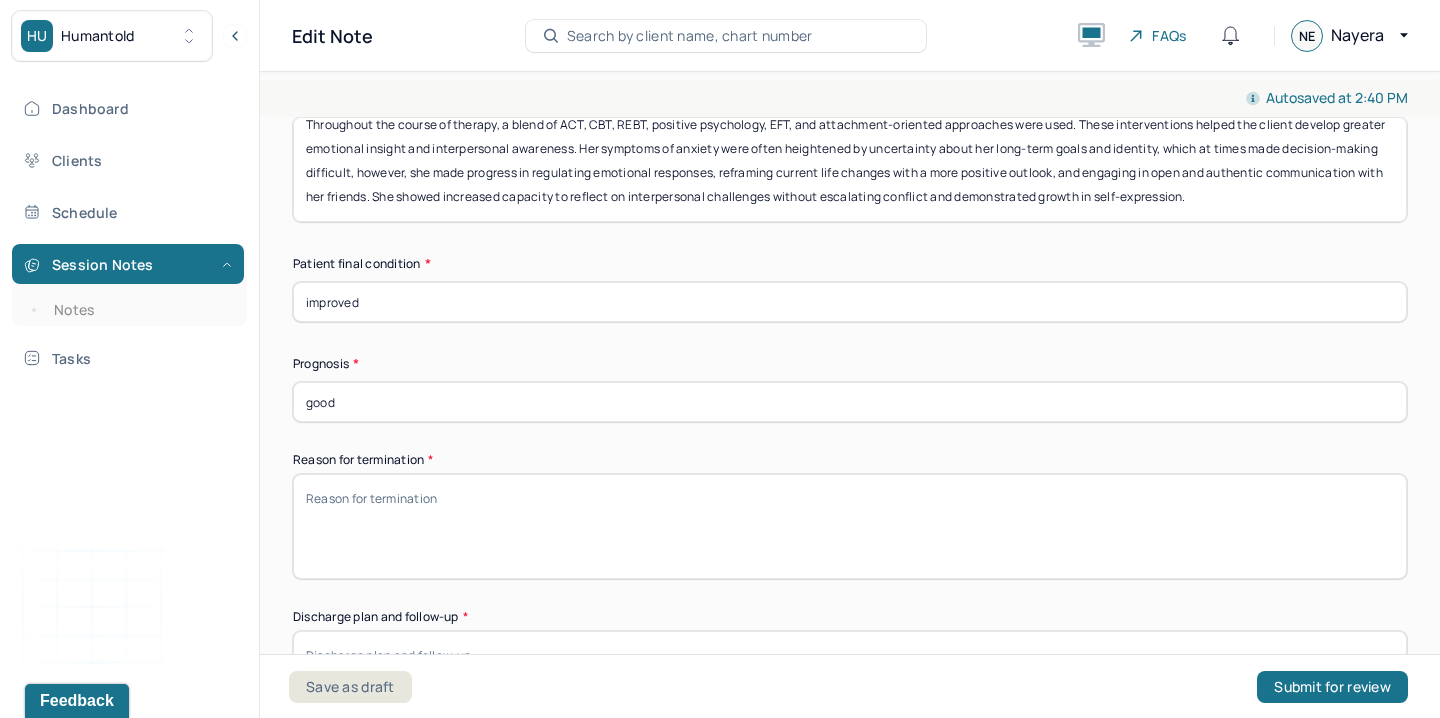 type on "Throughout the course of therapy, a blend of ACT, CBT, REBT, positive psychology, EFT, and attachment-oriented approaches were used. These interventions helped the client develop greater emotional insight and interpersonal awareness. Her symptoms of anxiety were often heightened by uncertainty about her long-term goals and identity, which at times made decision-making difficult, however, she made progress in regulating emotional responses, reframing current life changes with a more positive outlook, and engaging in open and authentic communication with her friends. She showed increased capacity to reflect on interpersonal challenges without escalating conflict and demonstrated growth in self-expression." 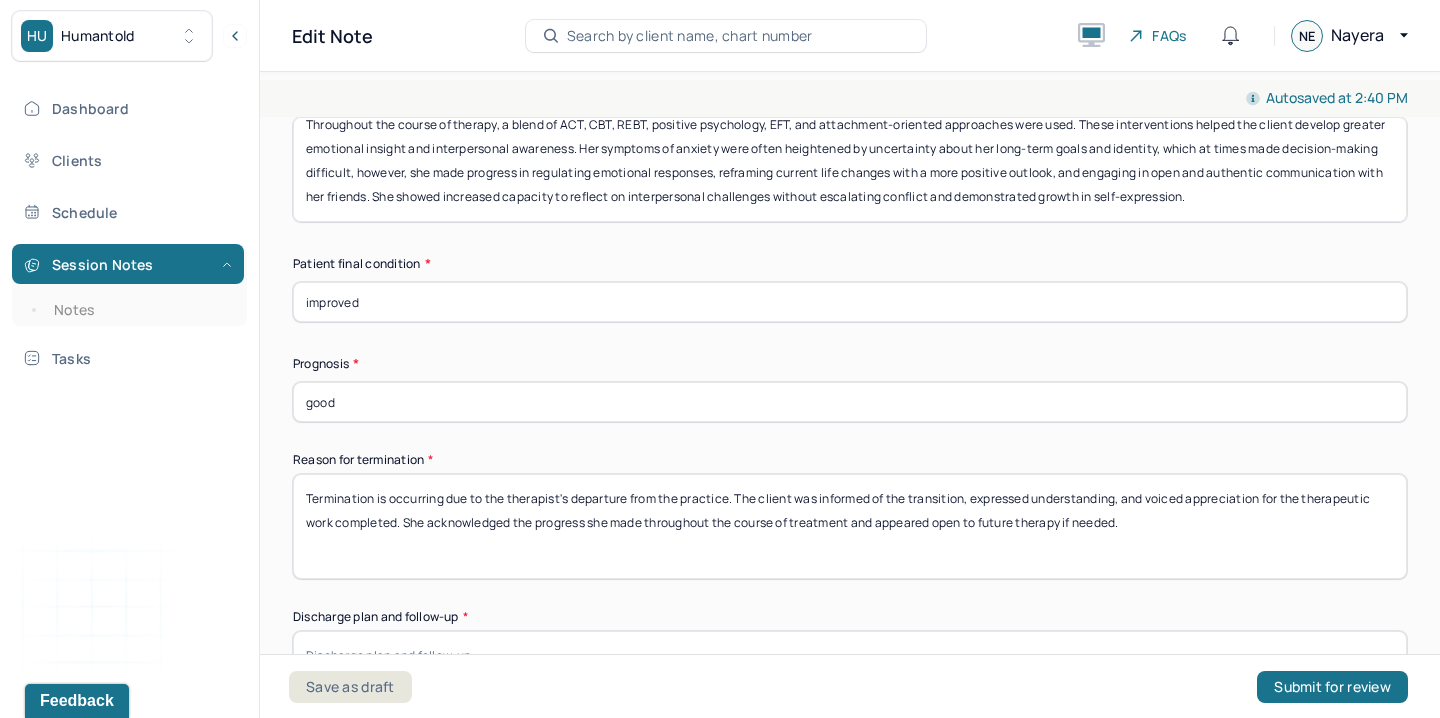 type on "Termination is occurring due to the therapist's departure from the practice. The client was informed of the transition, expressed understanding, and voiced appreciation for the therapeutic work completed. She acknowledged the progress she made throughout the course of treatment and appeared open to future therapy if needed." 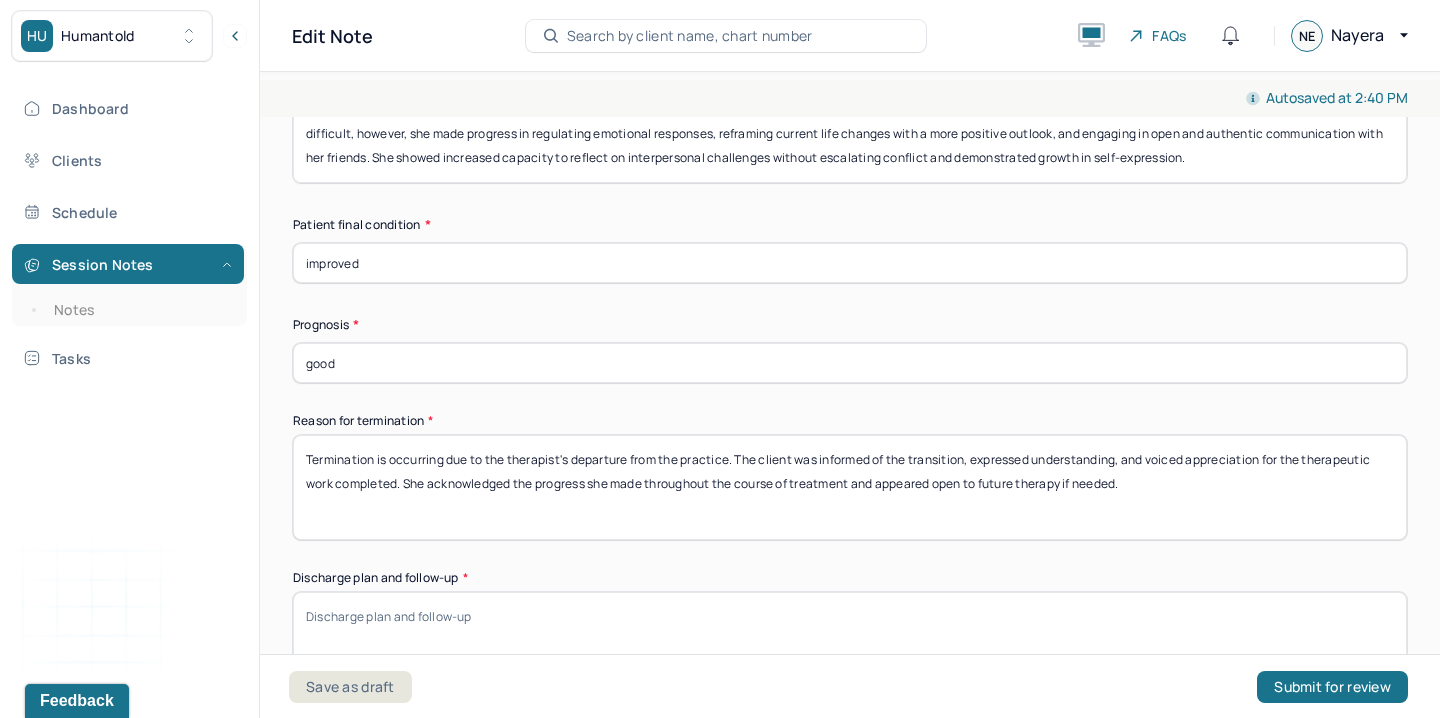 scroll, scrollTop: 1563, scrollLeft: 0, axis: vertical 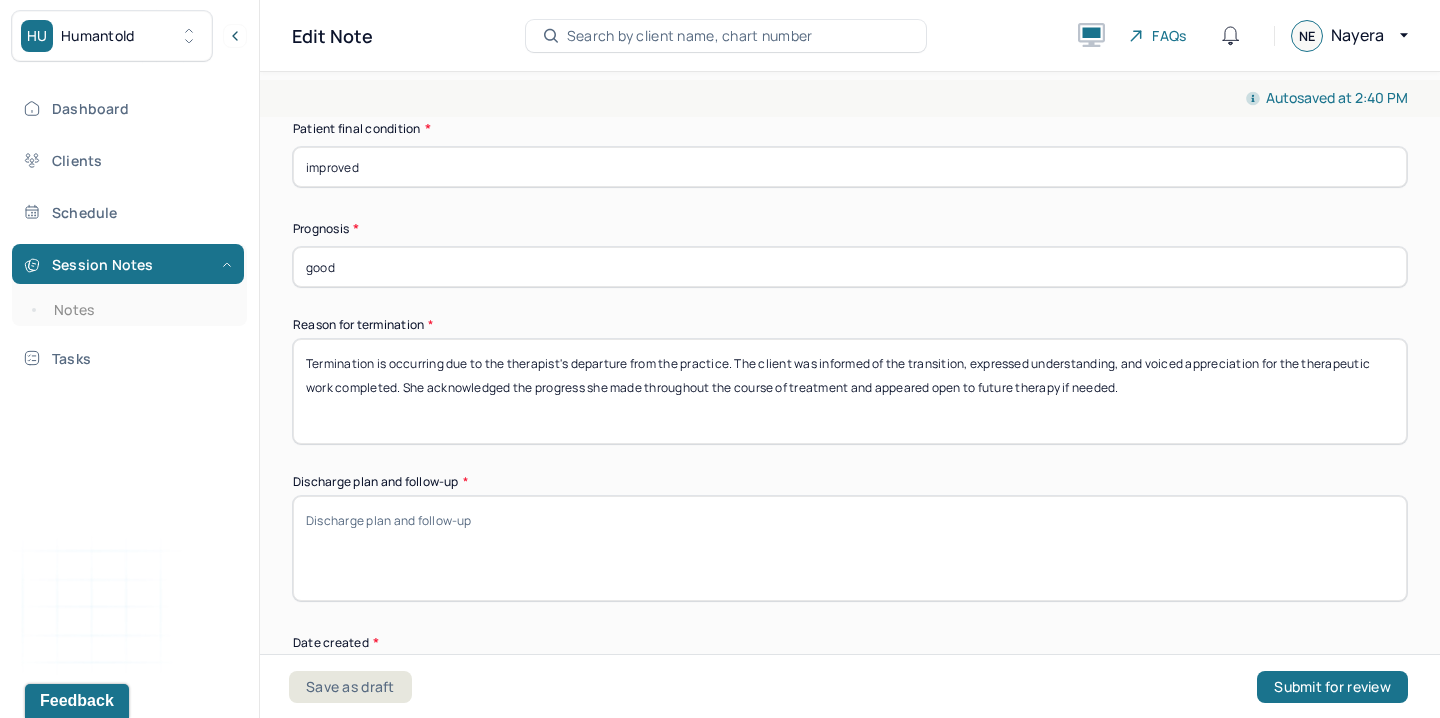 click on "Discharge plan and follow-up *" at bounding box center (850, 548) 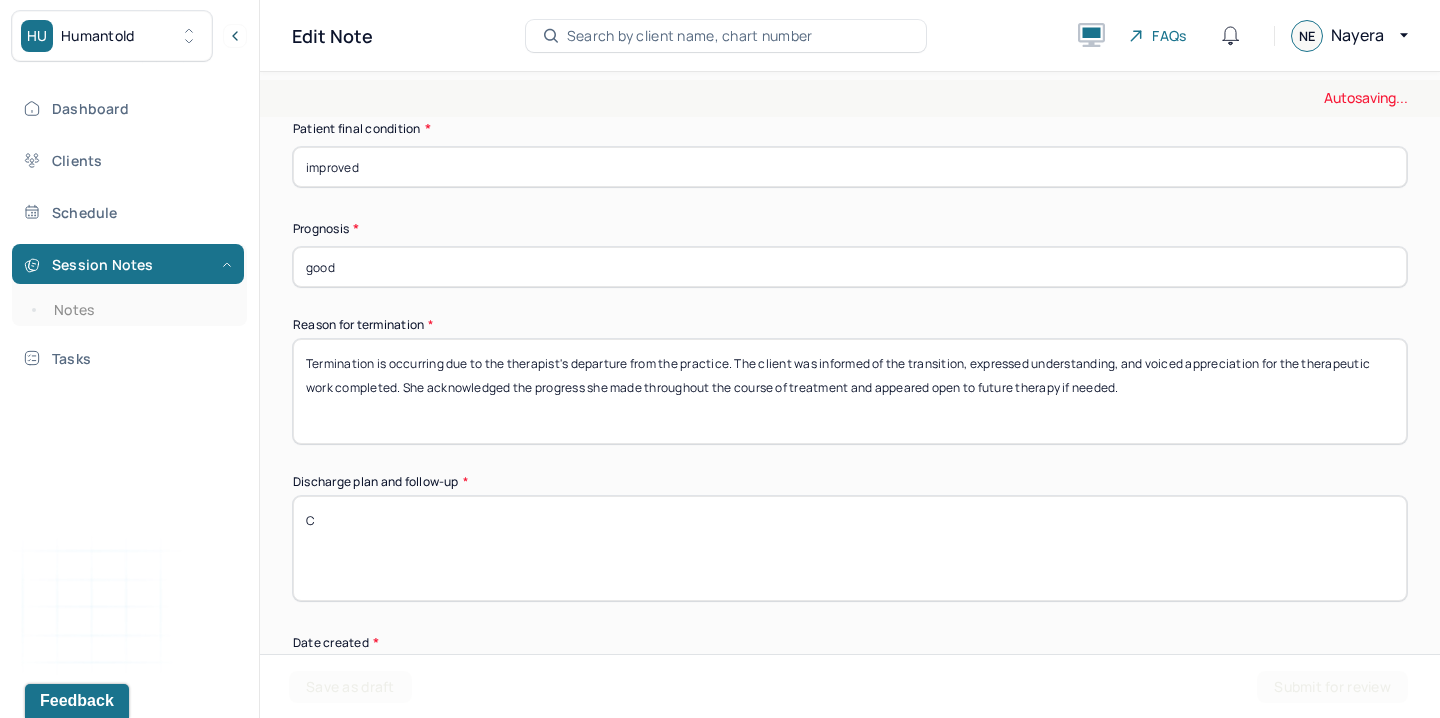 paste on "client was encouraged to continue practicing the emotional regulation skills, boundary-setting techniques, and self-reflective strategies developed during treatment. She was informed of the option to contact the intake team should she wish to resume therapy with another clinician." 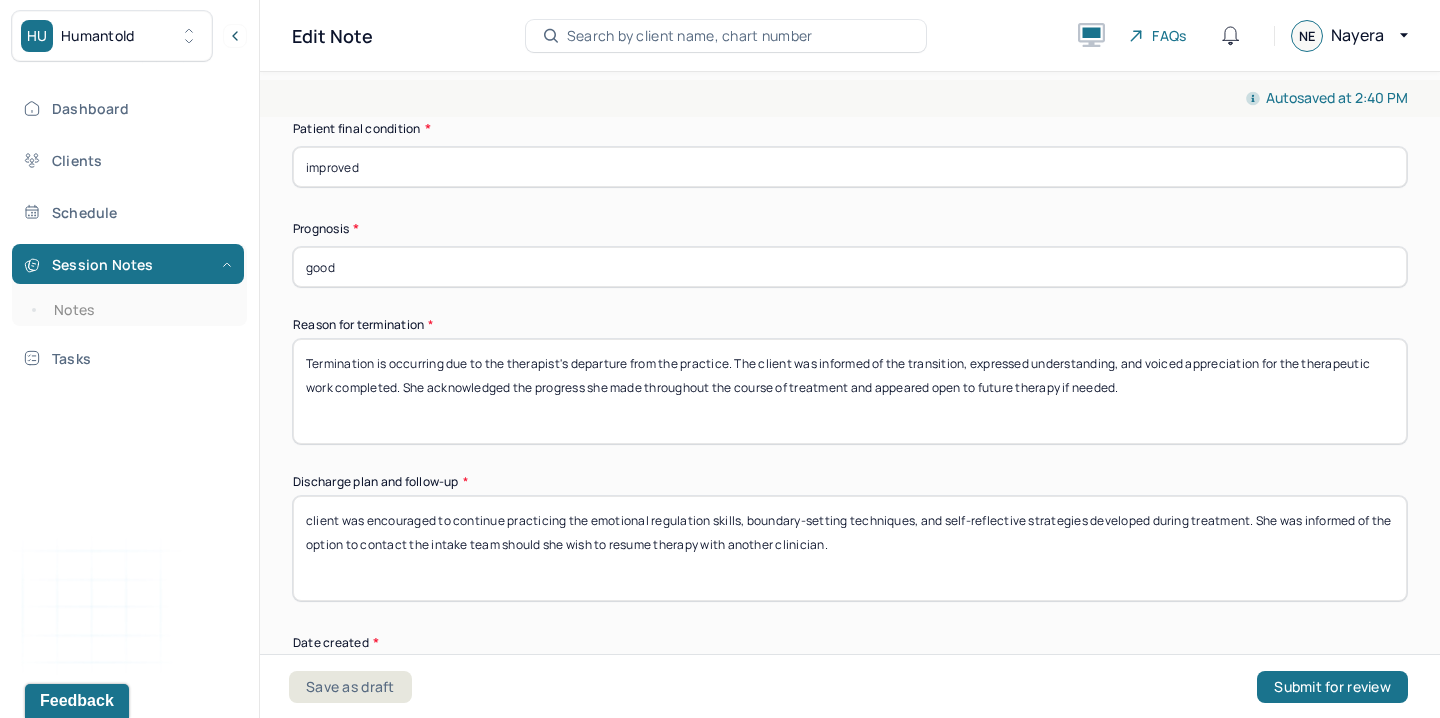 click on "C" at bounding box center (850, 548) 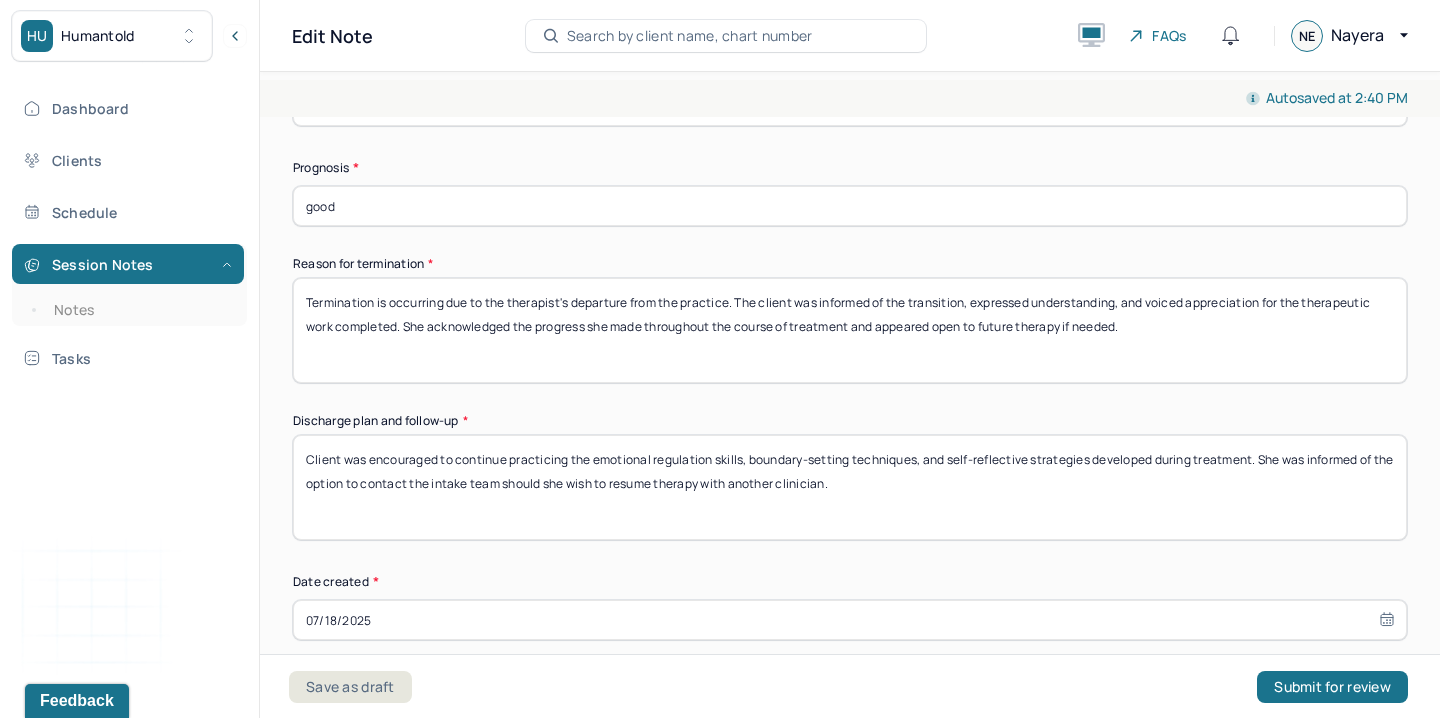 scroll, scrollTop: 1846, scrollLeft: 0, axis: vertical 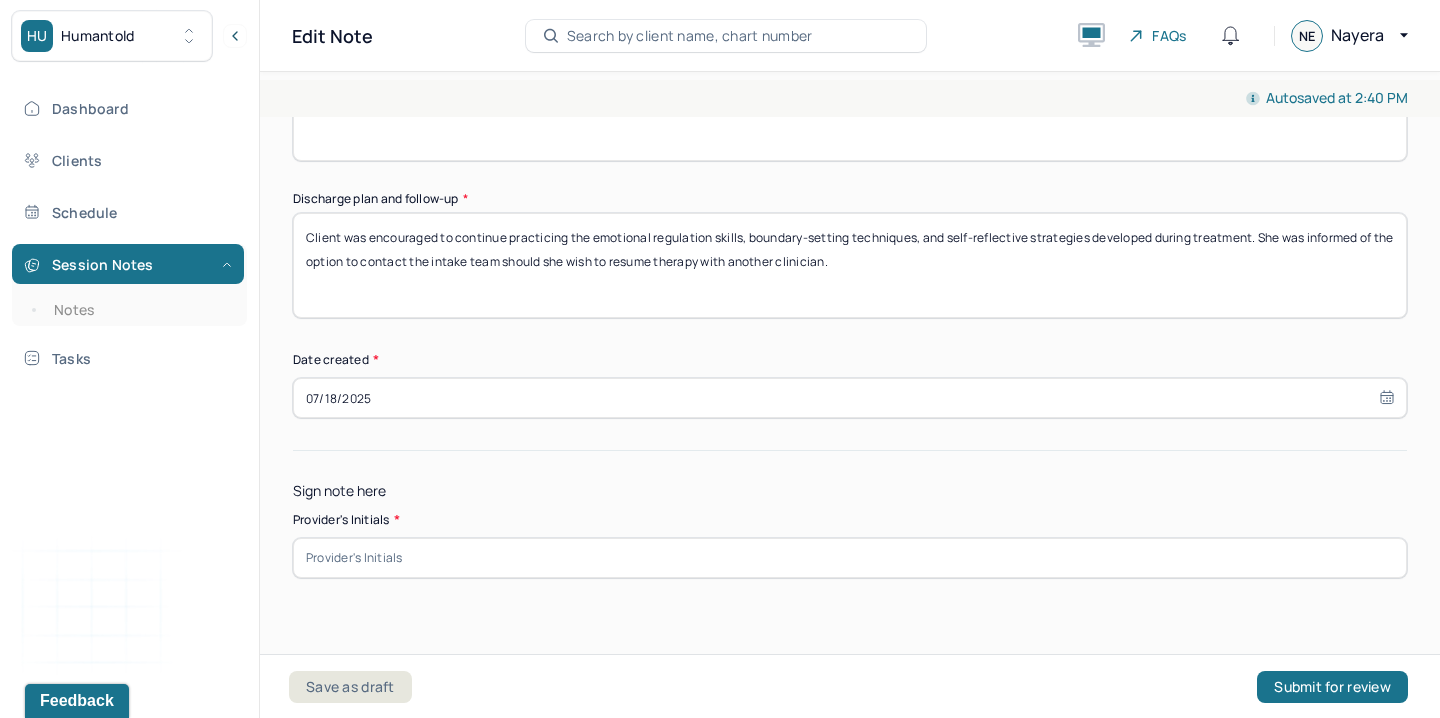 type on "Client was encouraged to continue practicing the emotional regulation skills, boundary-setting techniques, and self-reflective strategies developed during treatment. She was informed of the option to contact the intake team should she wish to resume therapy with another clinician." 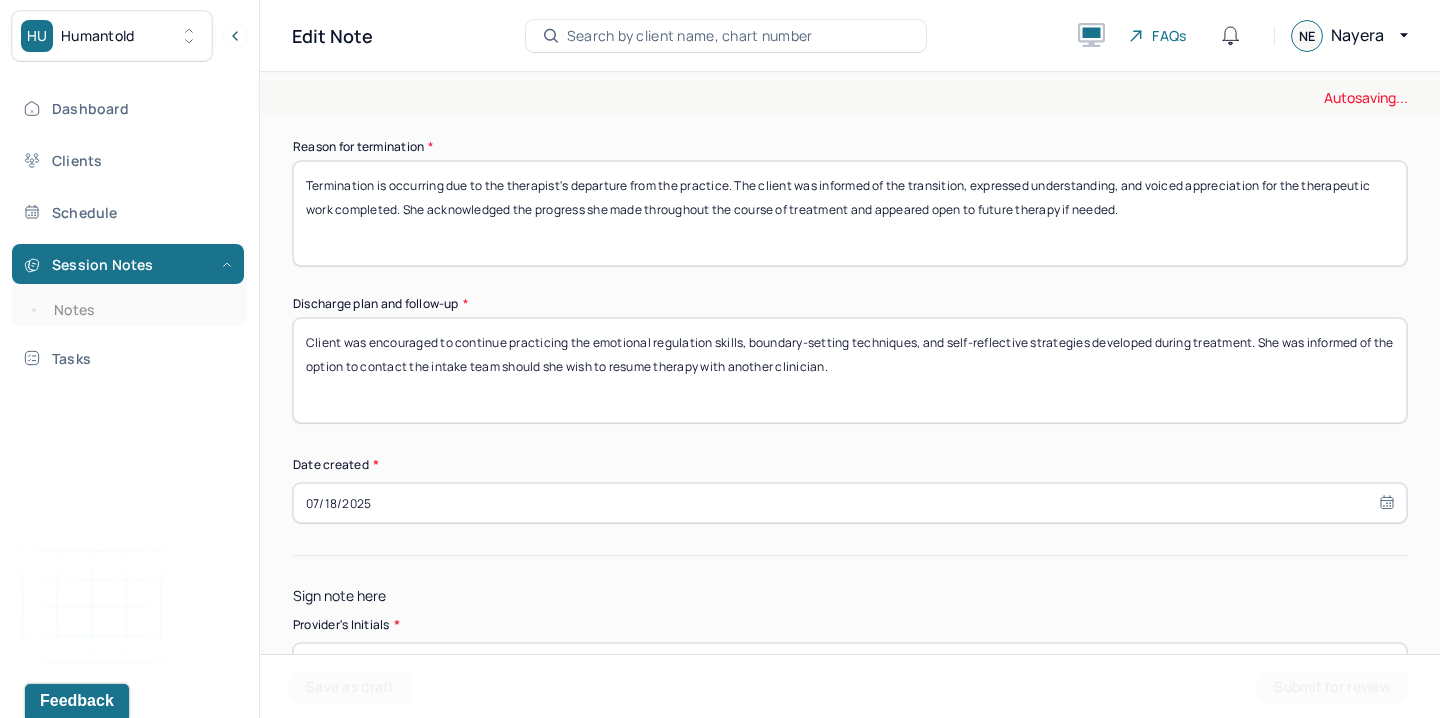 scroll, scrollTop: 1663, scrollLeft: 0, axis: vertical 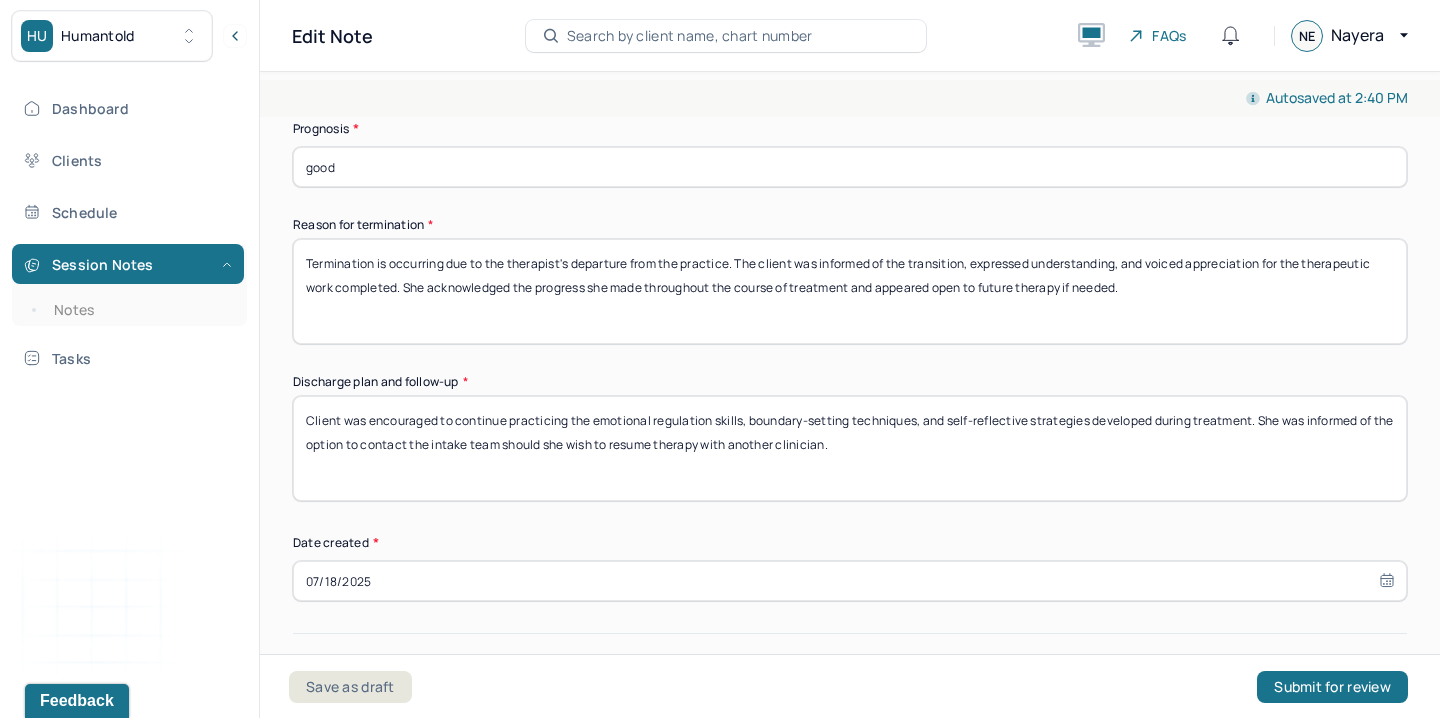 type on "NE" 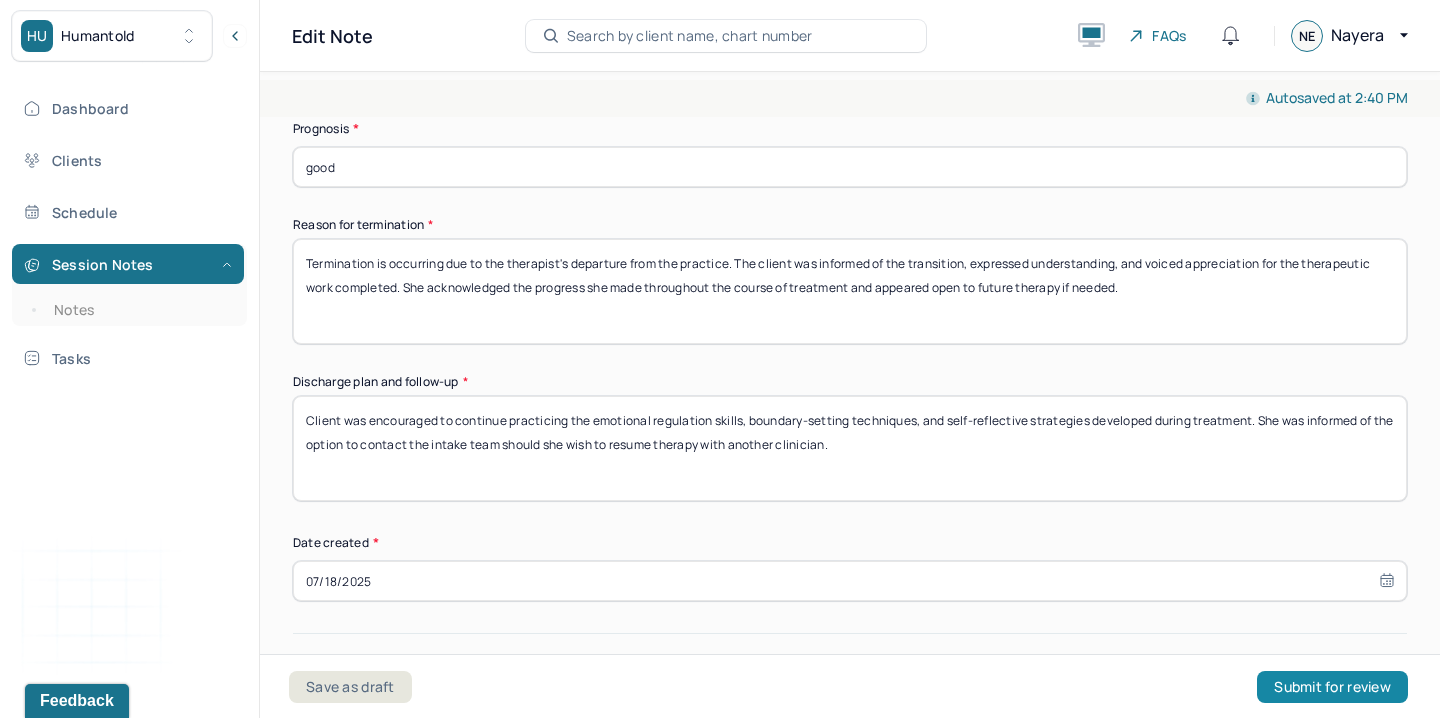 click on "Submit for review" at bounding box center [1332, 687] 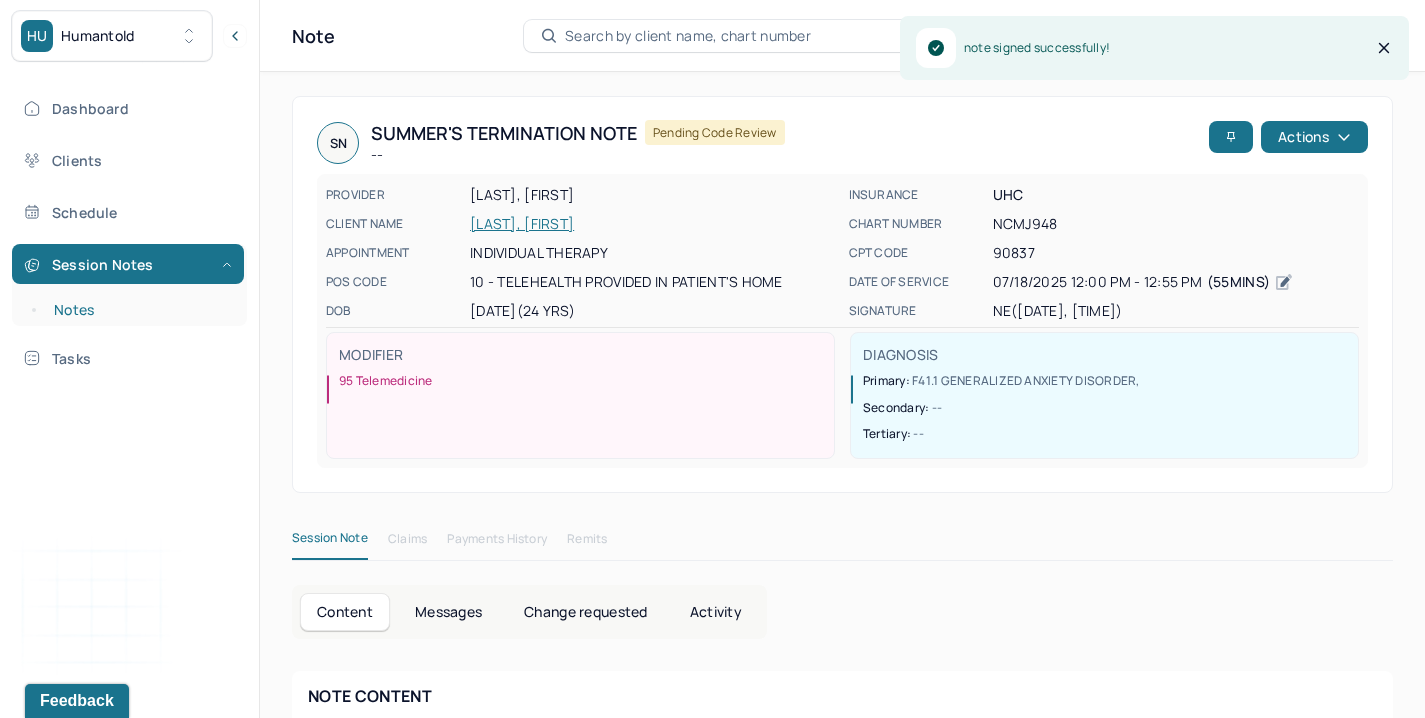 click on "Notes" at bounding box center (139, 310) 